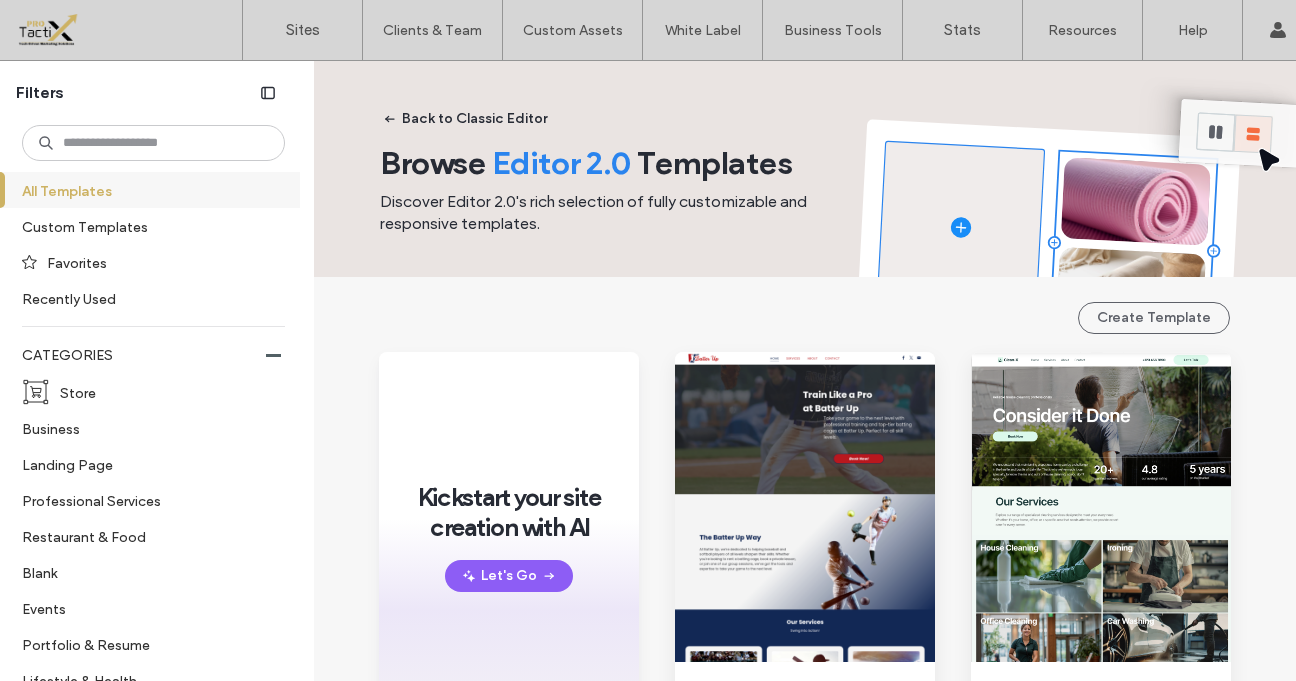 scroll, scrollTop: 0, scrollLeft: 0, axis: both 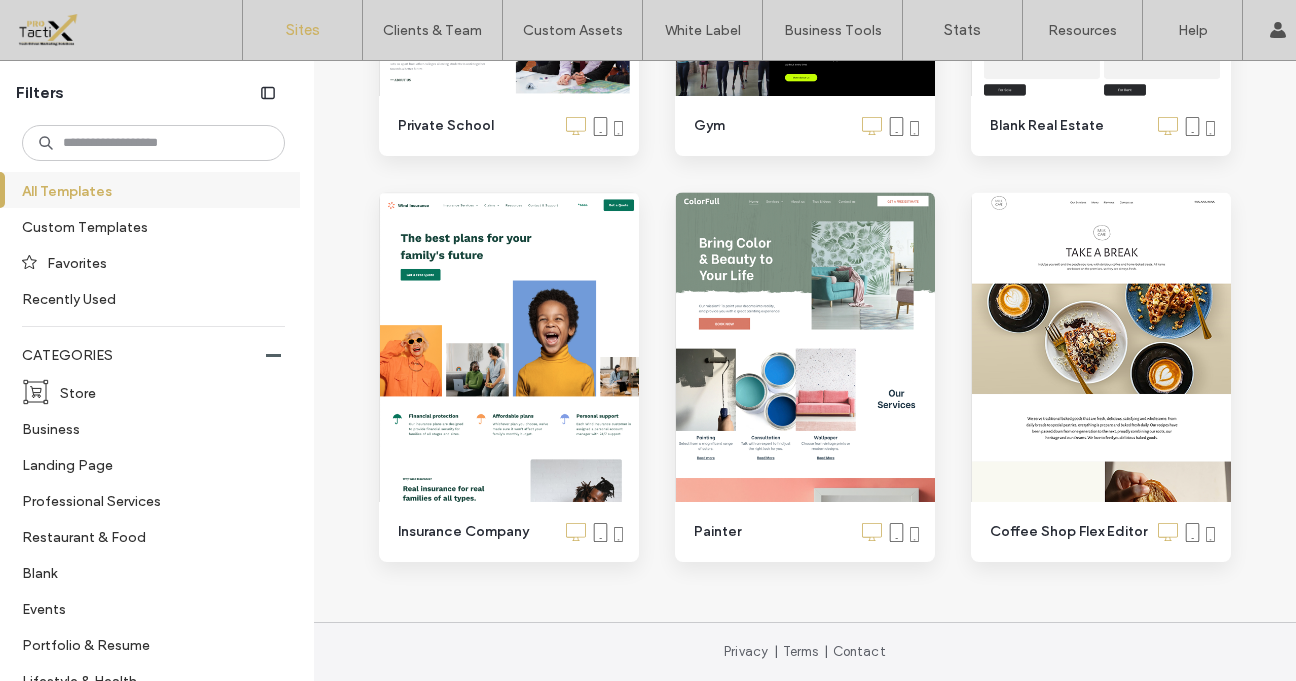 click on "Sites" at bounding box center [302, 30] 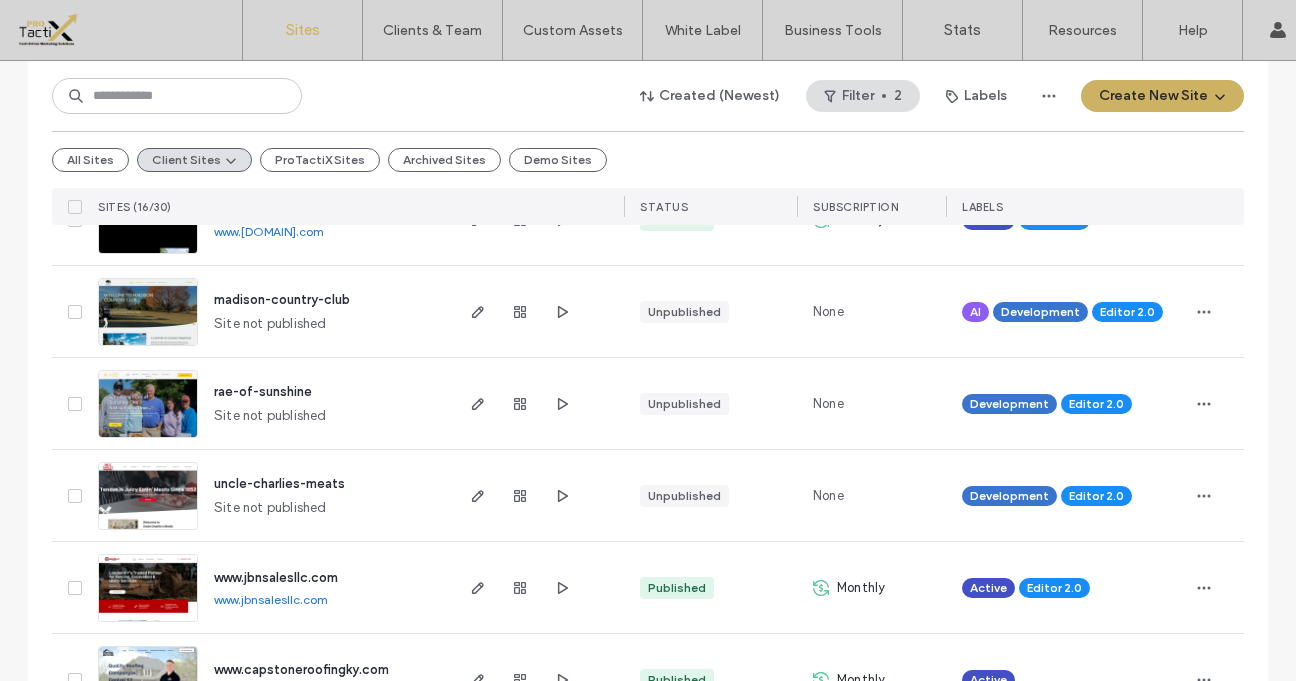 scroll, scrollTop: 286, scrollLeft: 0, axis: vertical 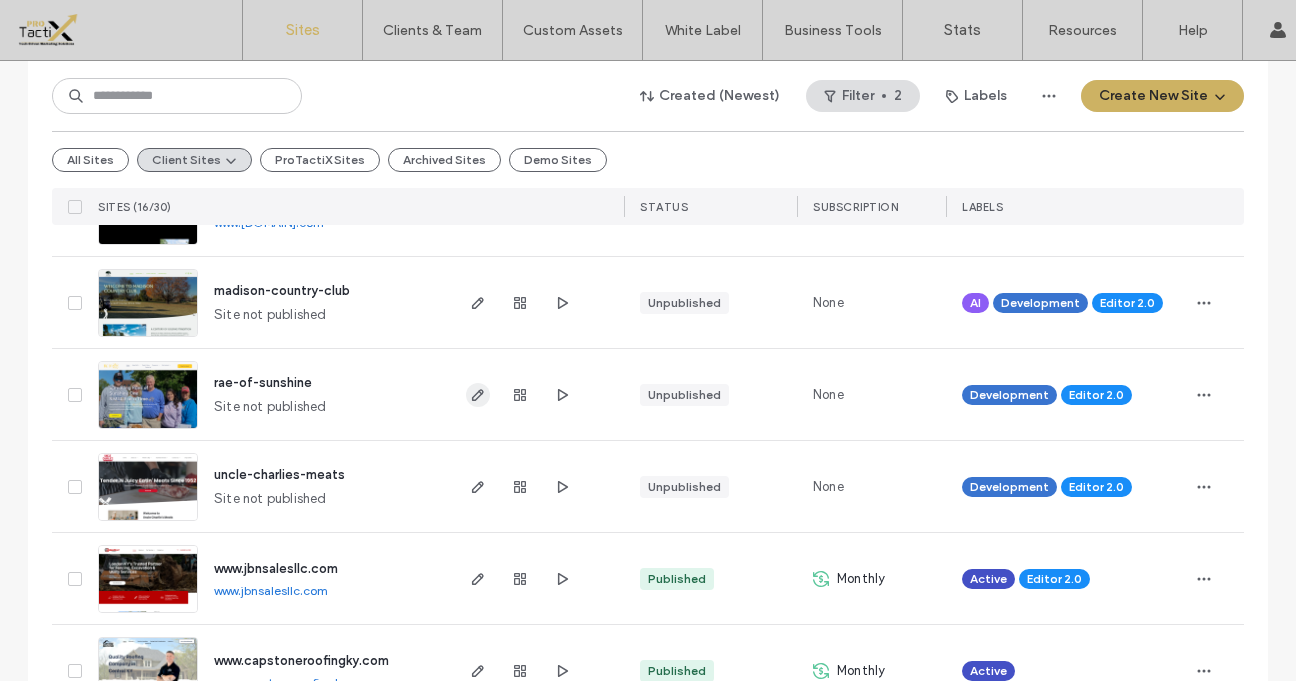 click 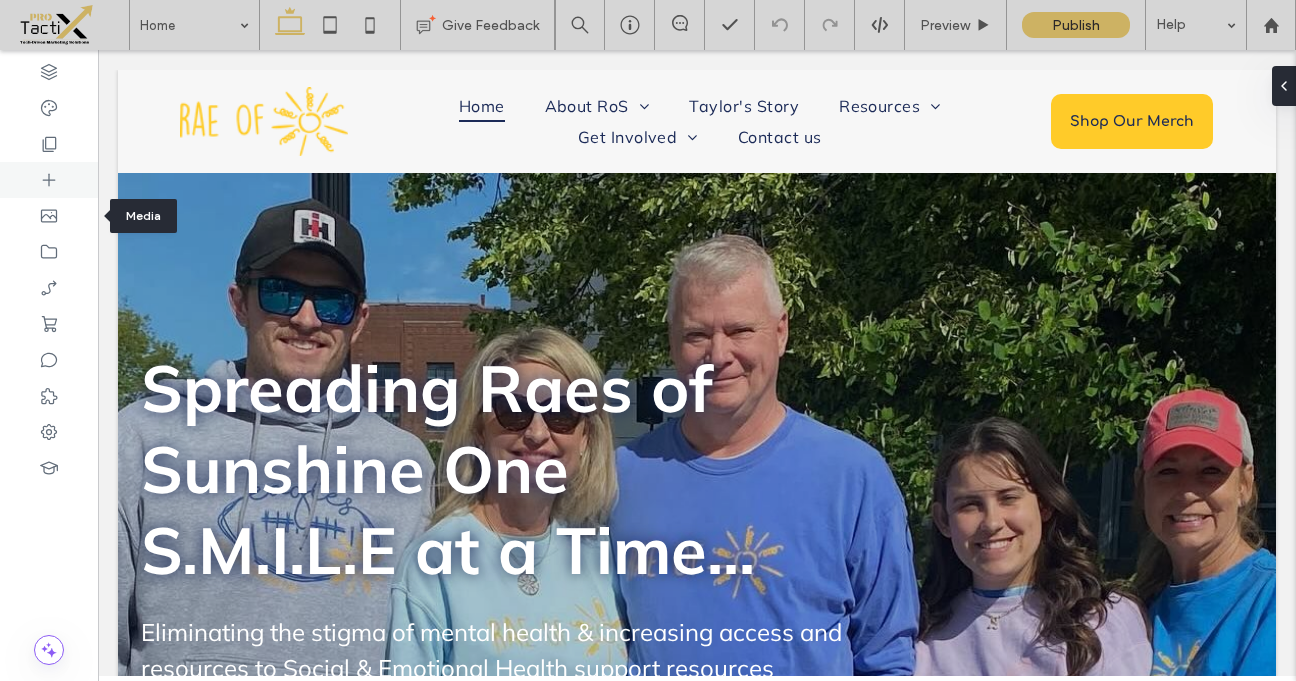 scroll, scrollTop: 0, scrollLeft: 0, axis: both 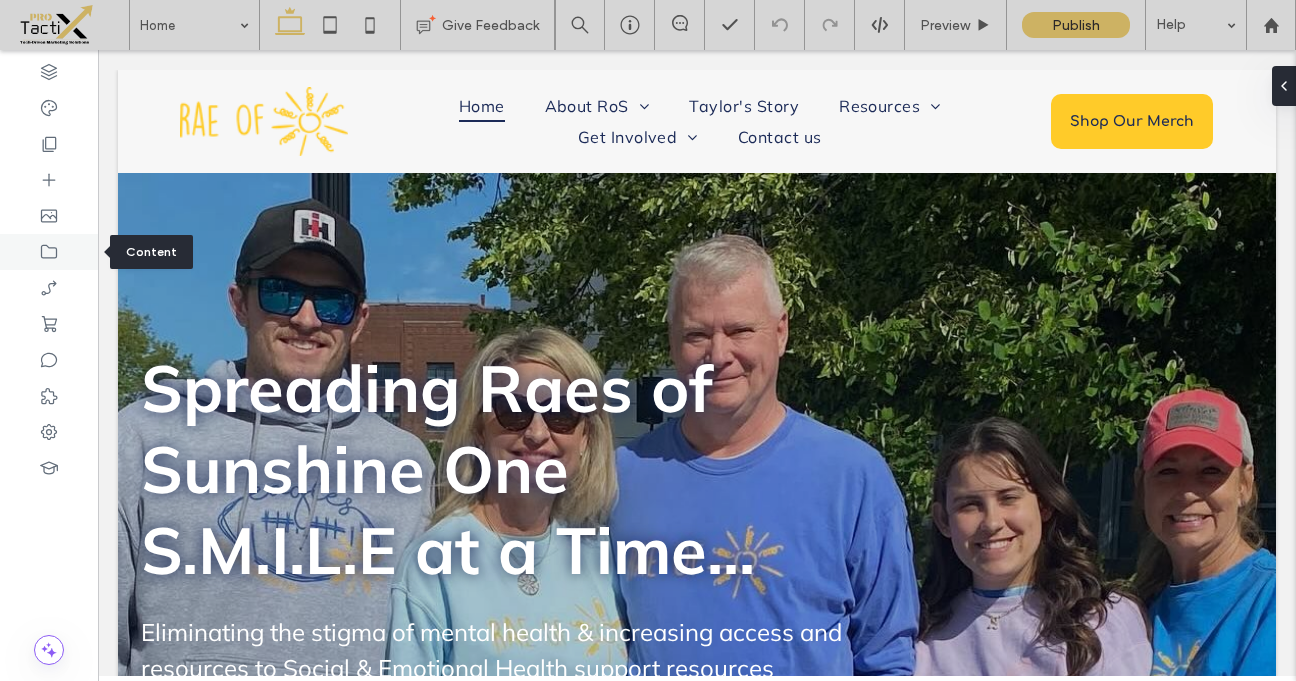 click 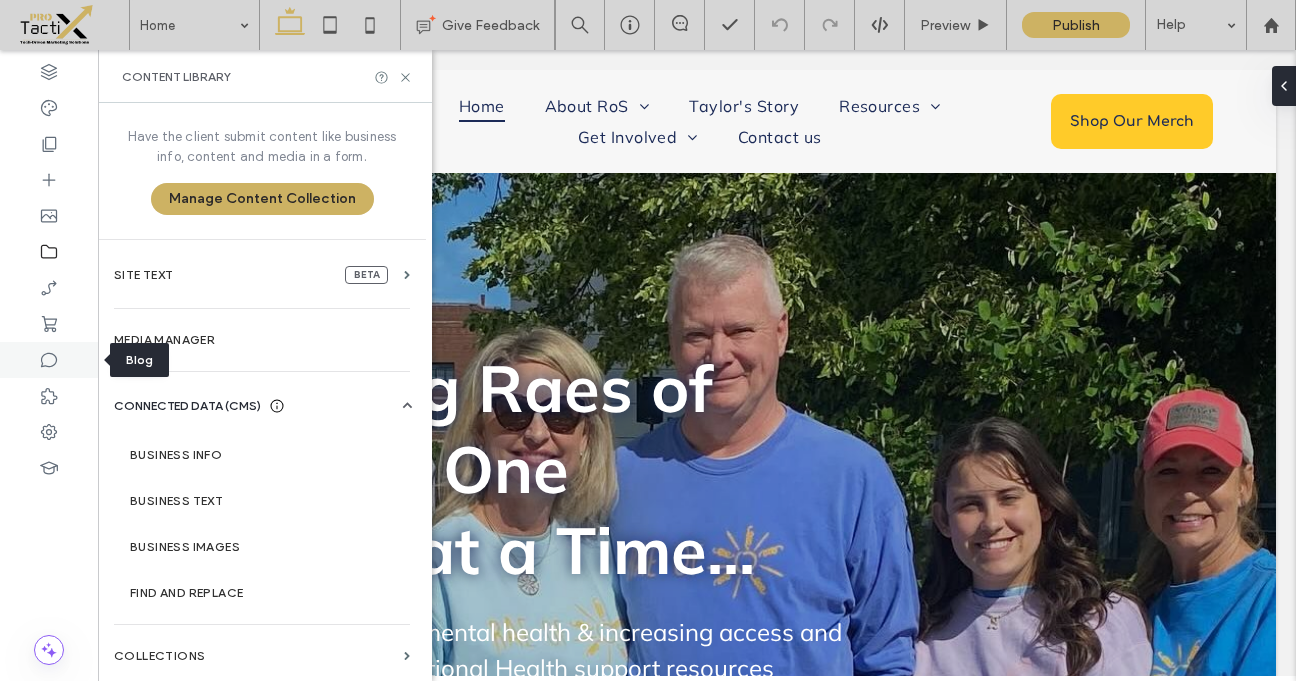 click 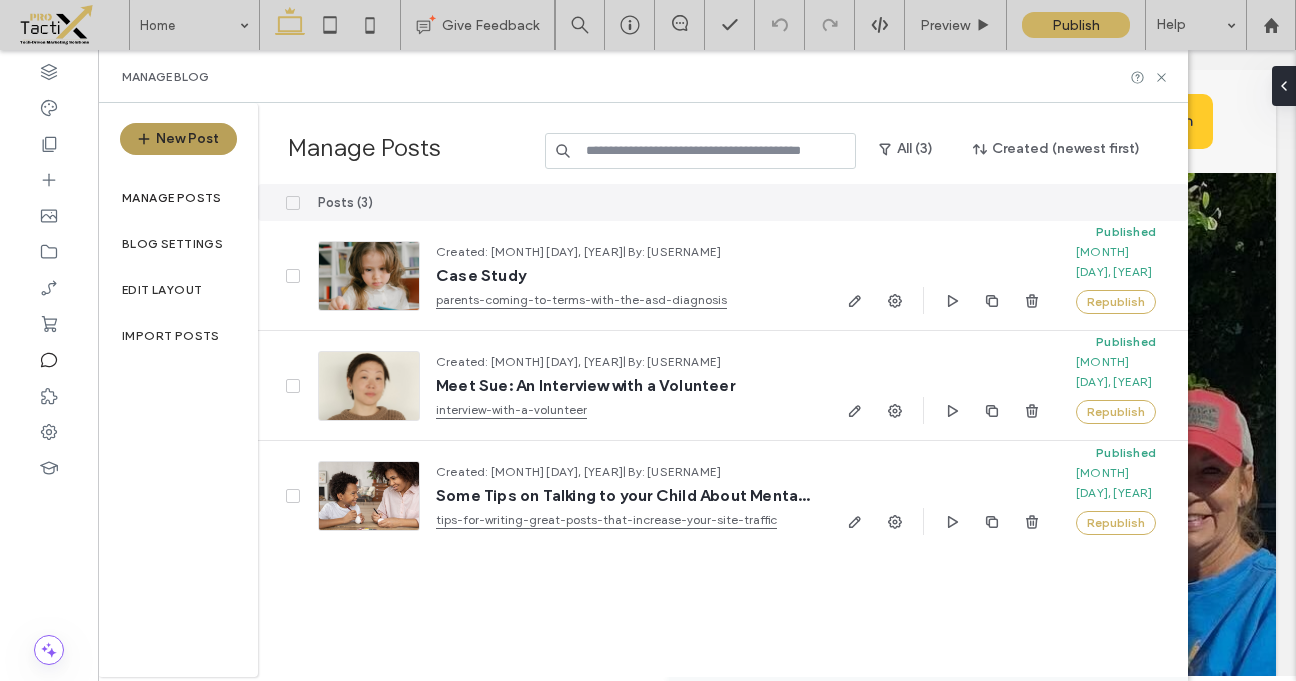 click on "New Post" at bounding box center [178, 139] 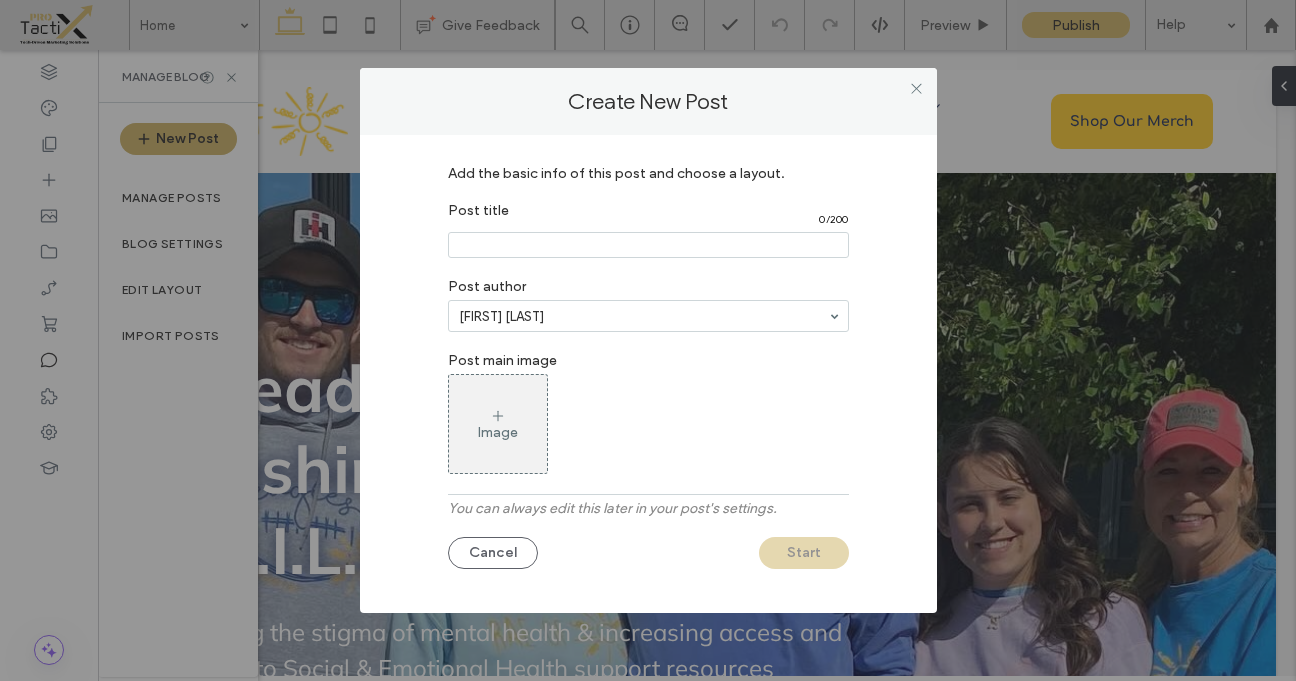 click at bounding box center [648, 245] 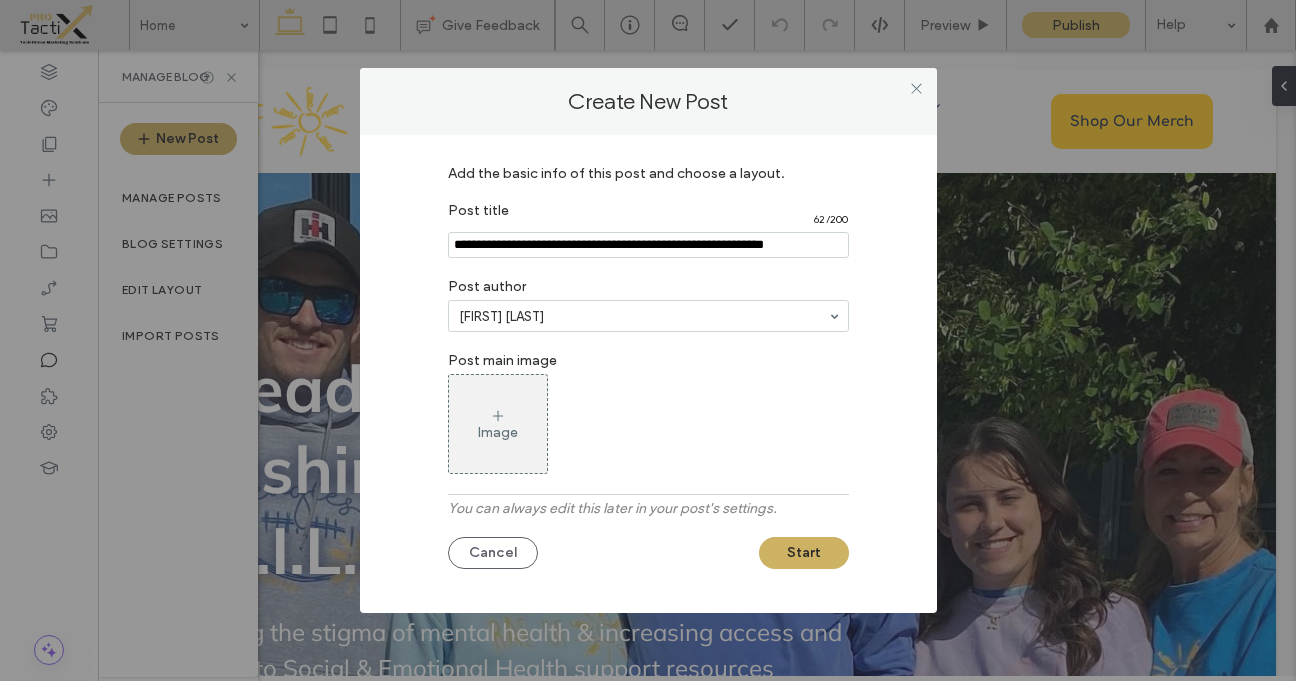 click on "Post author" at bounding box center (648, 284) 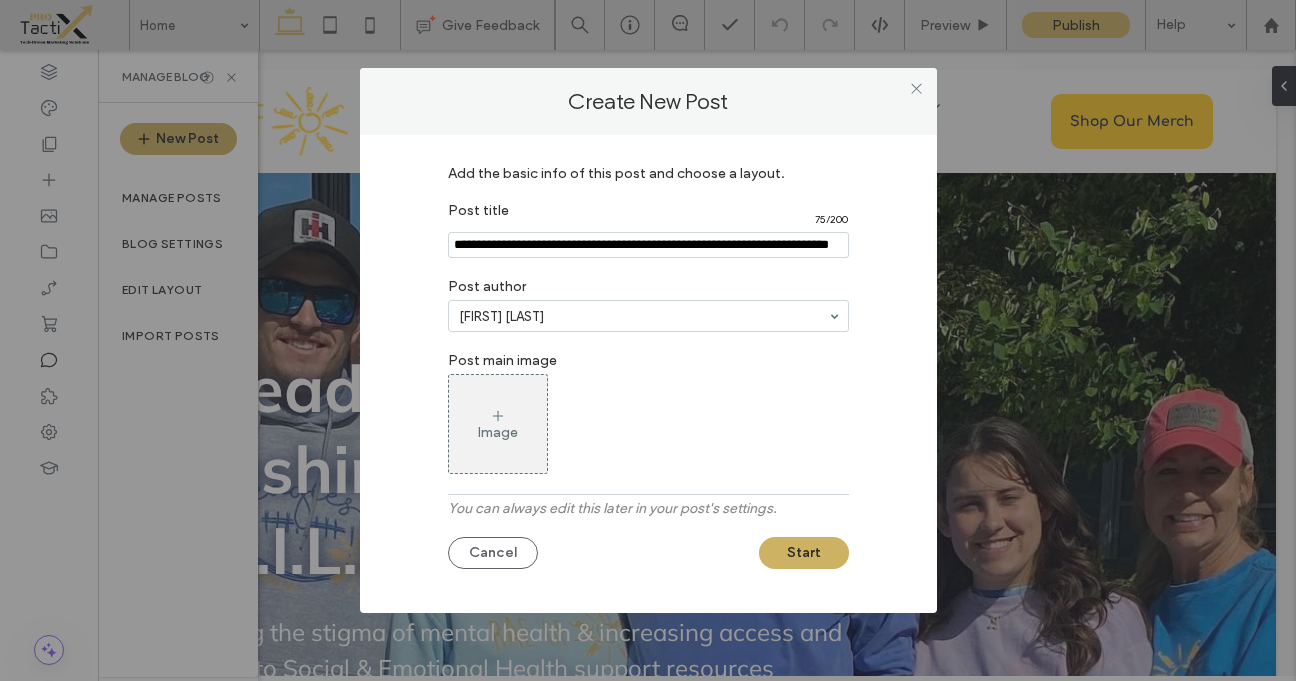 scroll, scrollTop: 0, scrollLeft: 93, axis: horizontal 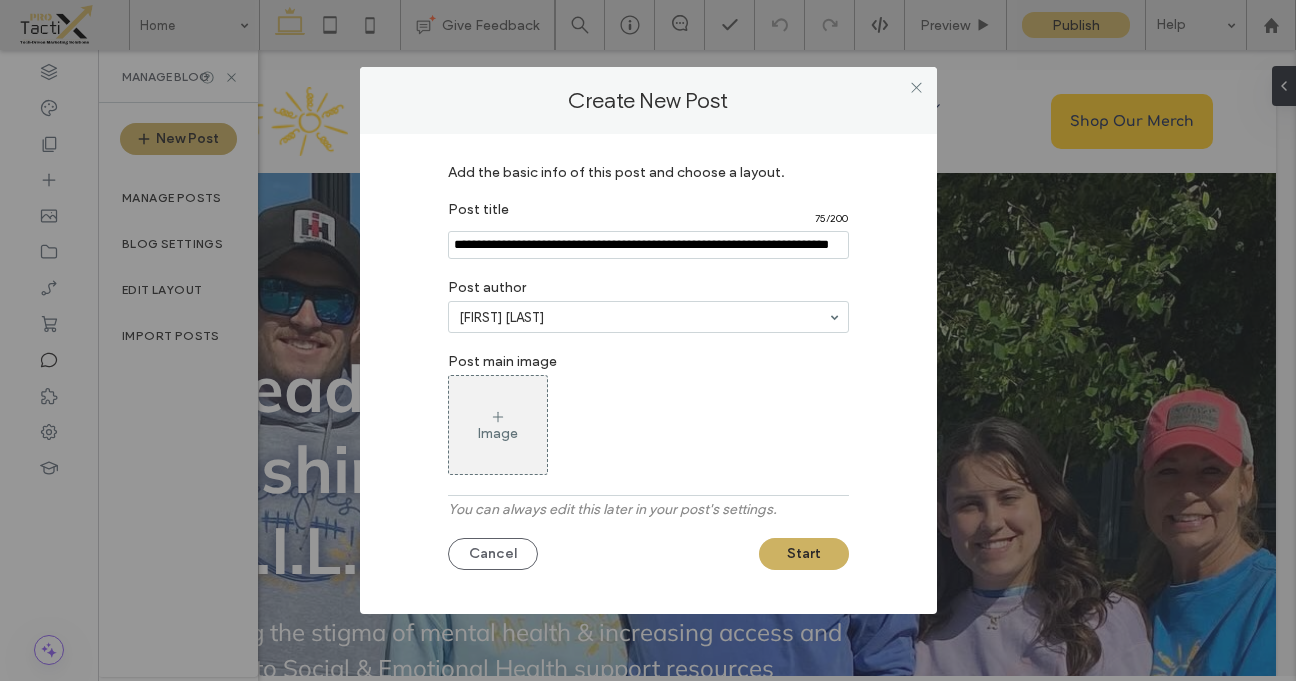 click at bounding box center (648, 245) 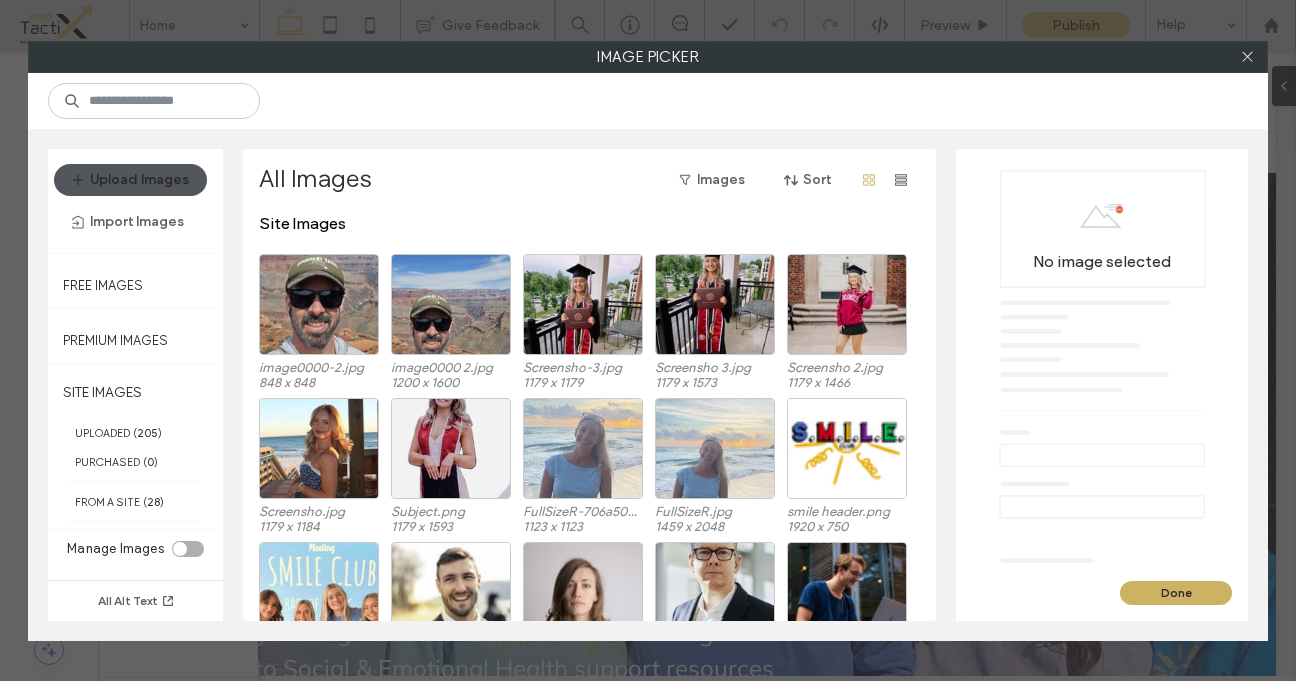 click on "Upload Images" at bounding box center (130, 180) 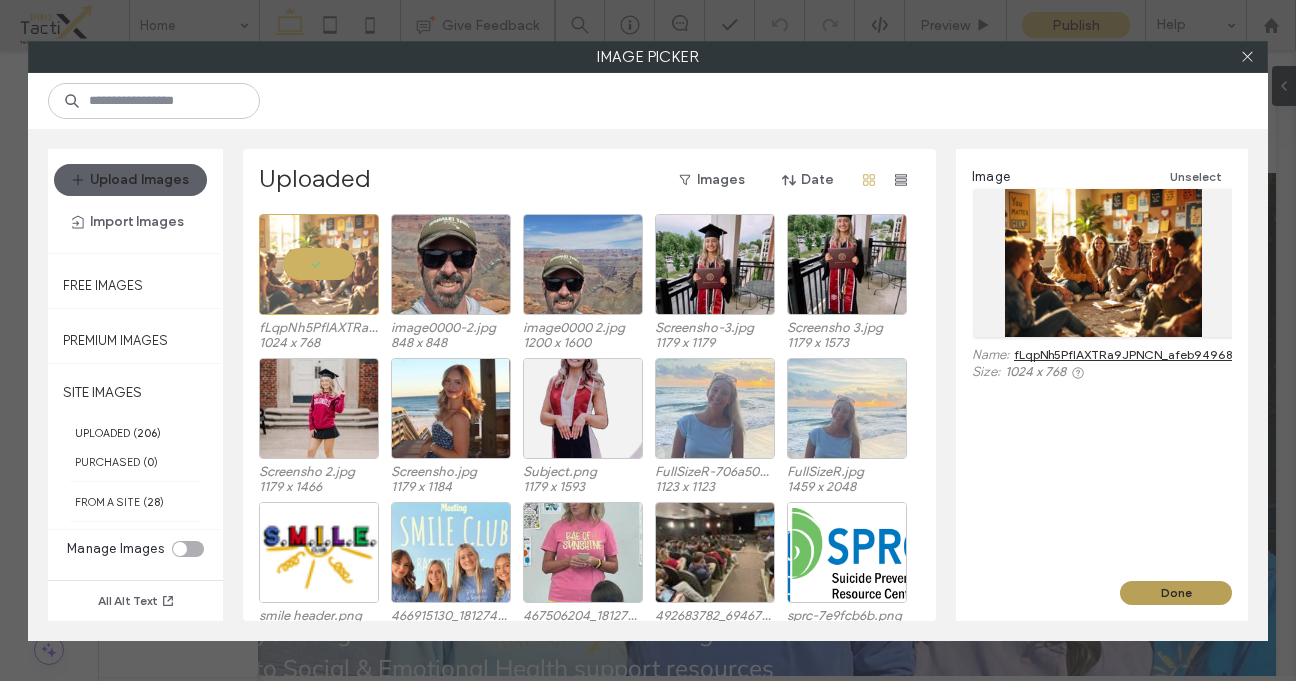 click on "Done" at bounding box center [1176, 593] 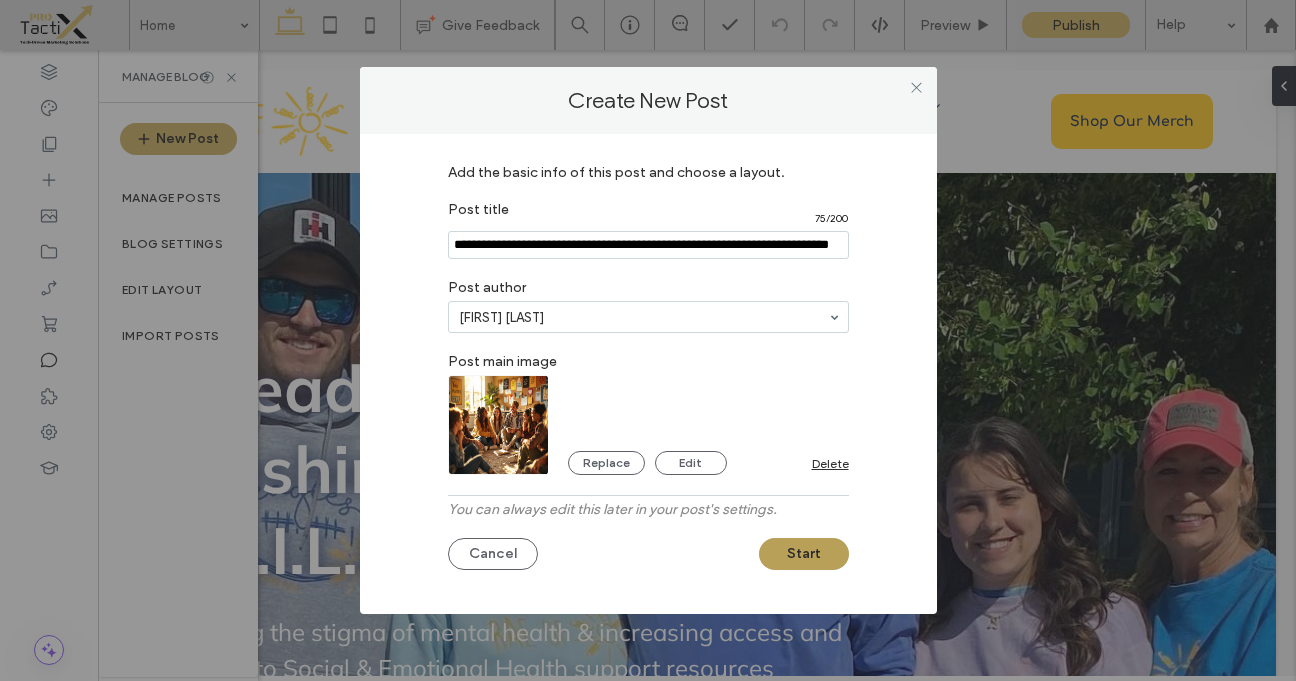click on "Start" at bounding box center [804, 554] 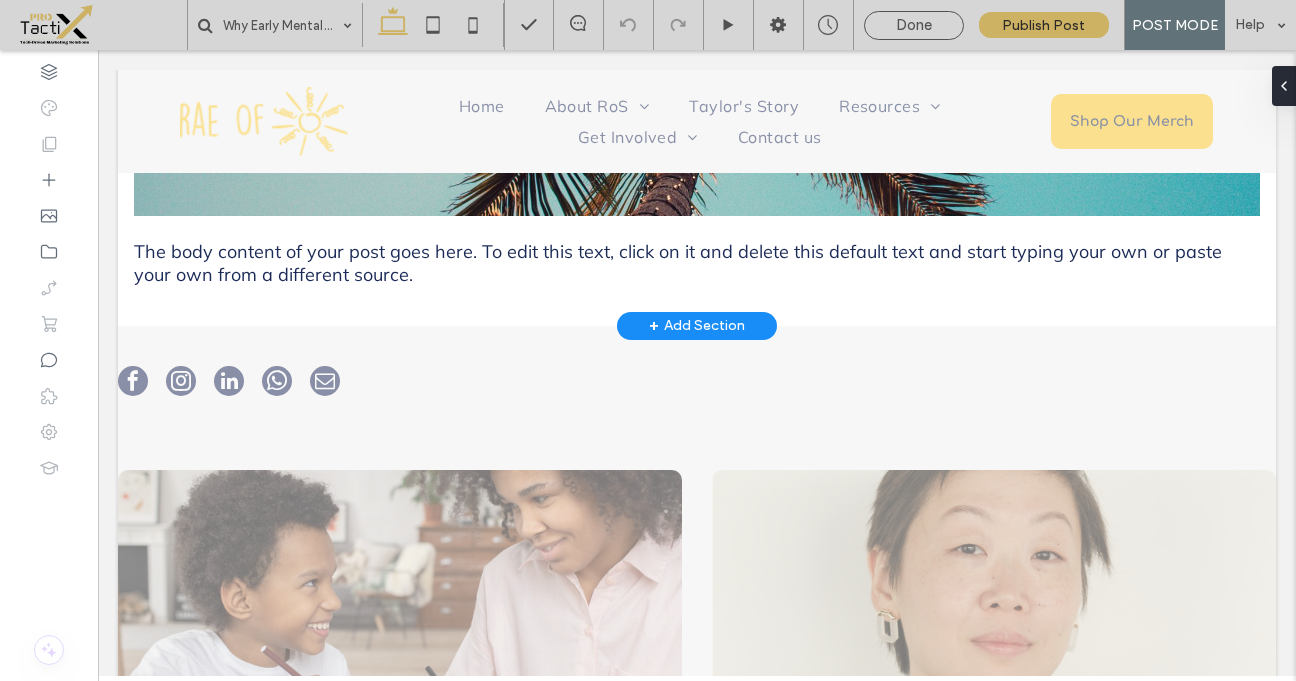scroll, scrollTop: 1200, scrollLeft: 0, axis: vertical 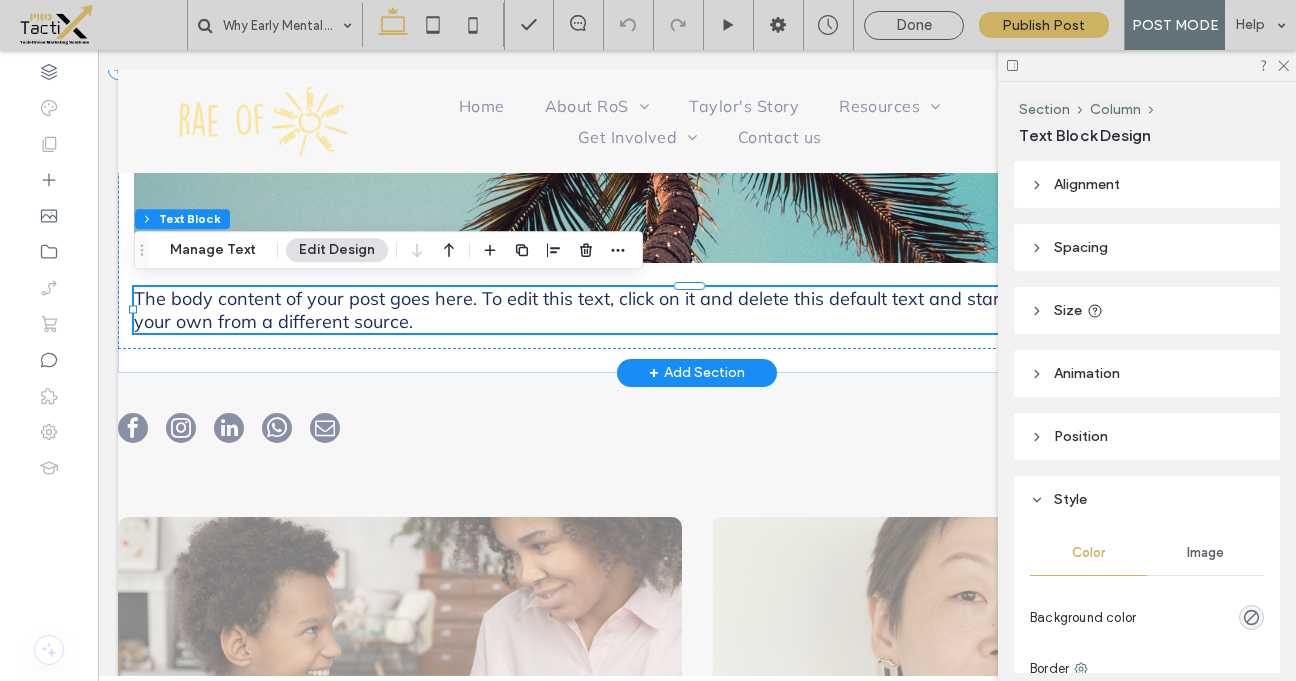 click on "The body content of your post goes here. To edit this text, click on it and delete this default text and start typing your own or paste your own from a different source." at bounding box center [678, 310] 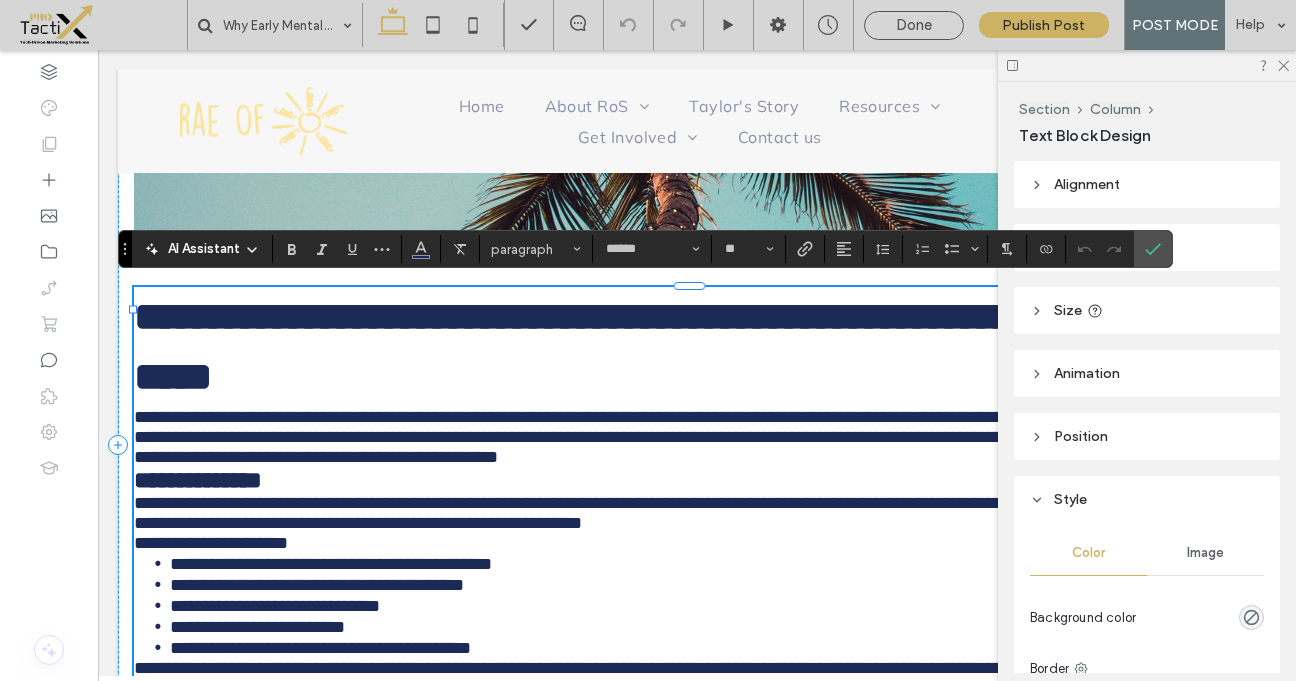 scroll, scrollTop: 1376, scrollLeft: 0, axis: vertical 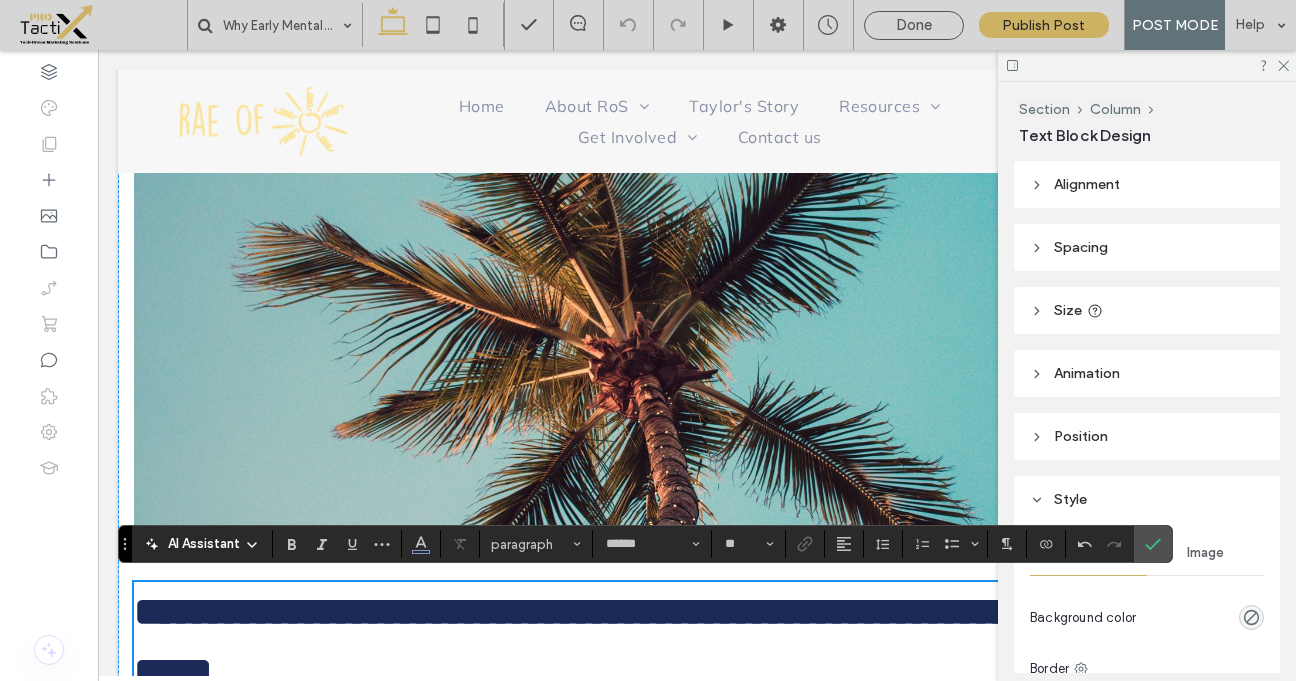 click at bounding box center [697, 355] 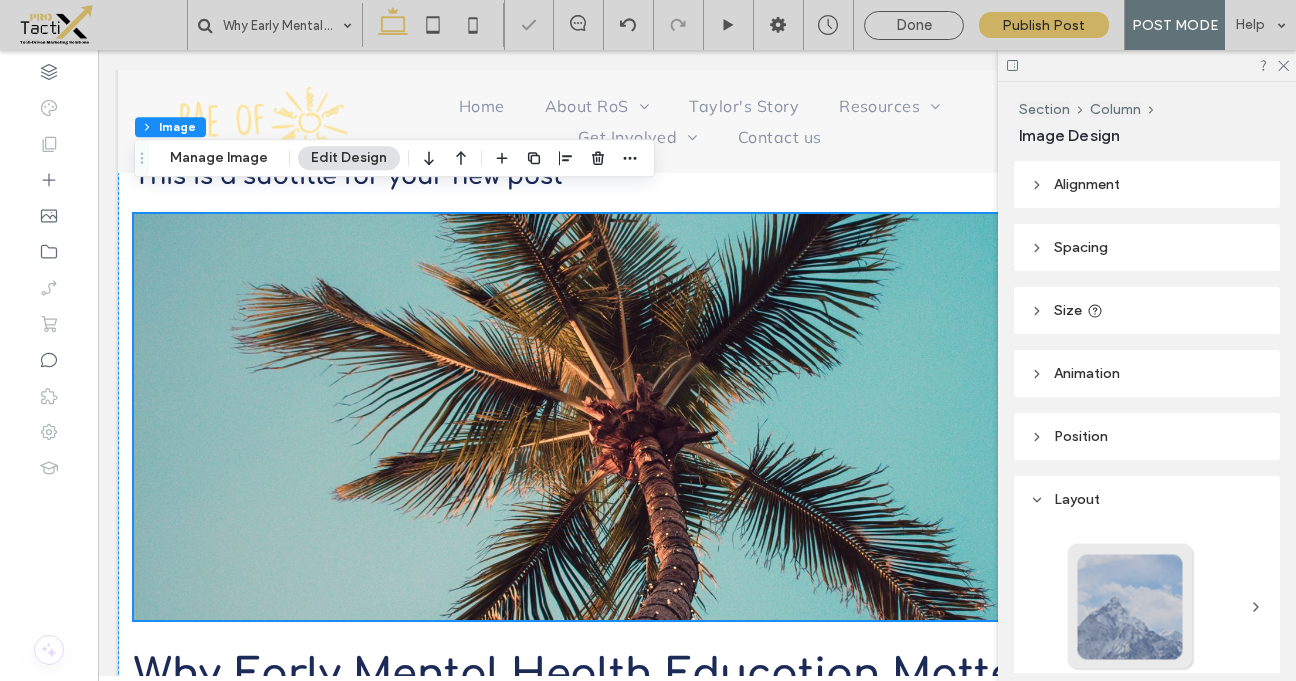 scroll, scrollTop: 792, scrollLeft: 0, axis: vertical 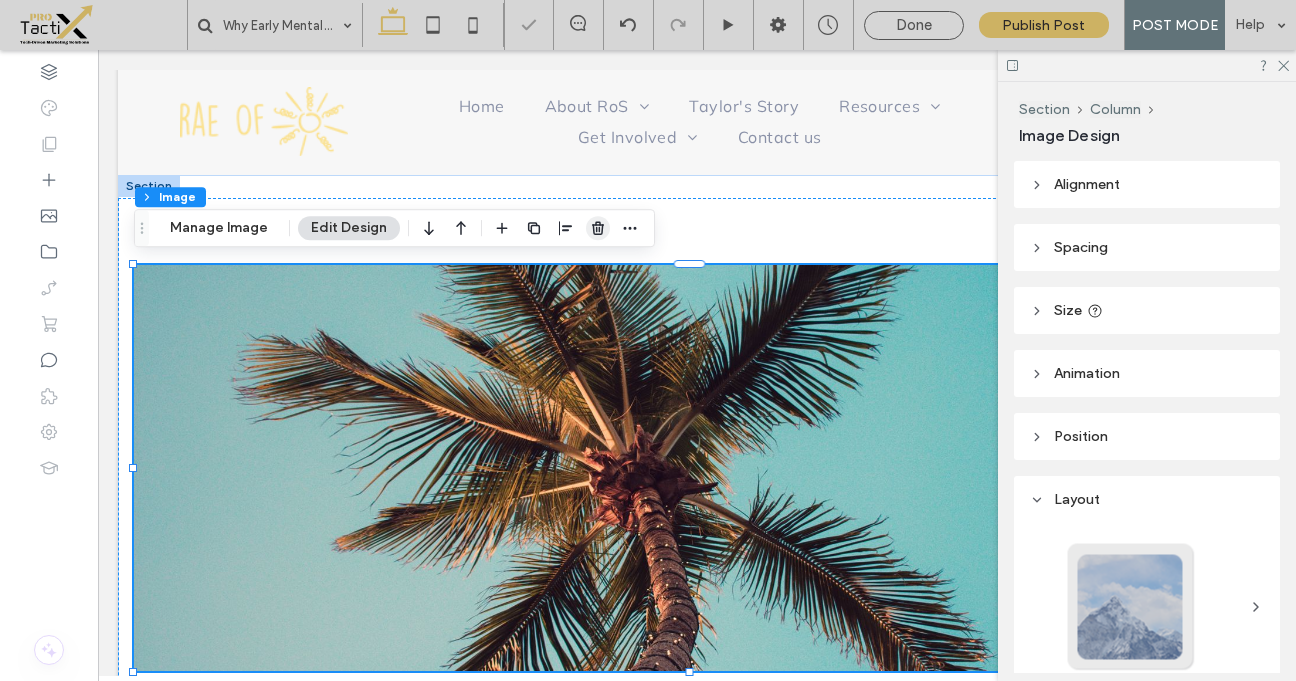 click 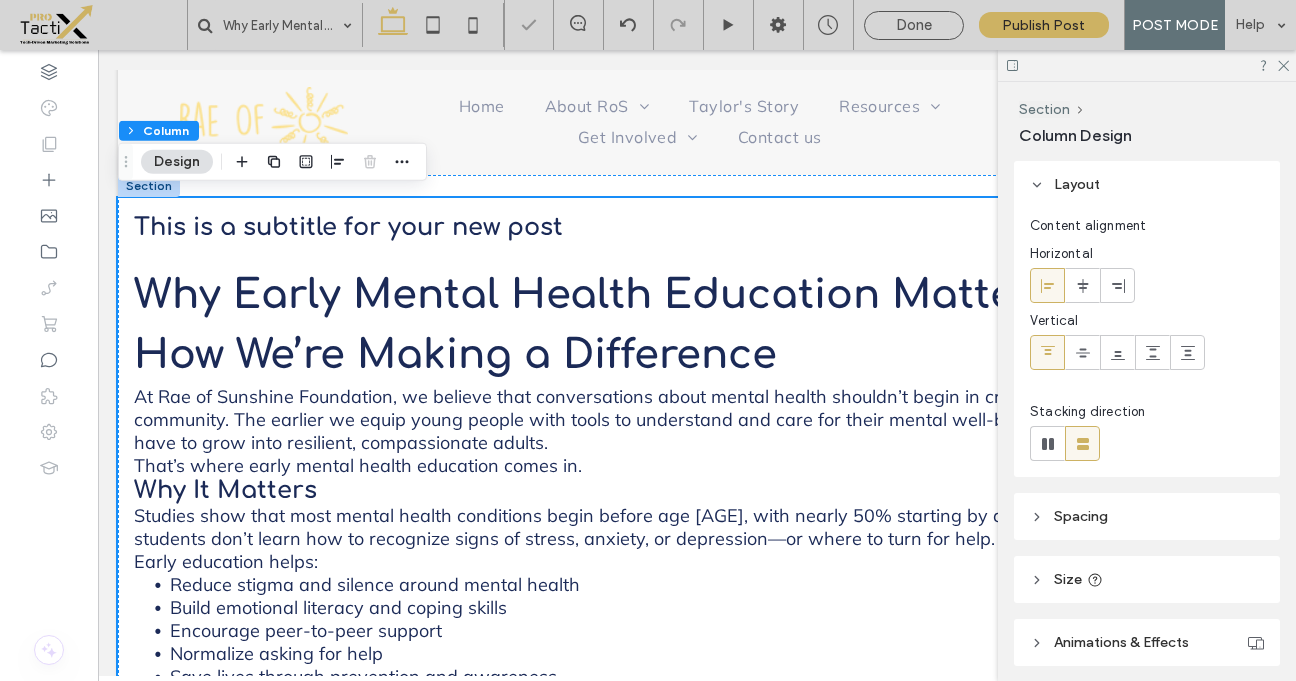 scroll, scrollTop: 791, scrollLeft: 0, axis: vertical 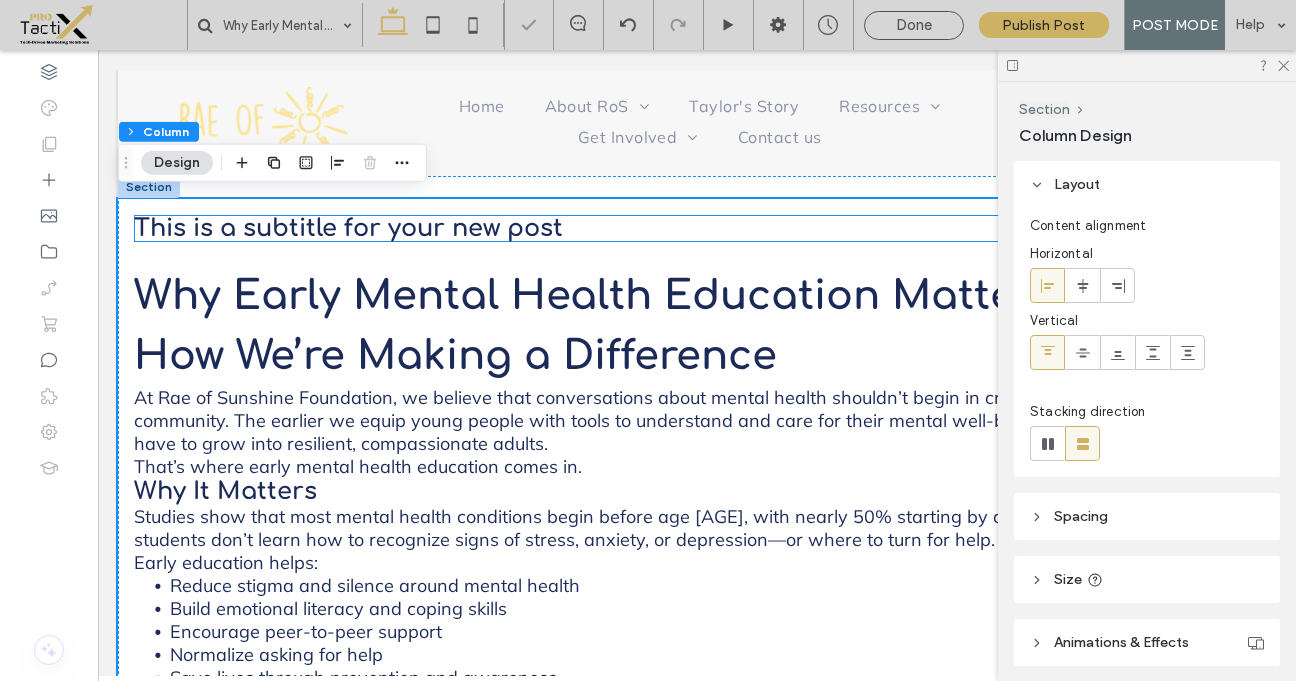 click on "This is a subtitle for your new post" at bounding box center [697, 228] 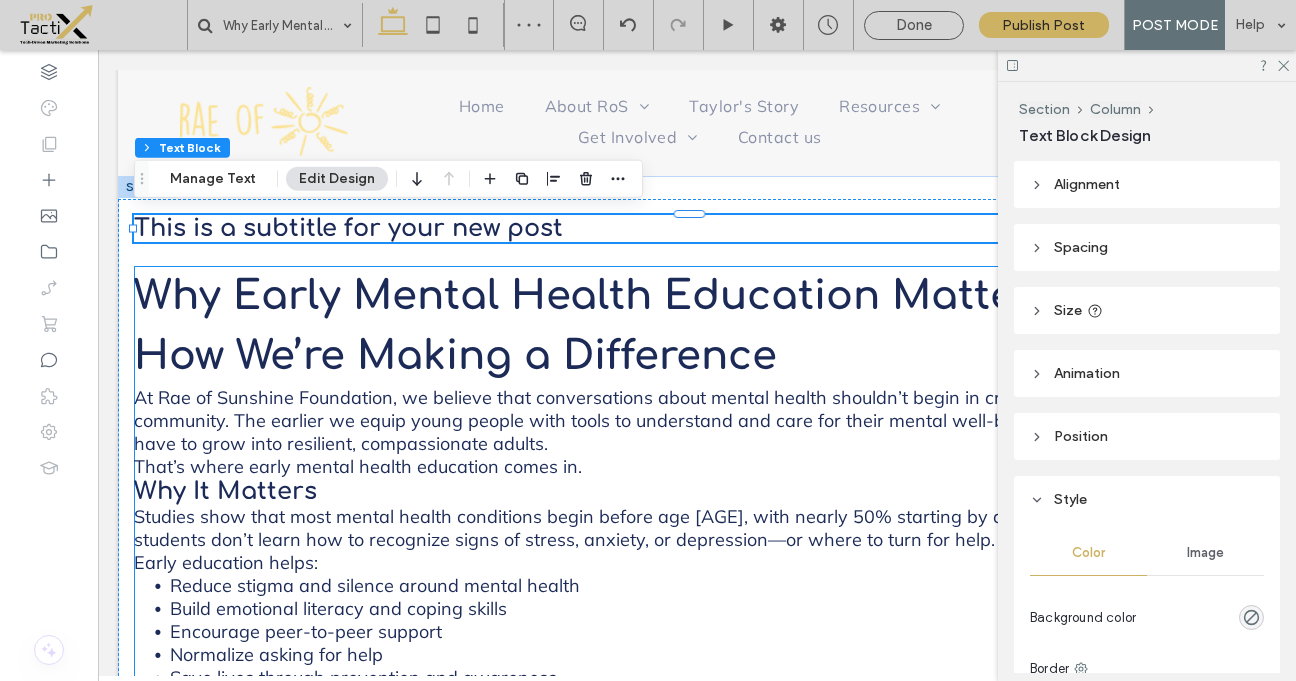 click on "Why Early Mental Health Education Matters—And How We’re Making a Difference" at bounding box center (655, 326) 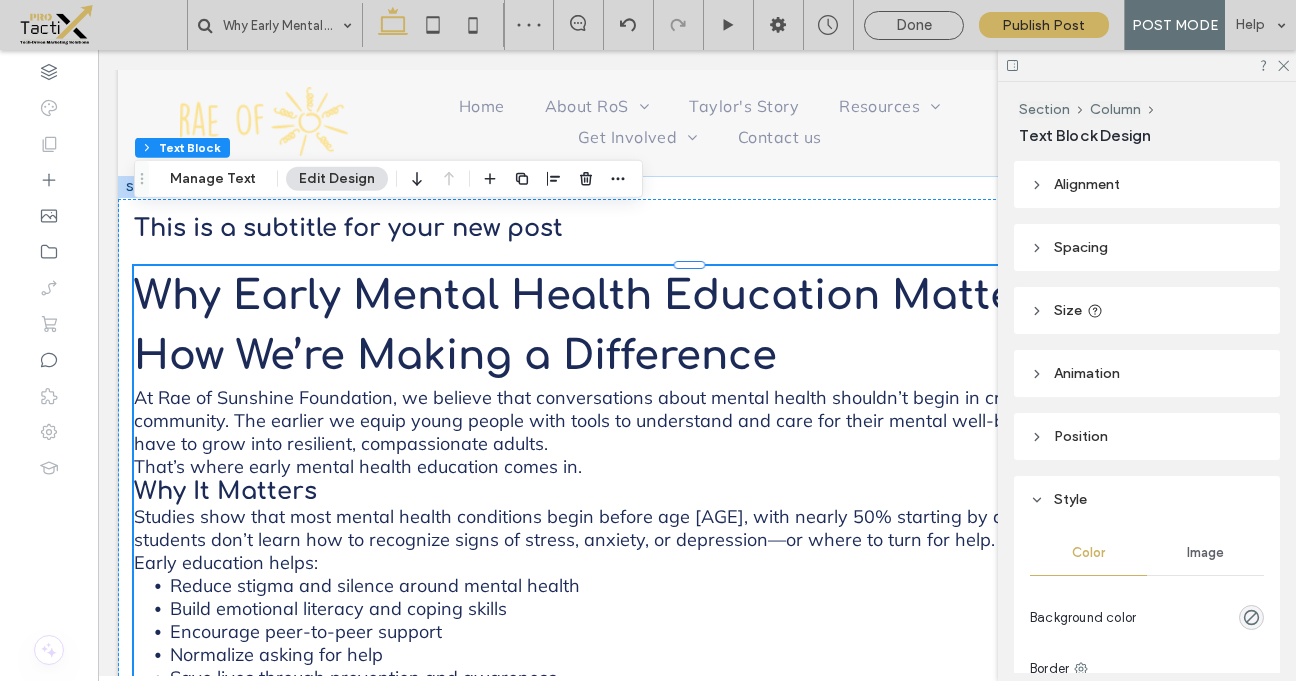 click on "Why Early Mental Health Education Matters—And How We’re Making a Difference At Rae of Sunshine Foundation, we believe that conversations about mental health shouldn’t begin in crisis—they should begin in community. The earlier we equip young people with tools to understand and care for their mental well-being, the better chance they have to grow into resilient, compassionate adults. That’s where early mental health education comes in. Why It Matters Studies show that most mental health conditions begin before age 24, with nearly 50% starting by age 14. But too often, students don’t learn how to recognize signs of stress, anxiety, or depression—or where to turn for help. Early education helps: Reduce stigma and silence around mental health Build emotional literacy and coping skills Encourage peer-to-peer support Normalize asking for help Save lives through prevention and awareness How We’re Taking Action Our signature program,  S.M.I.L.E. Club We provide: A ready-to-use curriculum Donate" at bounding box center (697, 725) 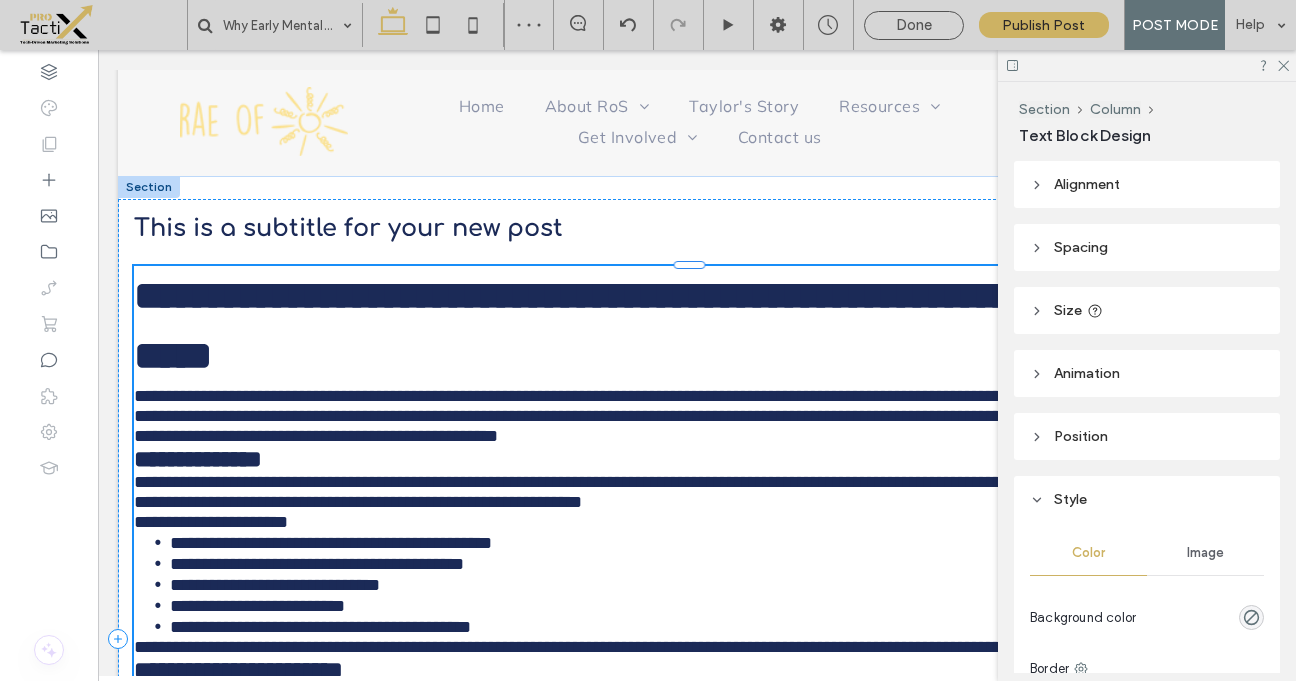 type on "******" 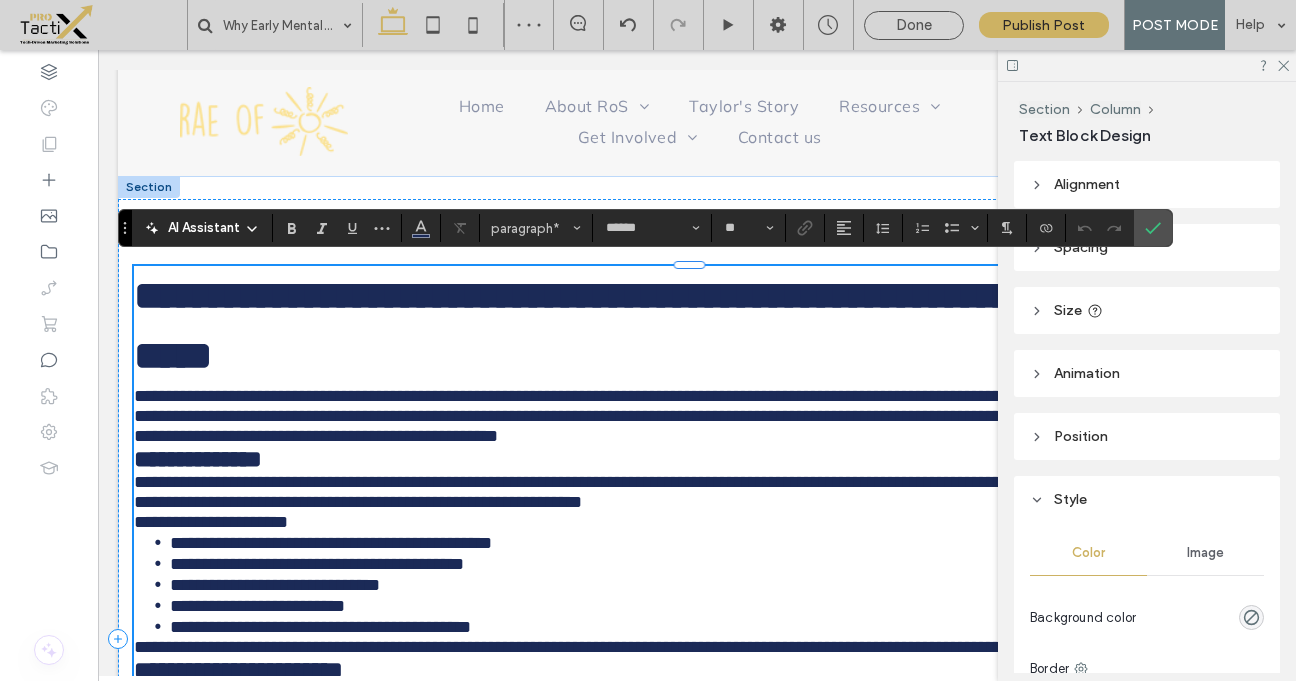 type on "*********" 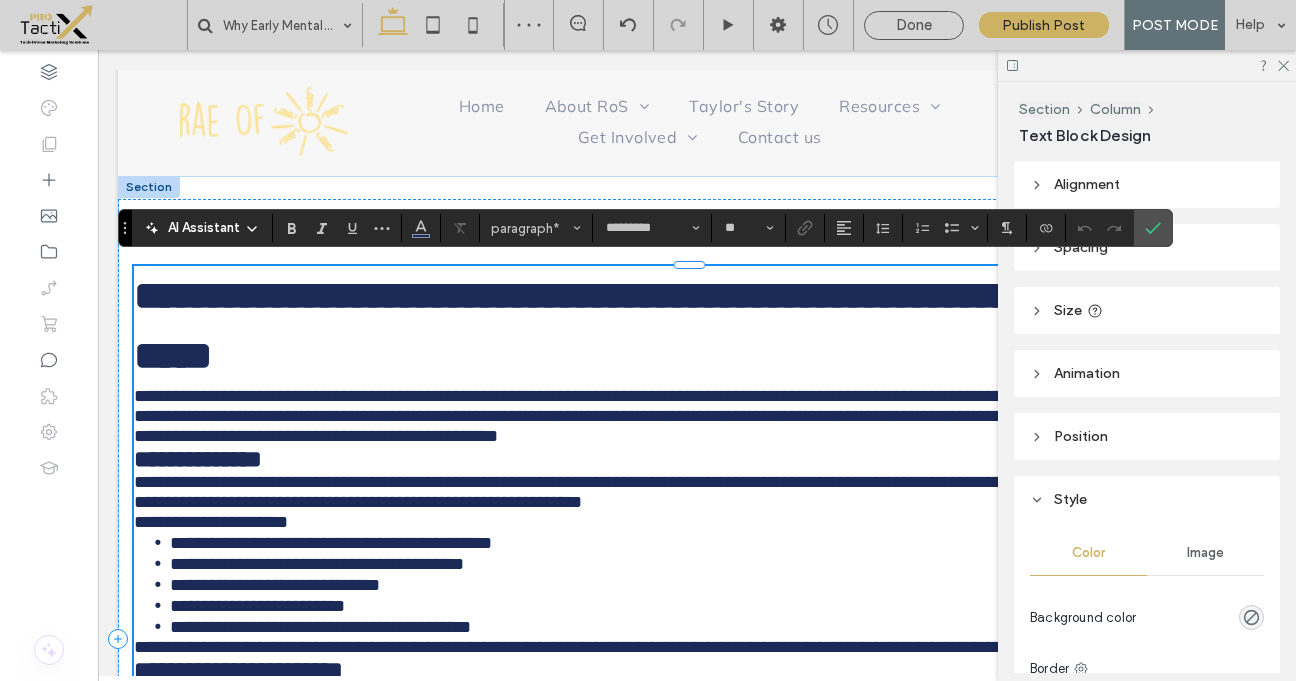 click on "**********" at bounding box center [693, 325] 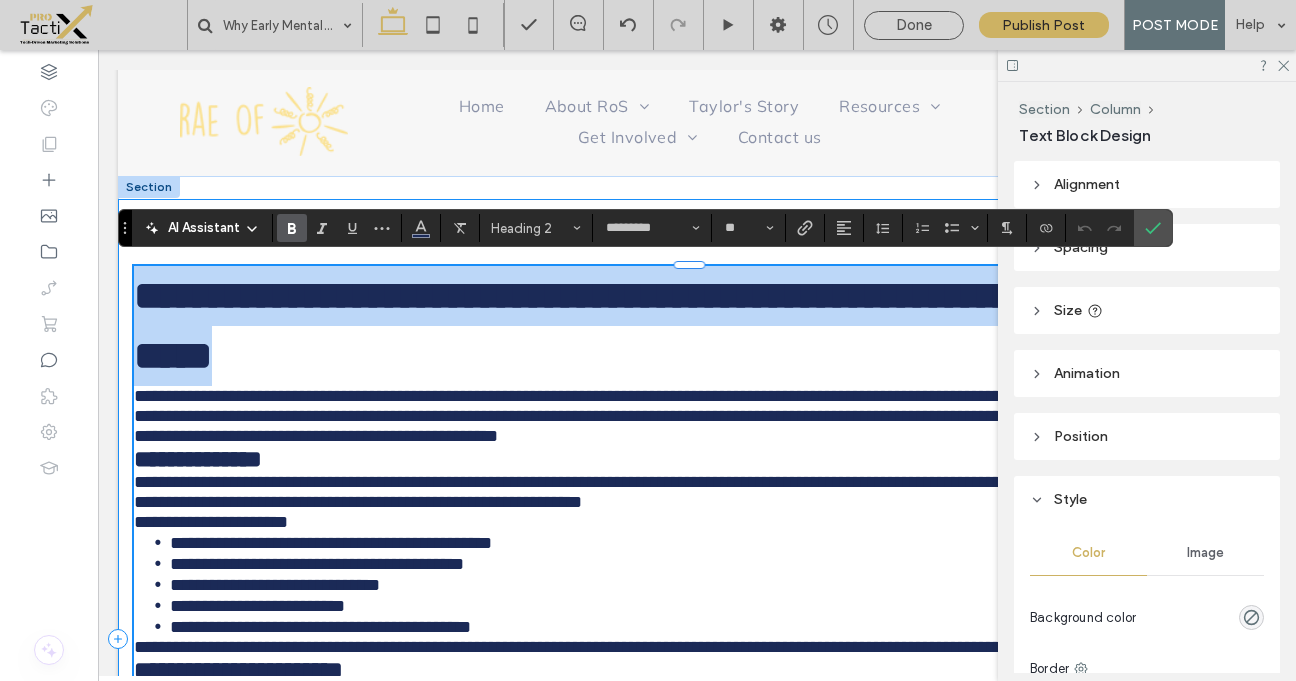 drag, startPoint x: 781, startPoint y: 347, endPoint x: 122, endPoint y: 280, distance: 662.39716 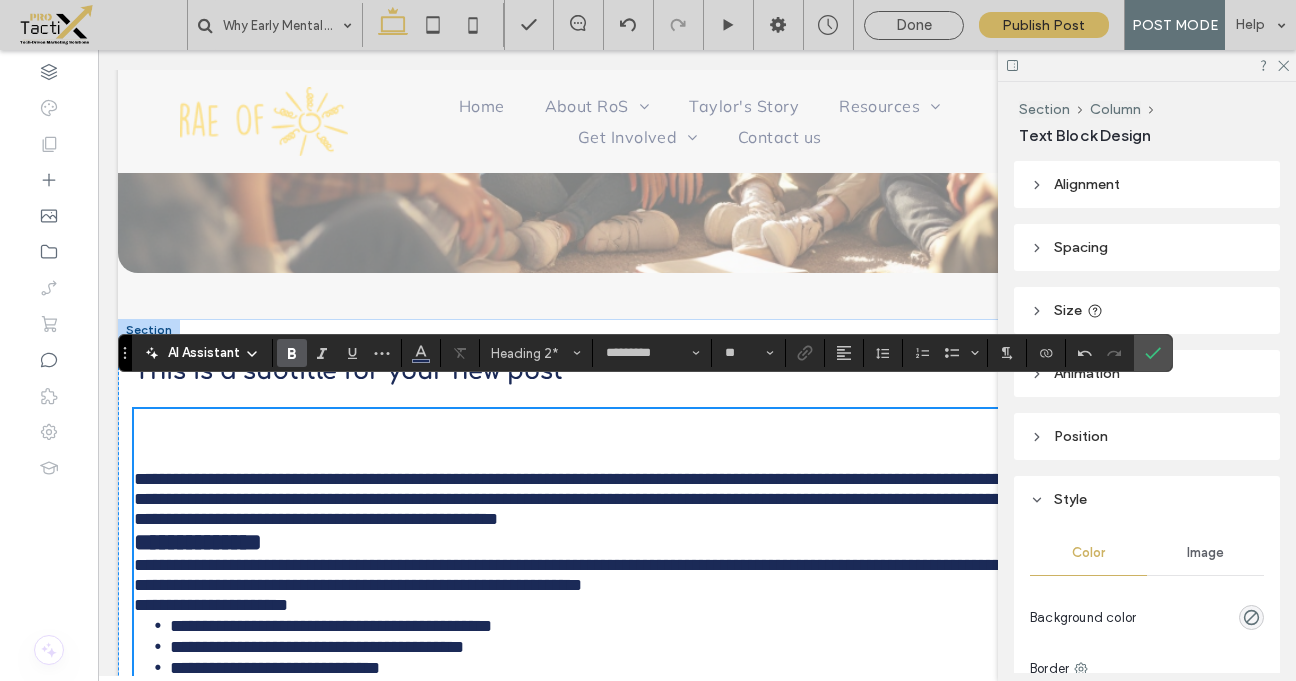 scroll, scrollTop: 628, scrollLeft: 0, axis: vertical 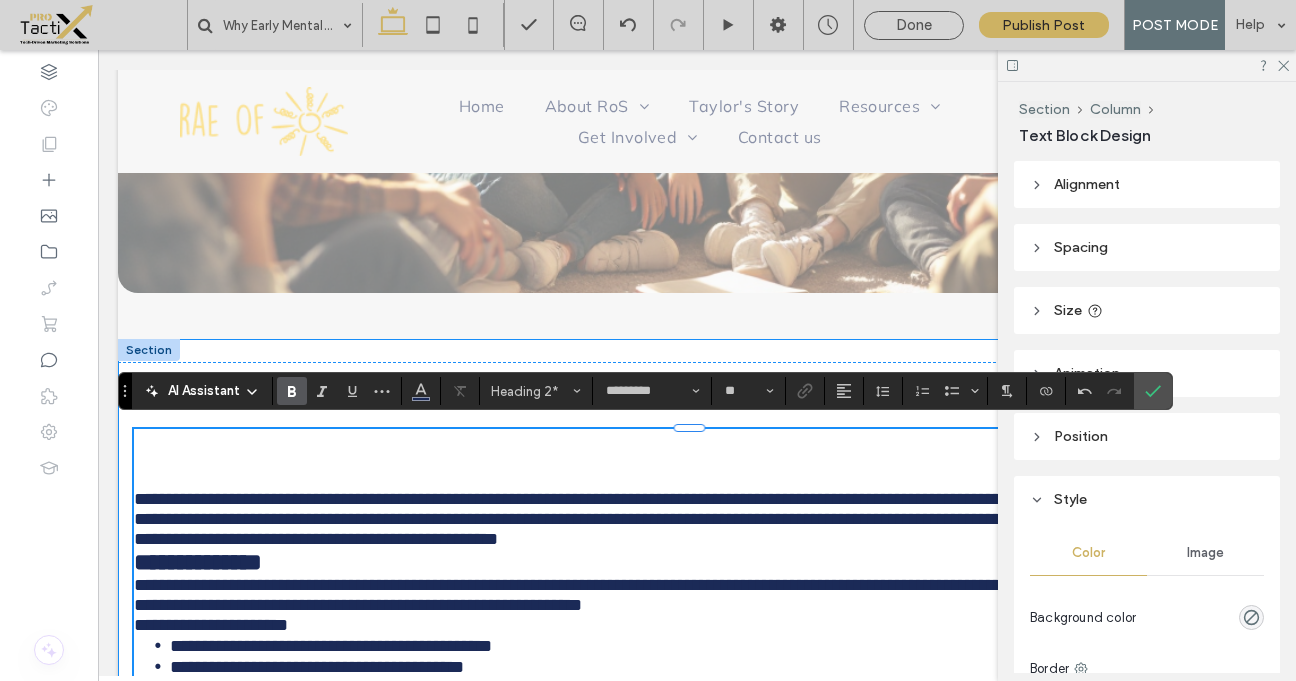 click on "**********" at bounding box center (697, 781) 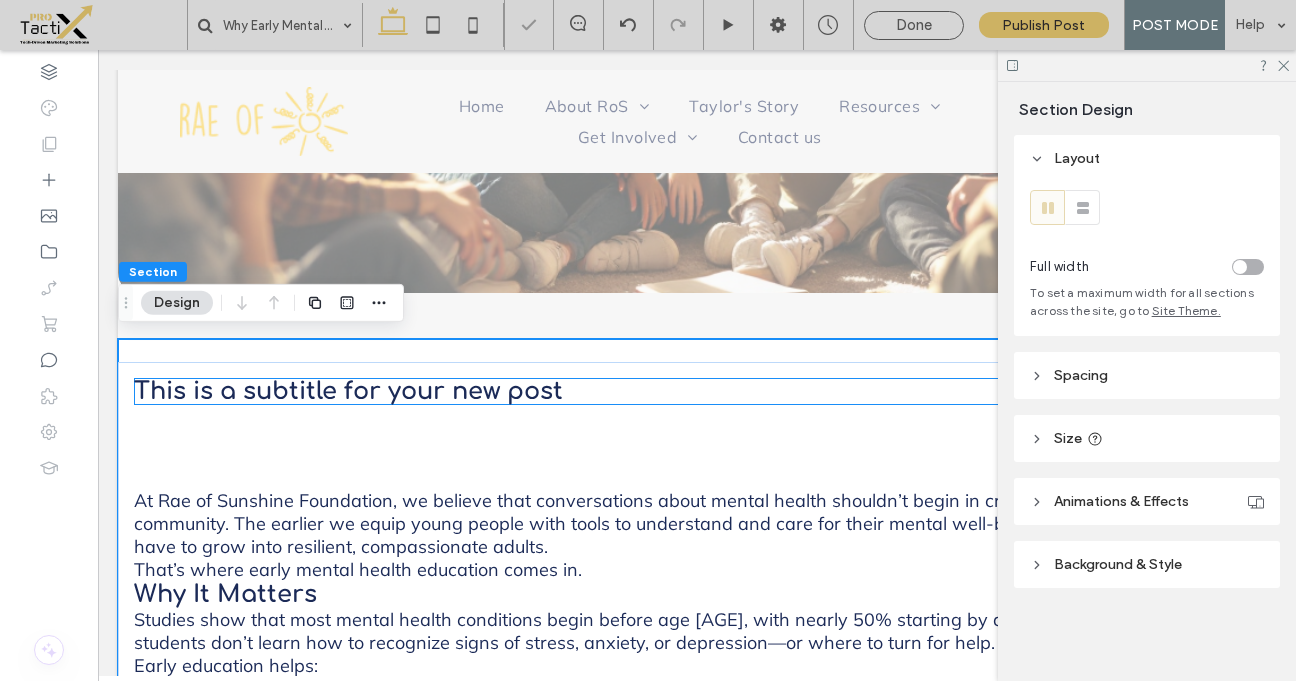 click on "This is a subtitle for your new post" at bounding box center [348, 391] 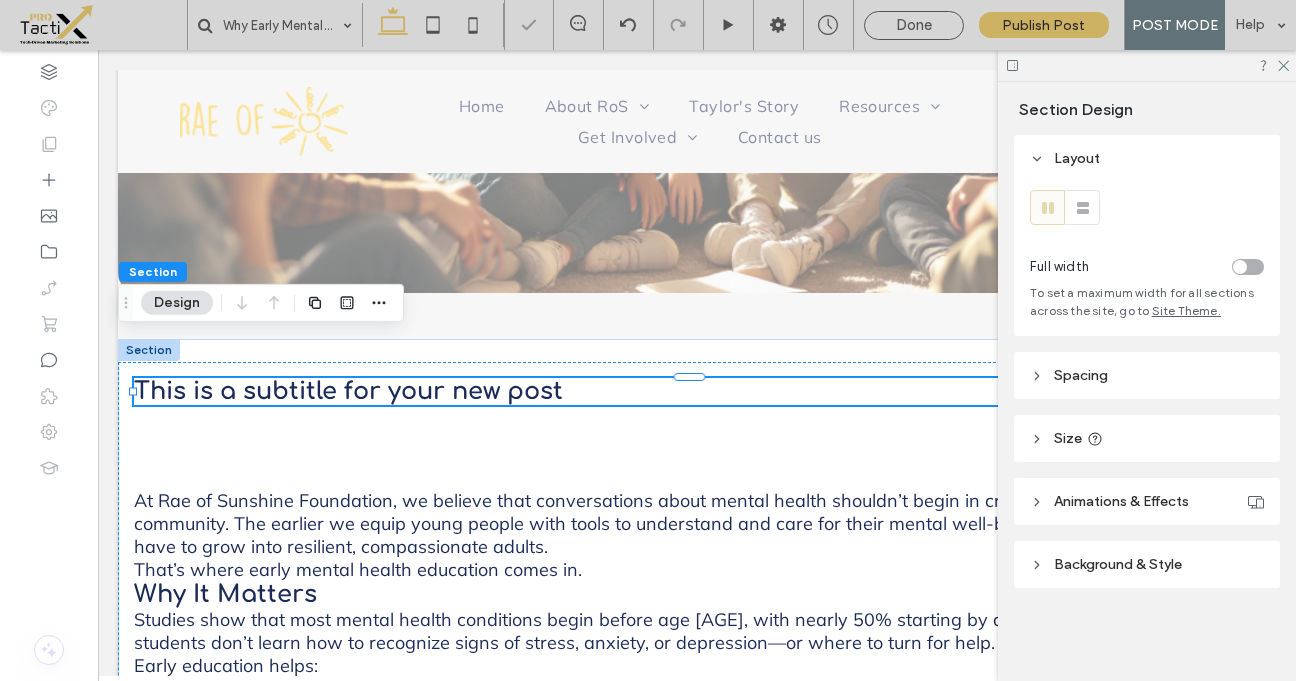 click on "This is a subtitle for your new post" at bounding box center [348, 391] 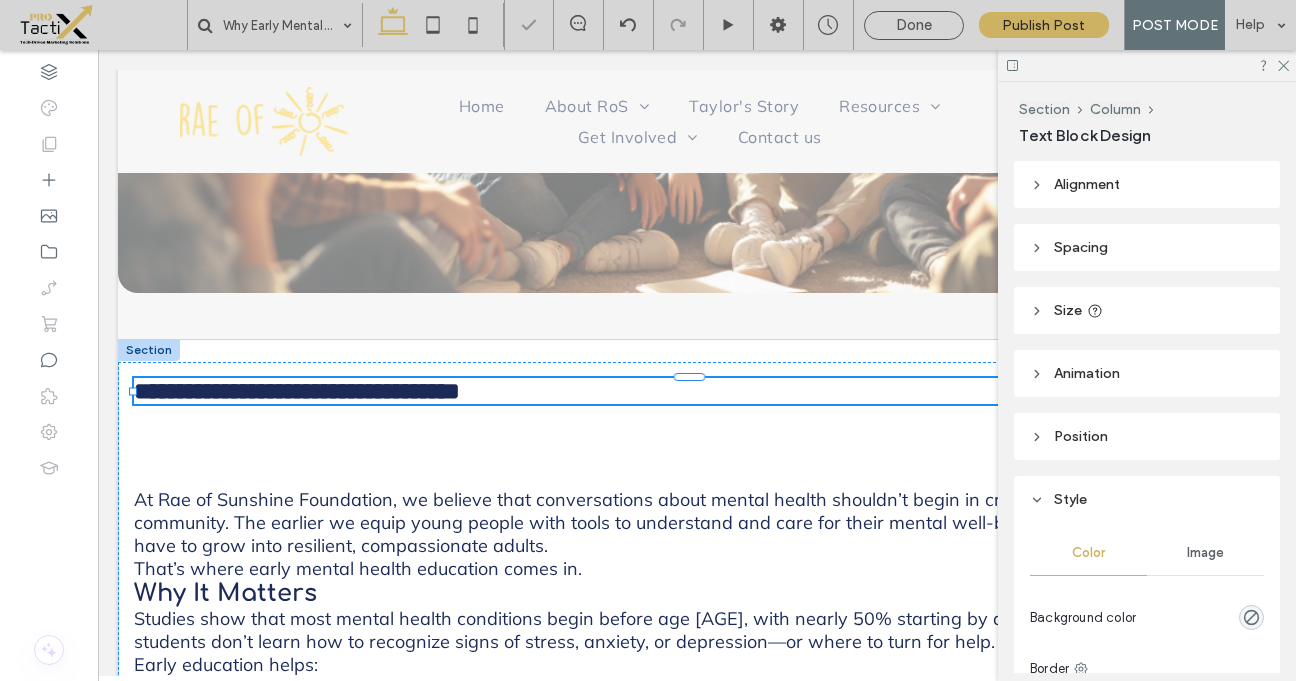 type on "*********" 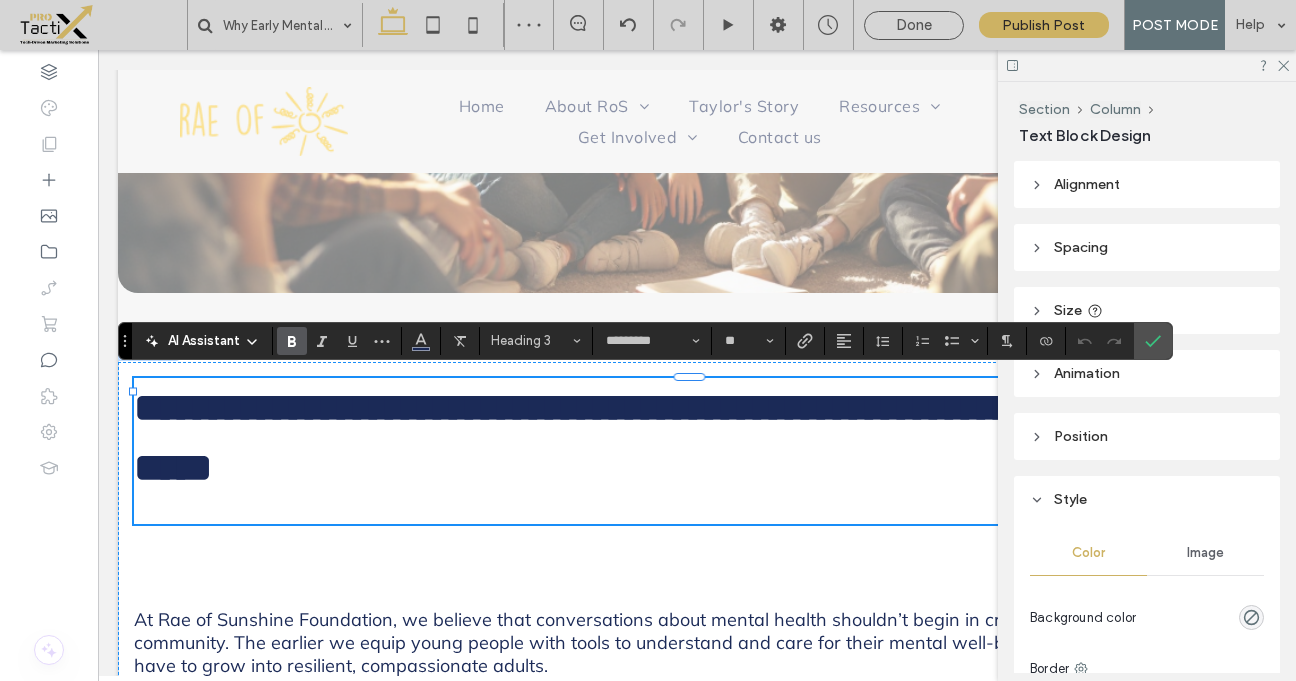 type on "******" 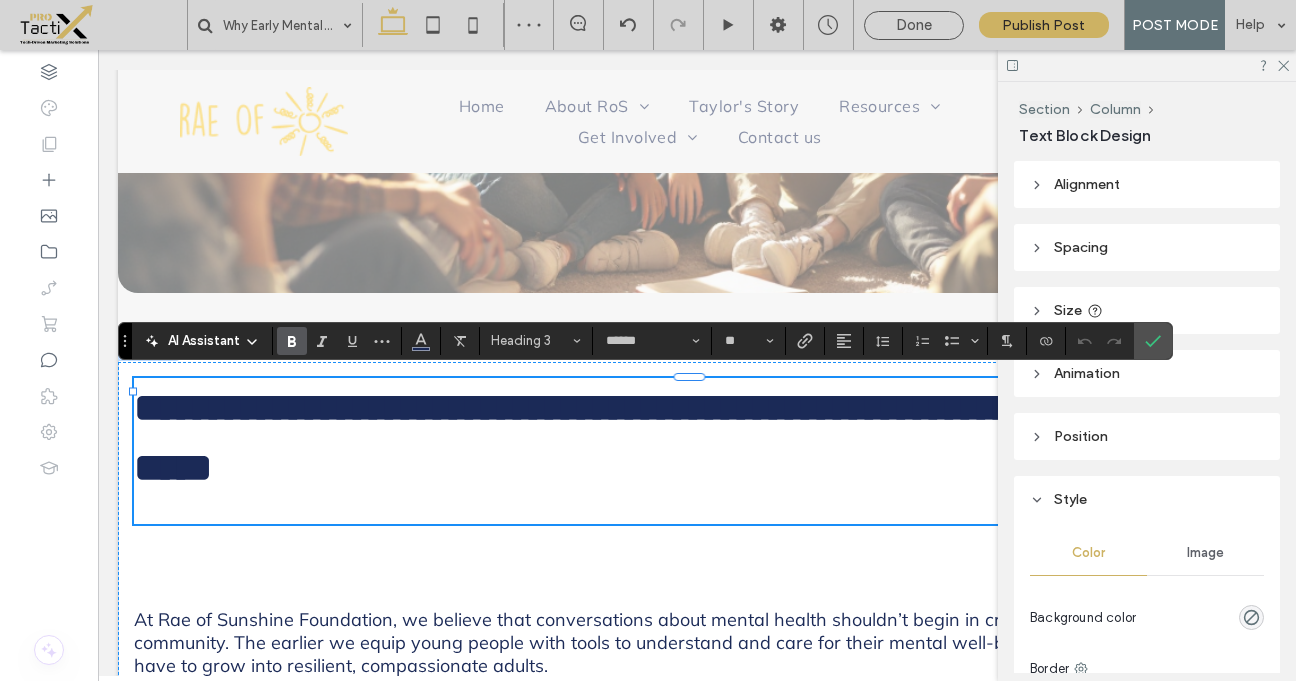 scroll, scrollTop: 0, scrollLeft: 0, axis: both 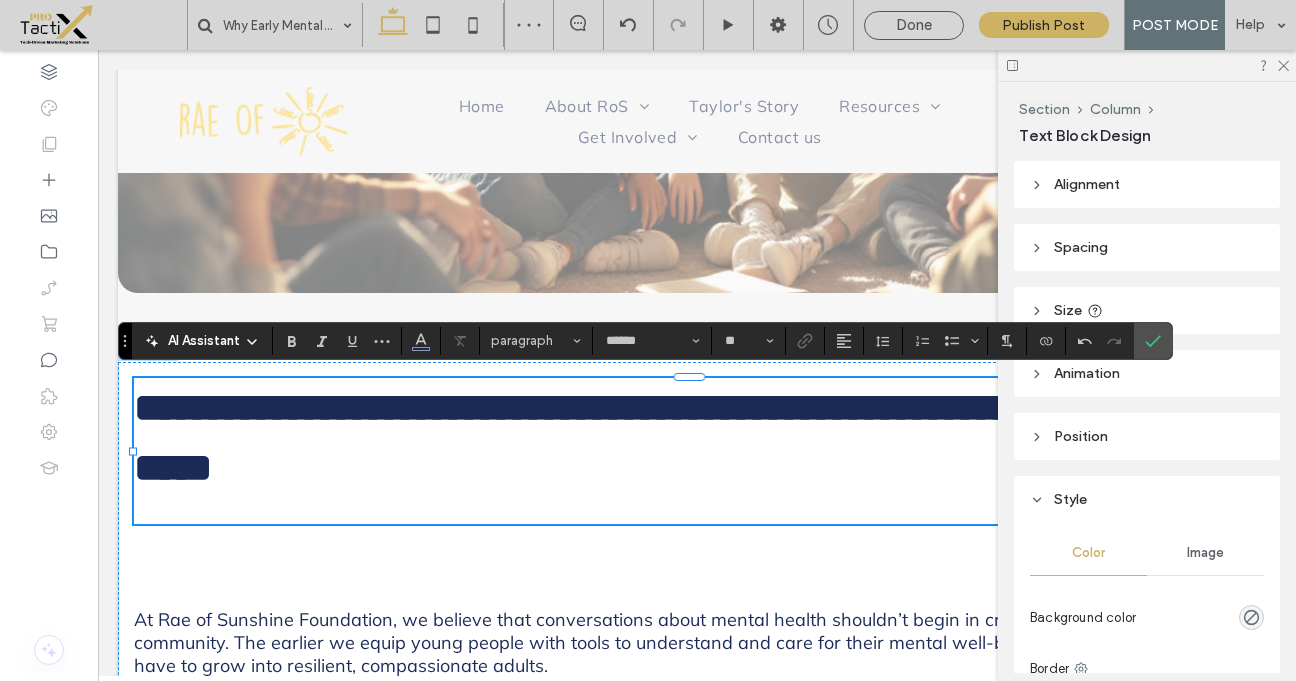 type on "*********" 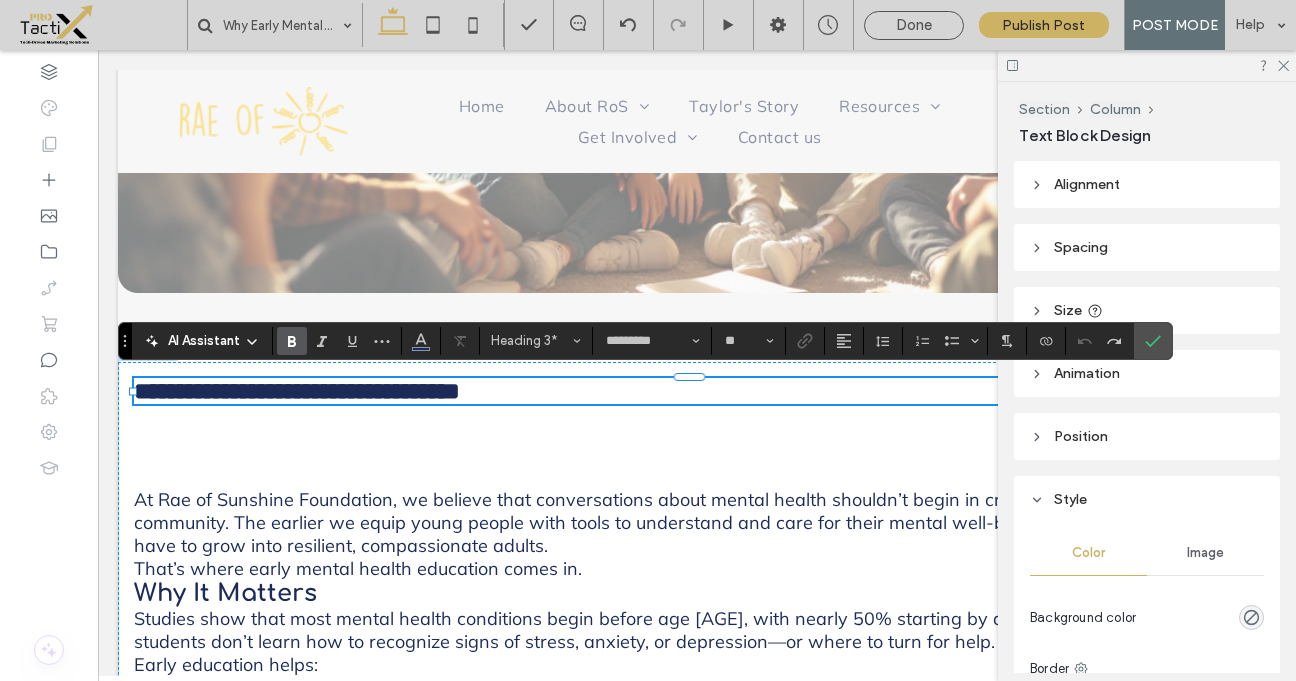 click on "**********" at bounding box center [297, 391] 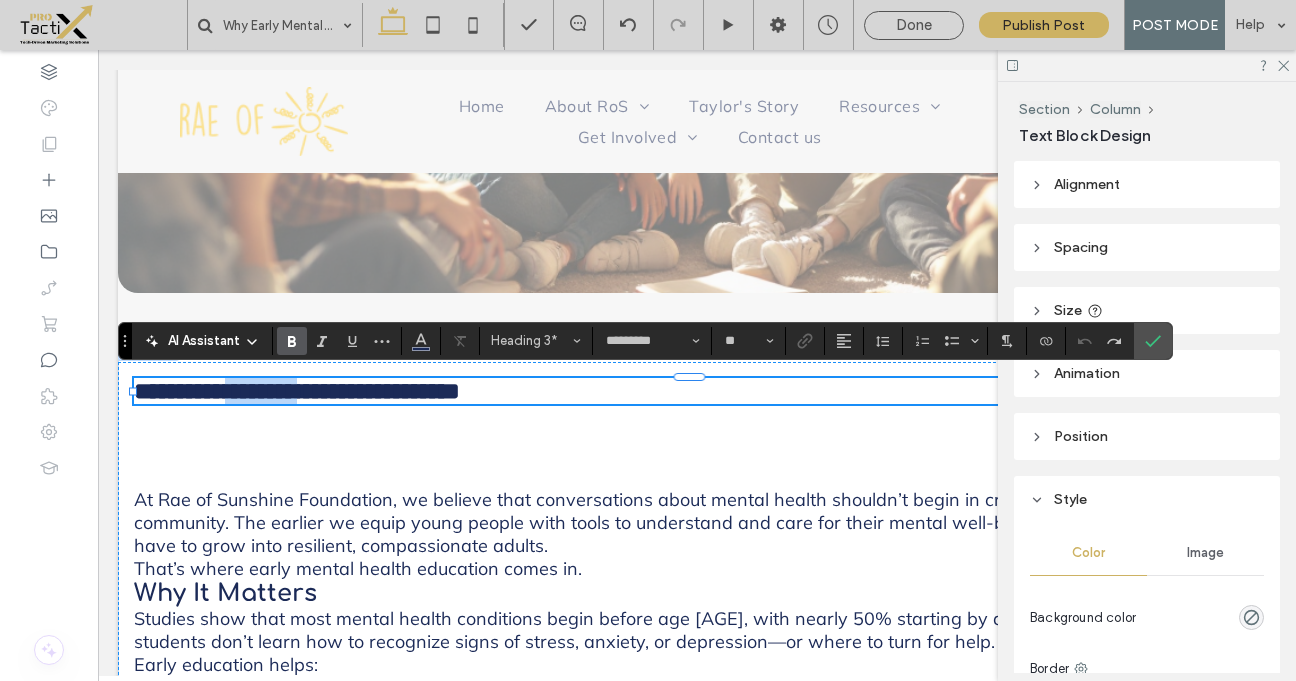 click on "**********" at bounding box center [297, 391] 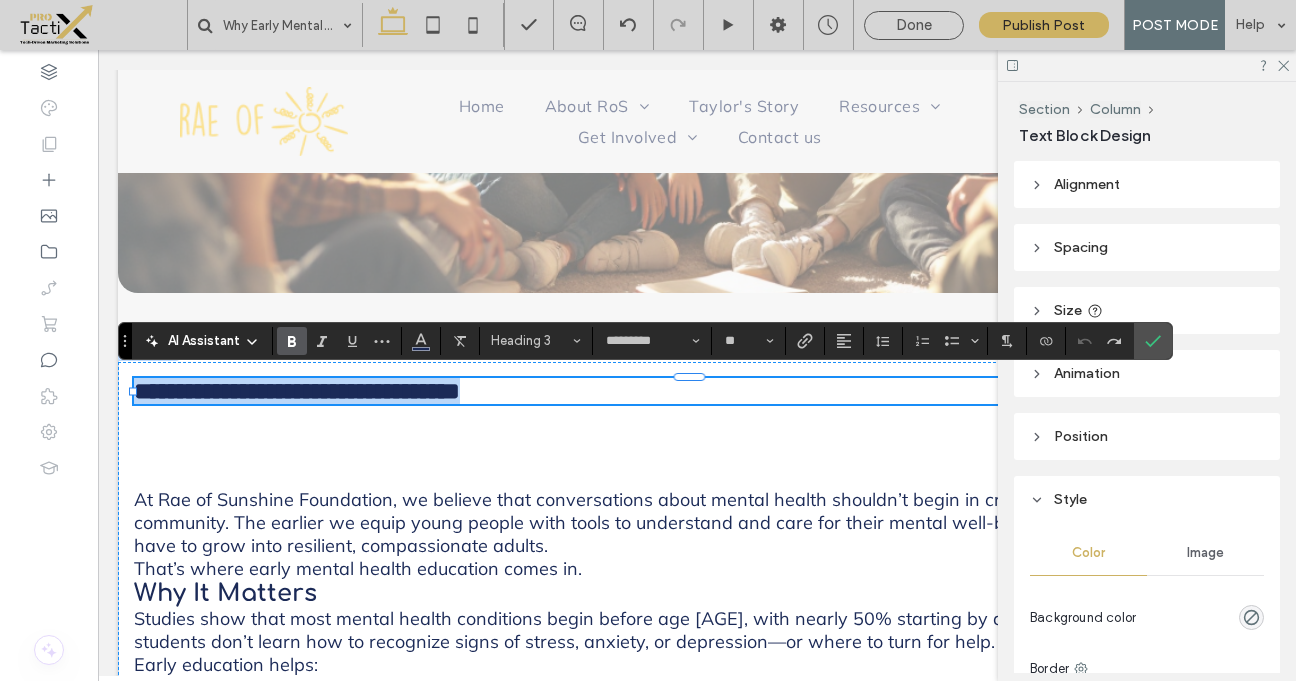 click on "**********" at bounding box center (297, 391) 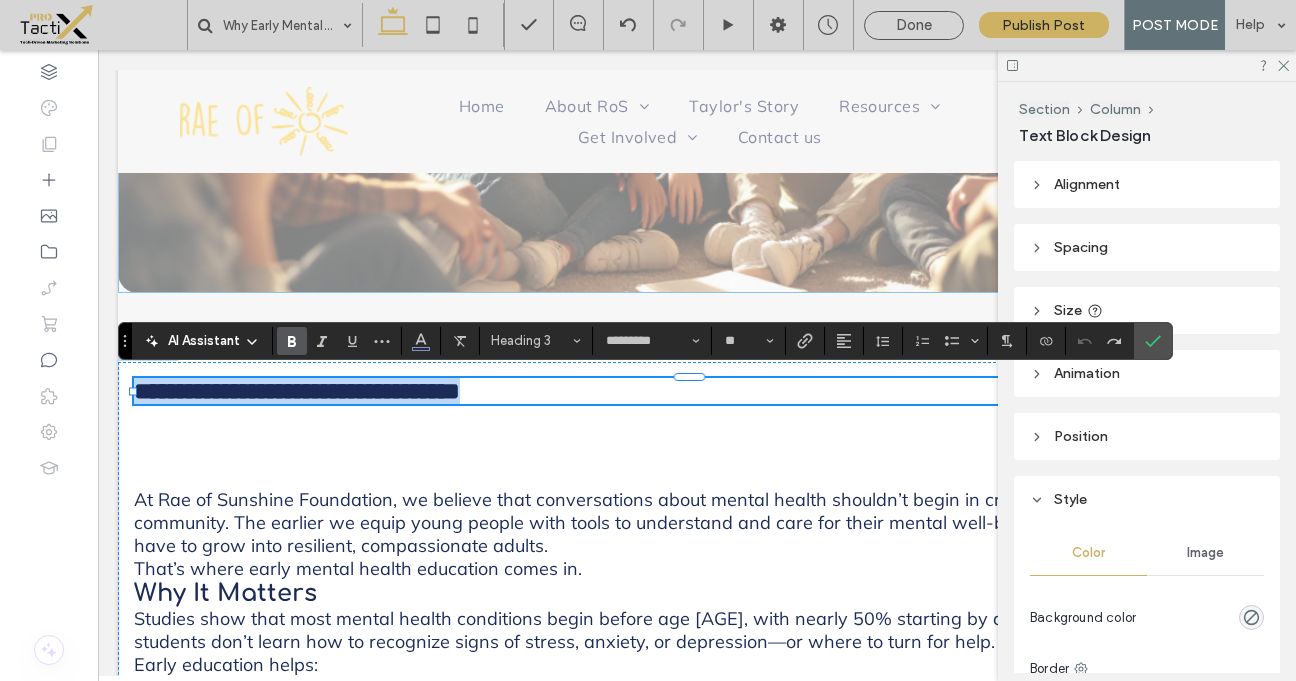 type on "******" 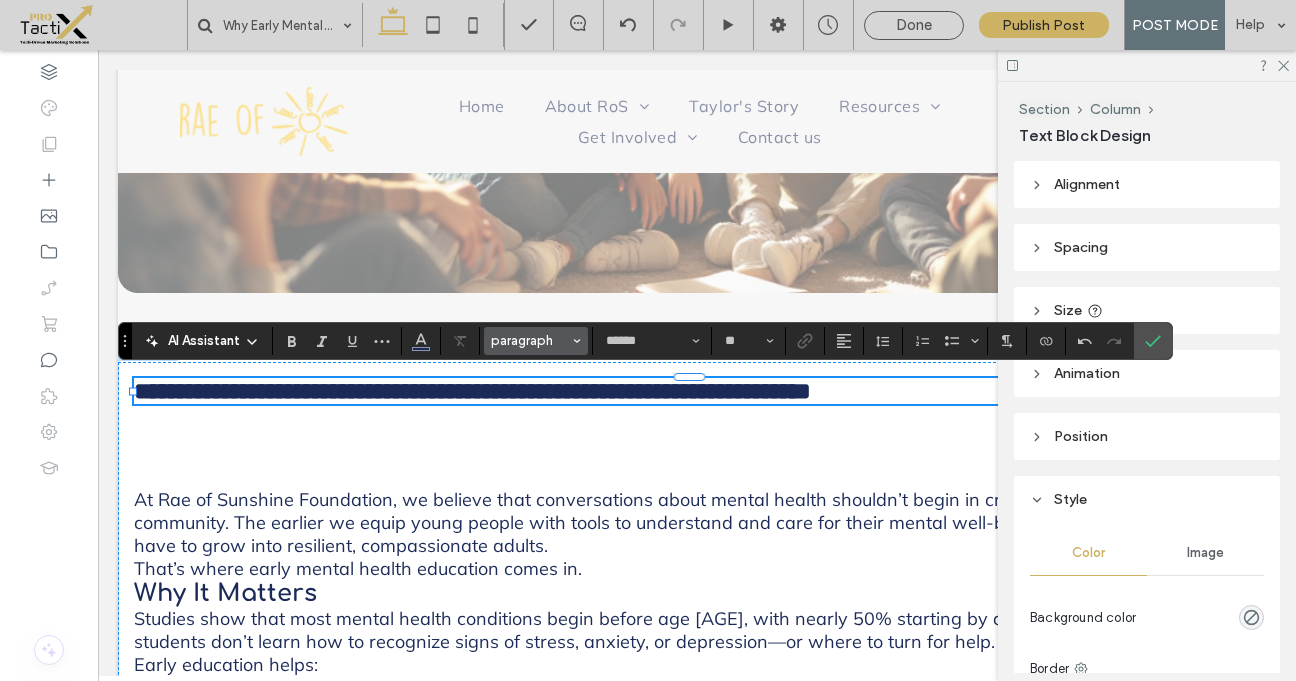 click on "paragraph" at bounding box center [530, 340] 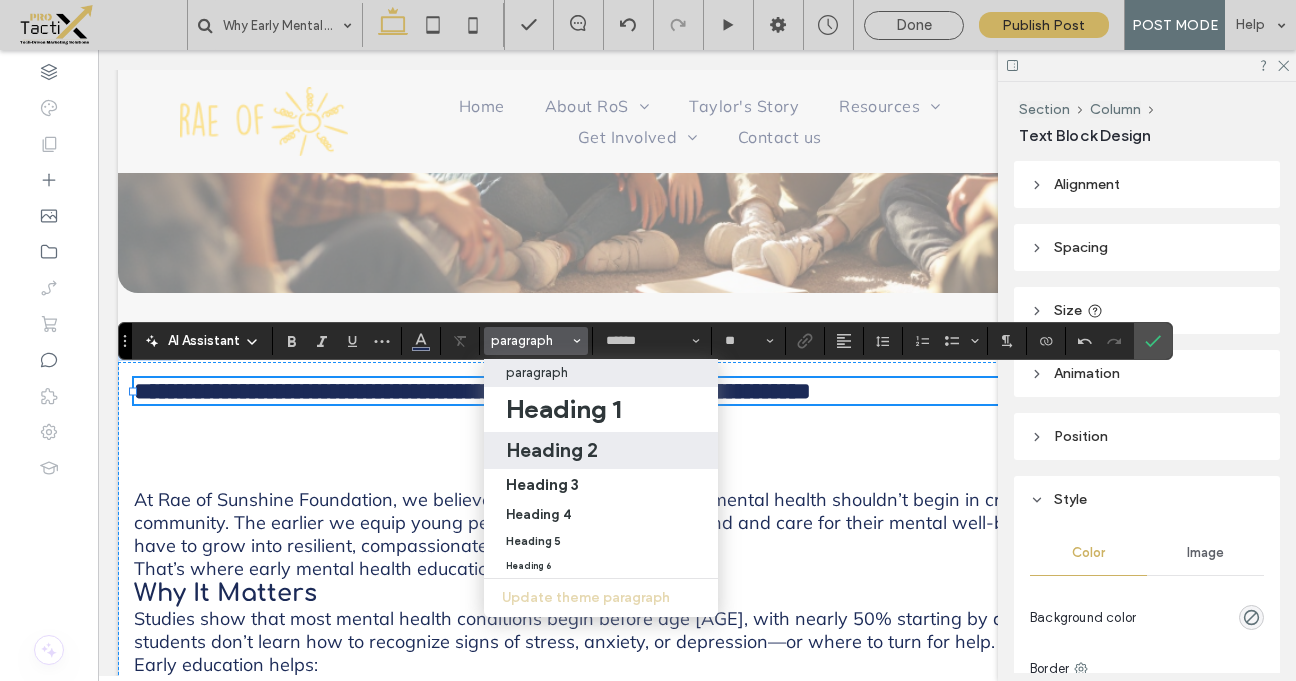 click on "Heading 2" at bounding box center [552, 450] 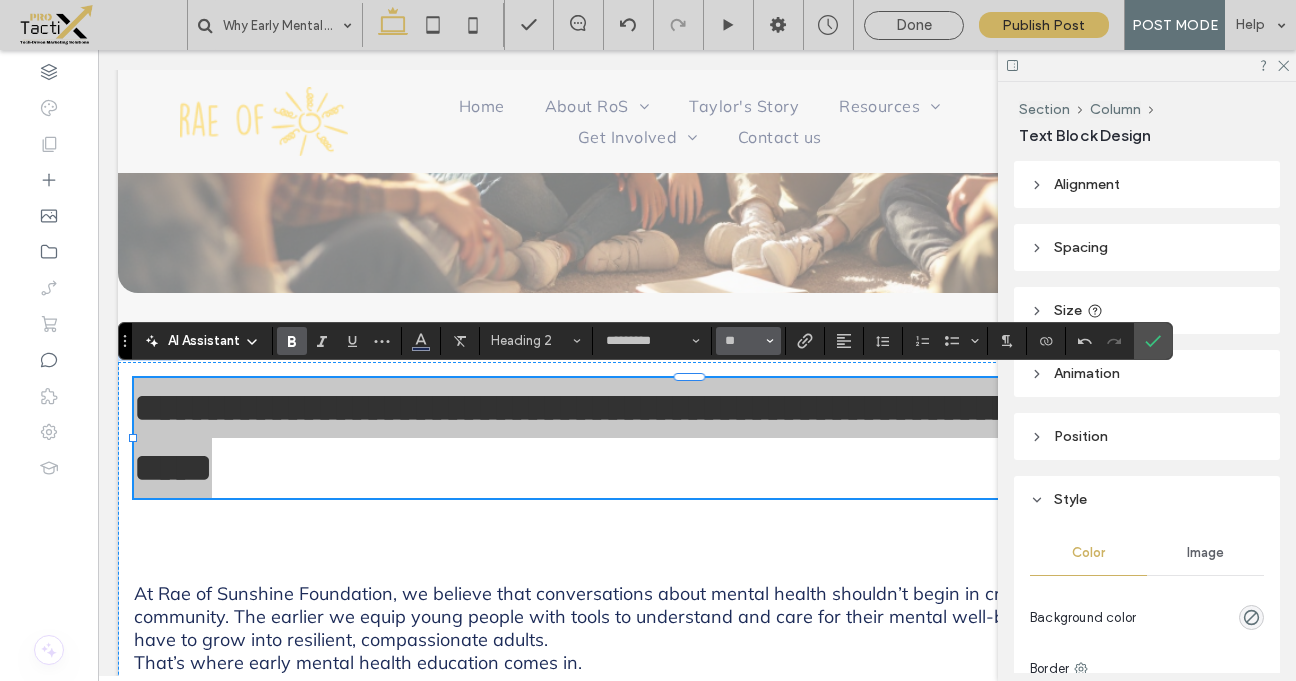 click at bounding box center [770, 341] 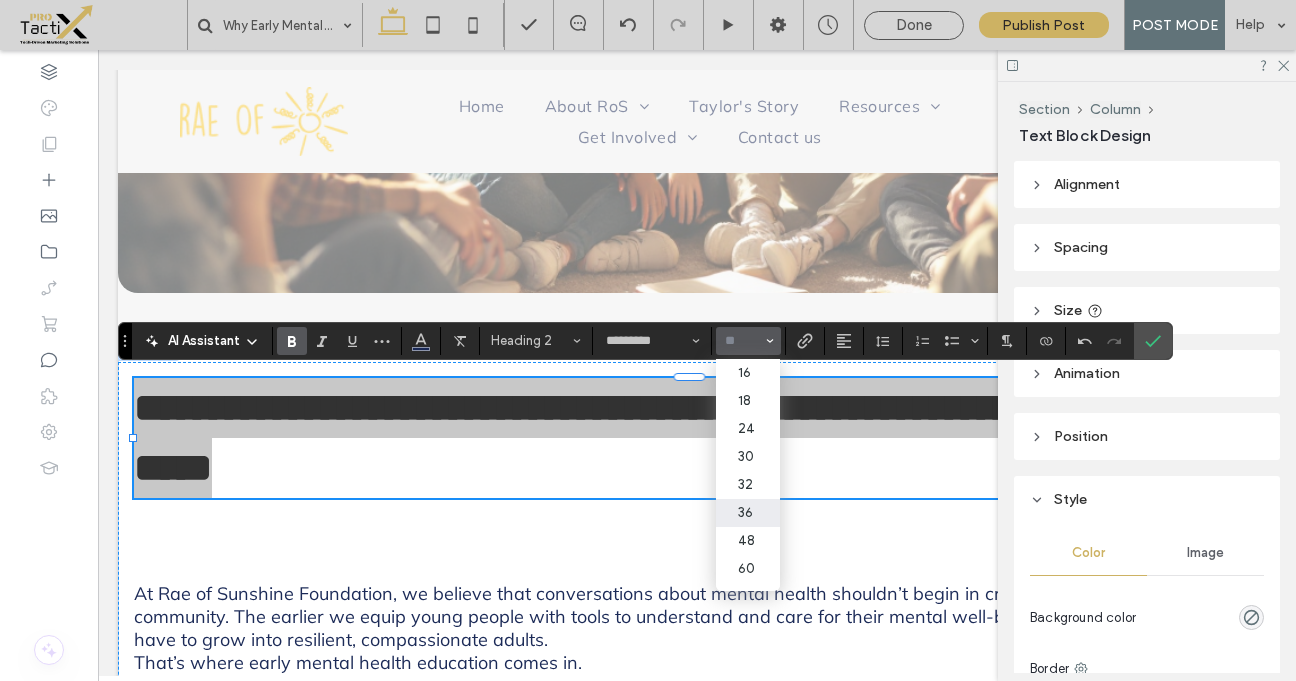scroll, scrollTop: 163, scrollLeft: 0, axis: vertical 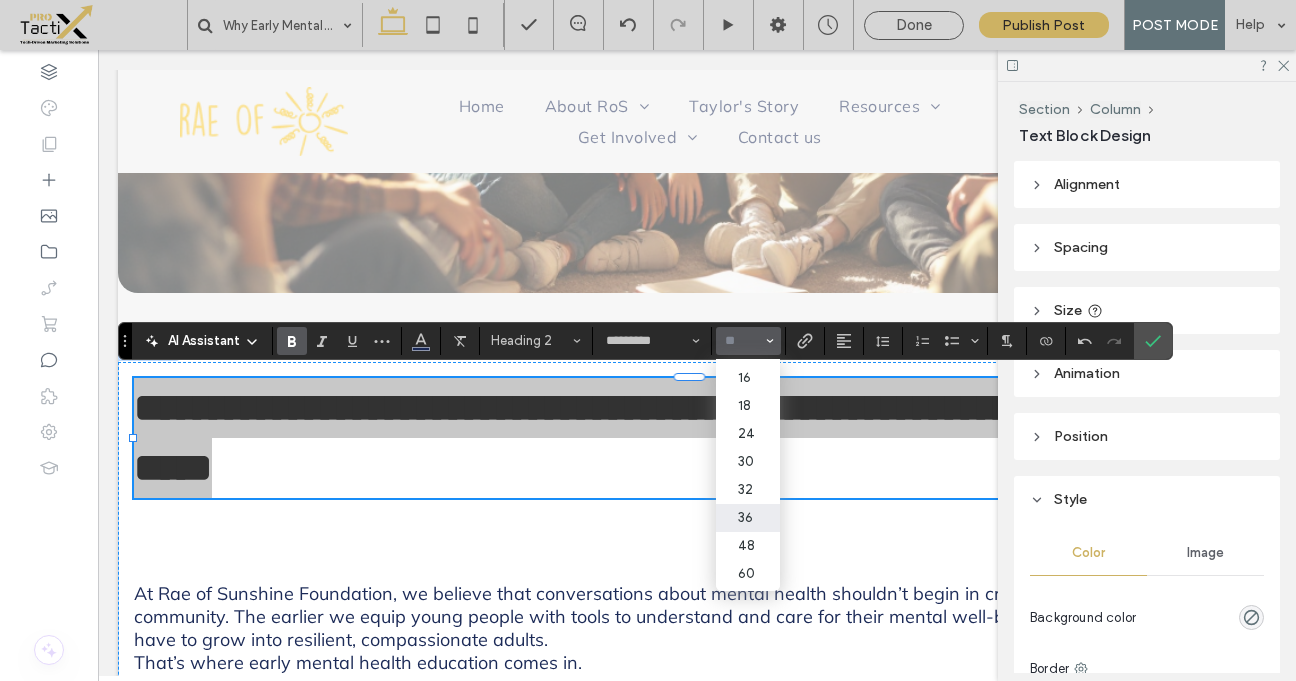 click on "24" at bounding box center (748, 434) 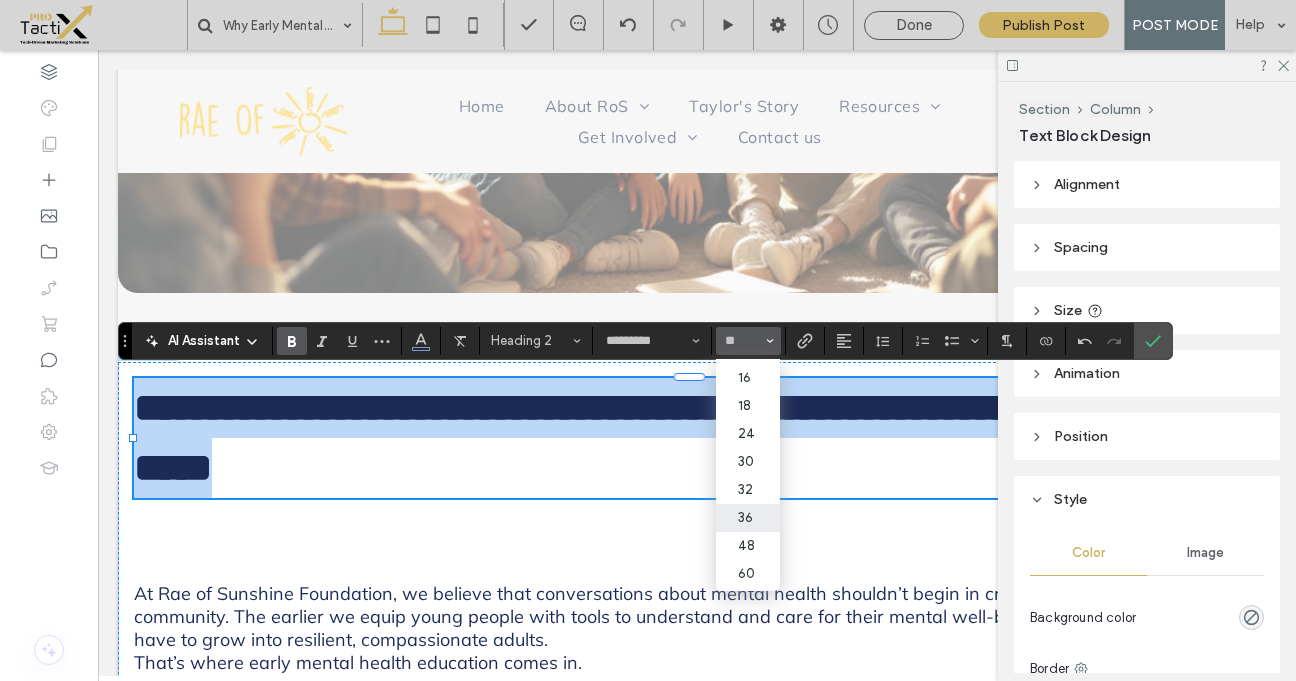 type on "**" 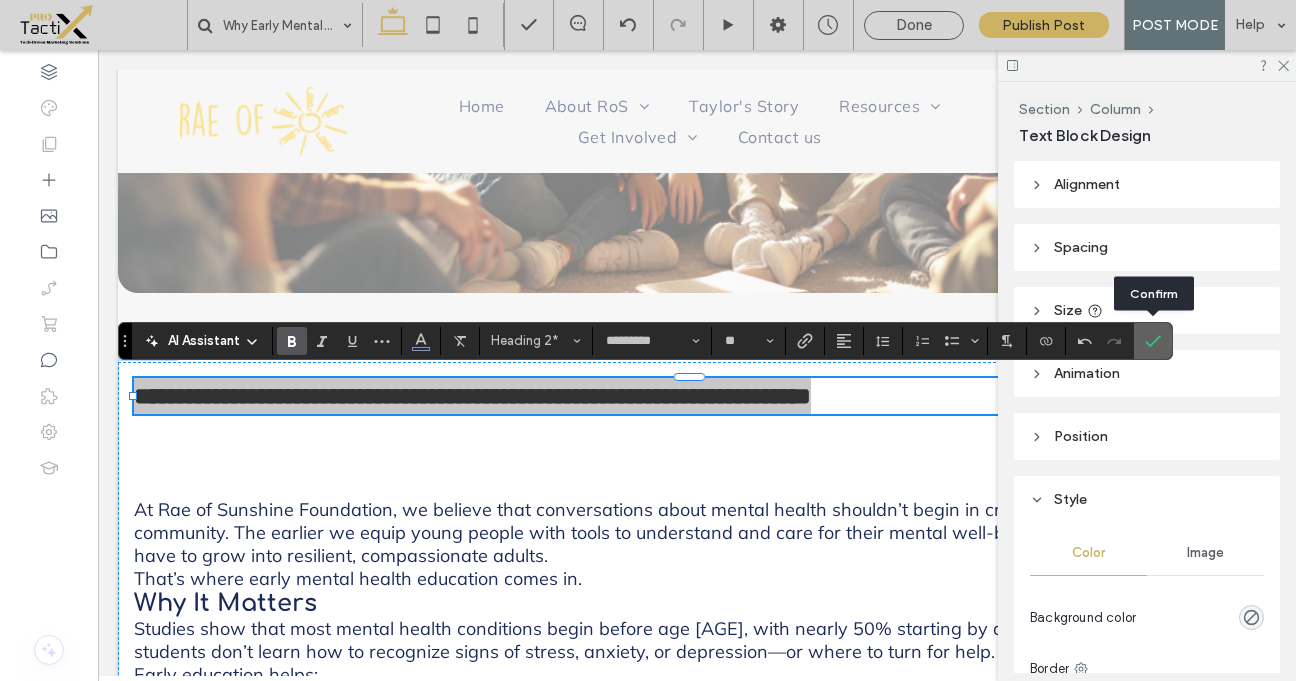 click 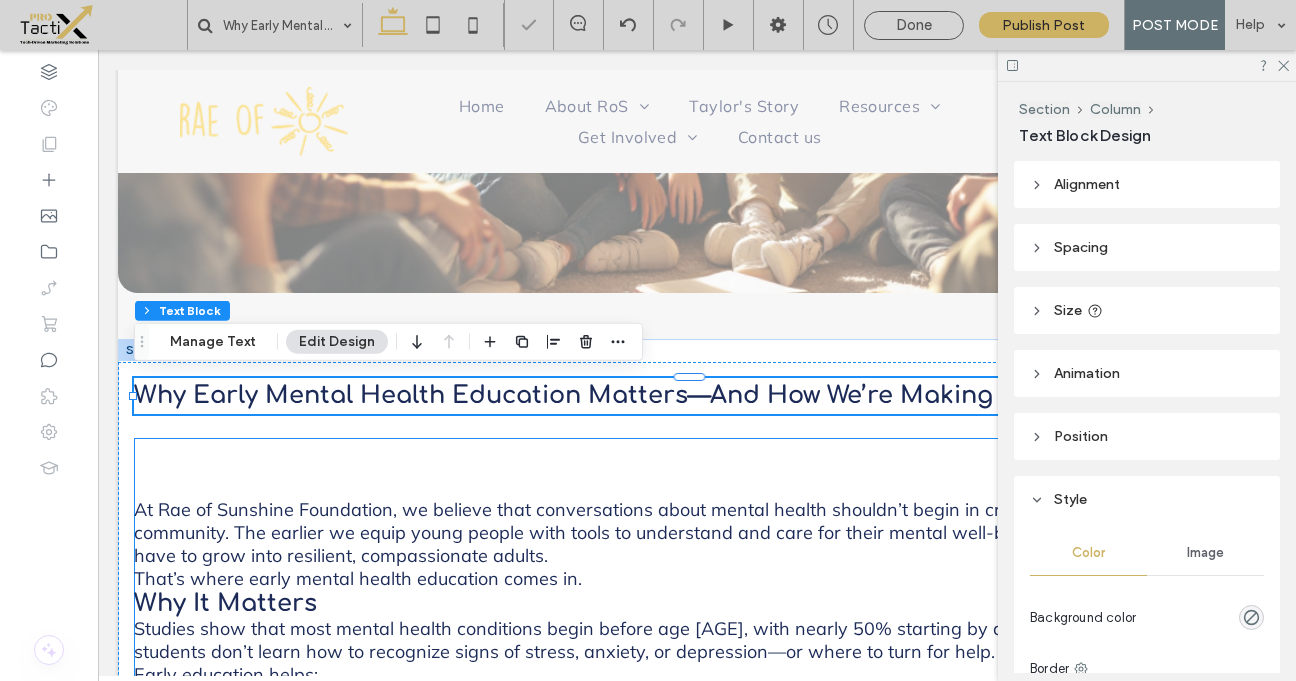 click on "At Rae of Sunshine Foundation, we believe that conversations about mental health shouldn’t begin in crisis—they should begin in community. The earlier we equip young people with tools to understand and care for their mental well-being, the better chance they have to grow into resilient, compassionate adults." at bounding box center [687, 532] 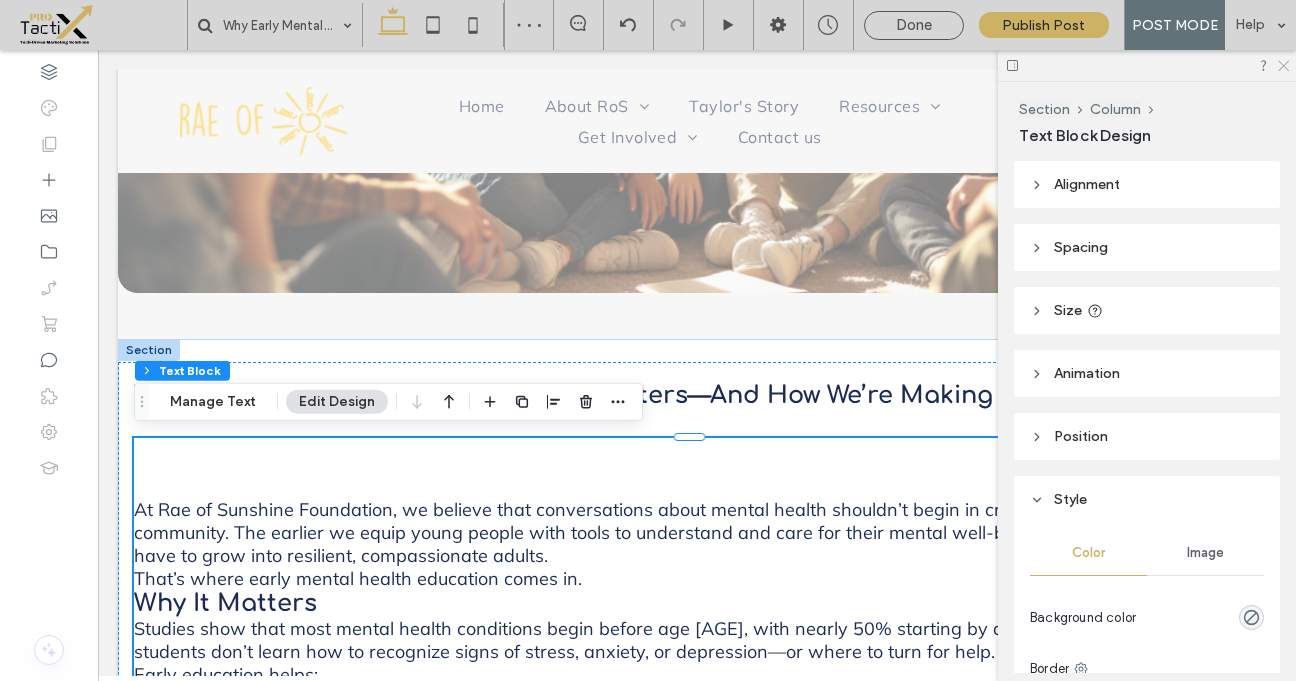 click 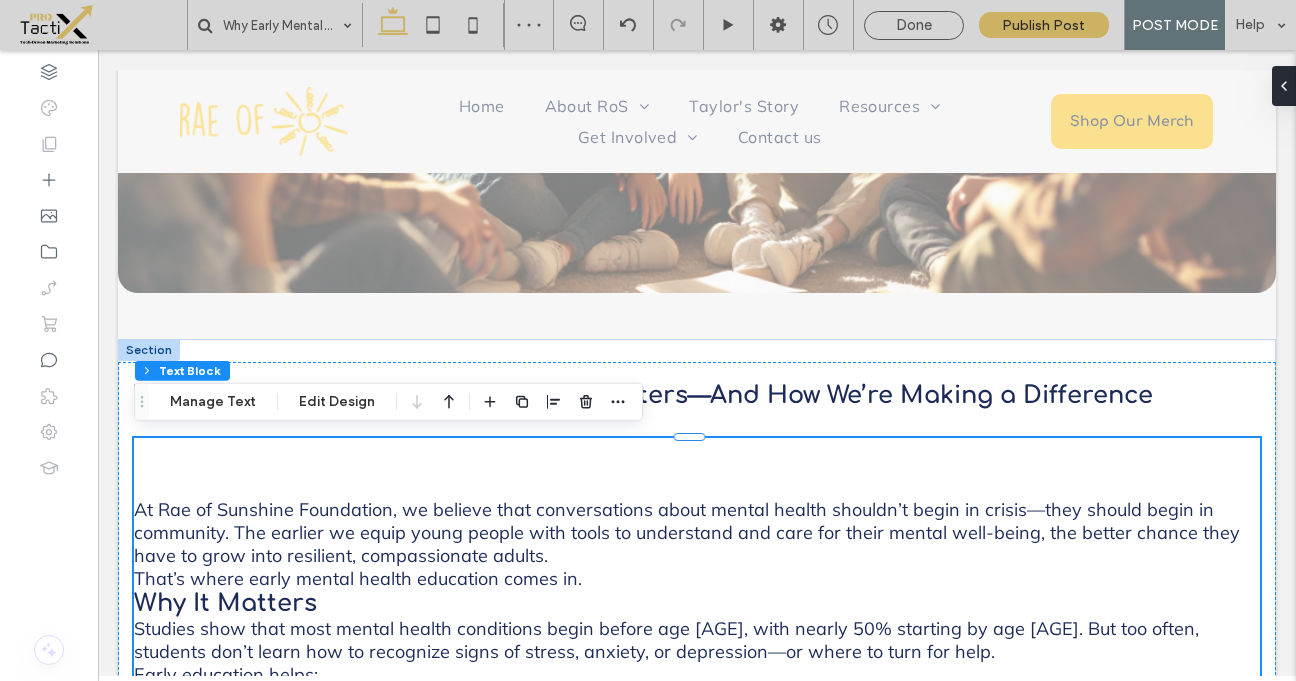 click on "﻿" at bounding box center [697, 468] 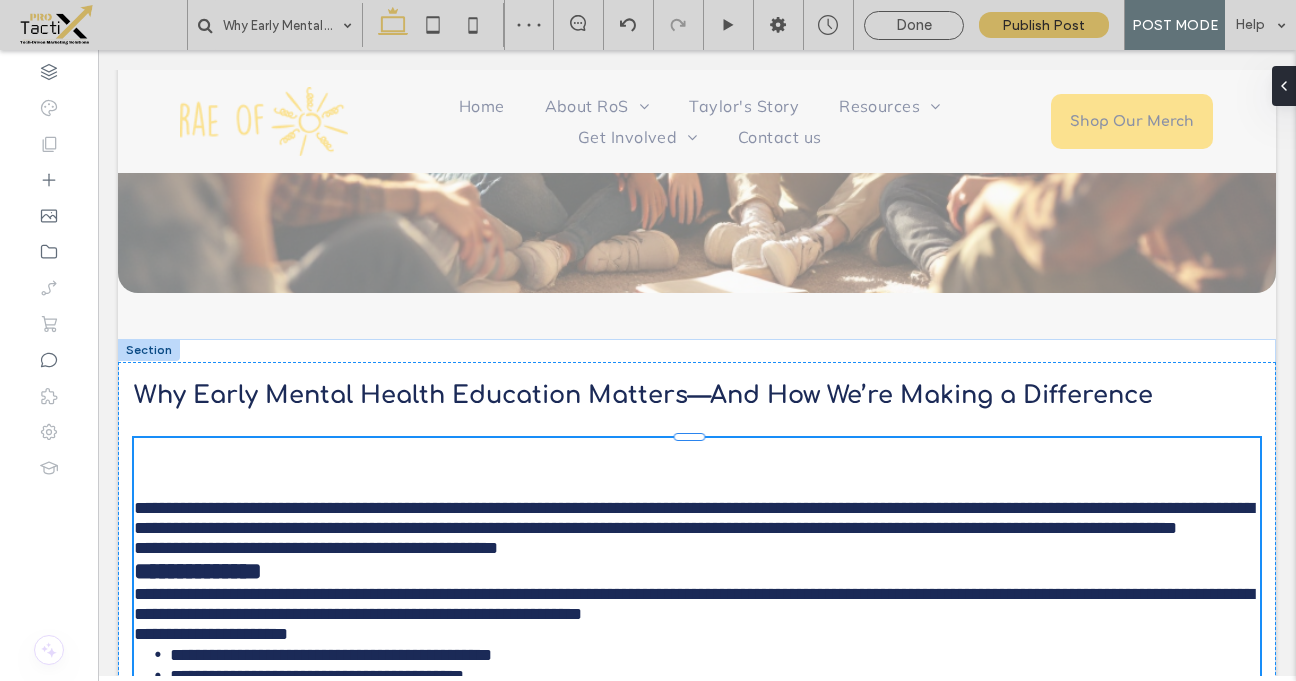 type on "*********" 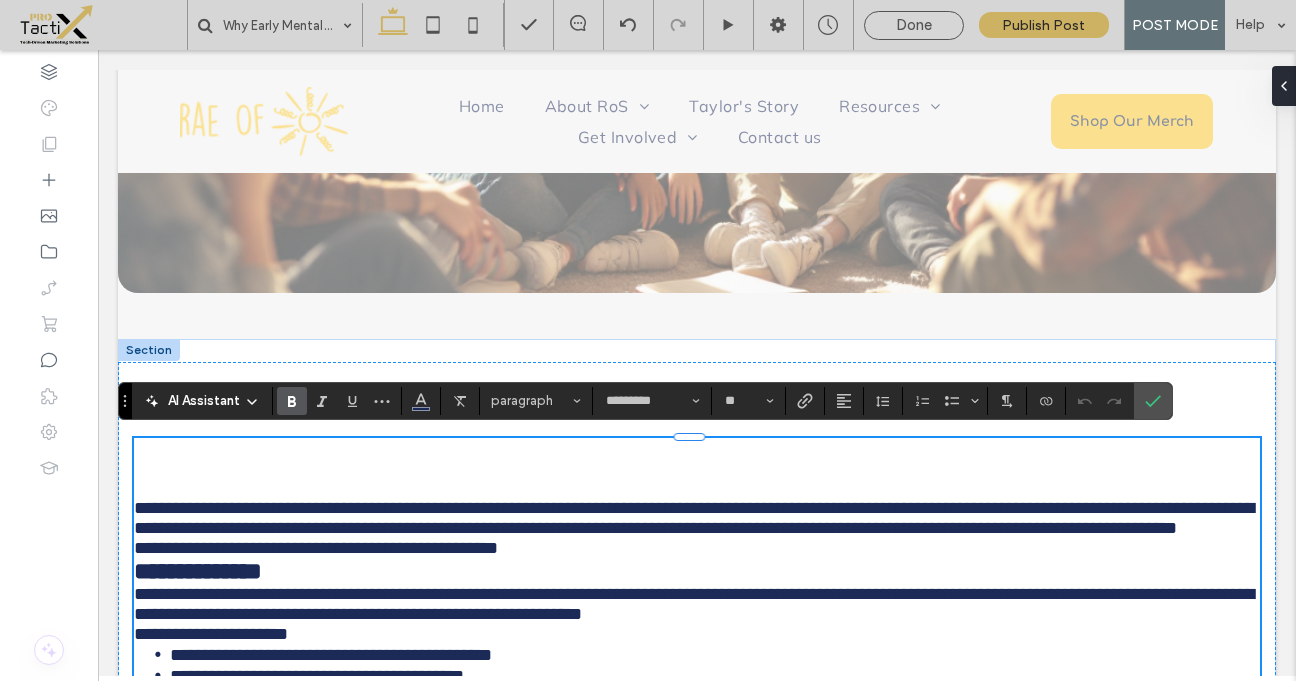 click on "﻿" at bounding box center (697, 468) 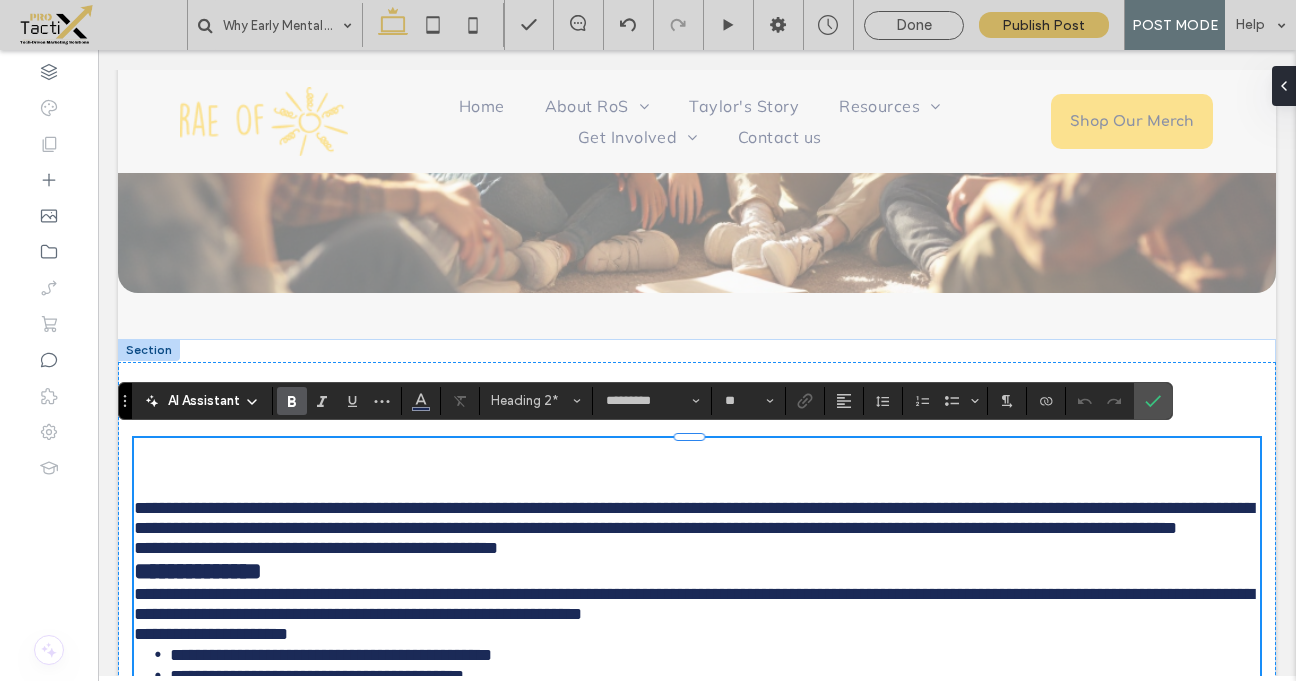 type on "******" 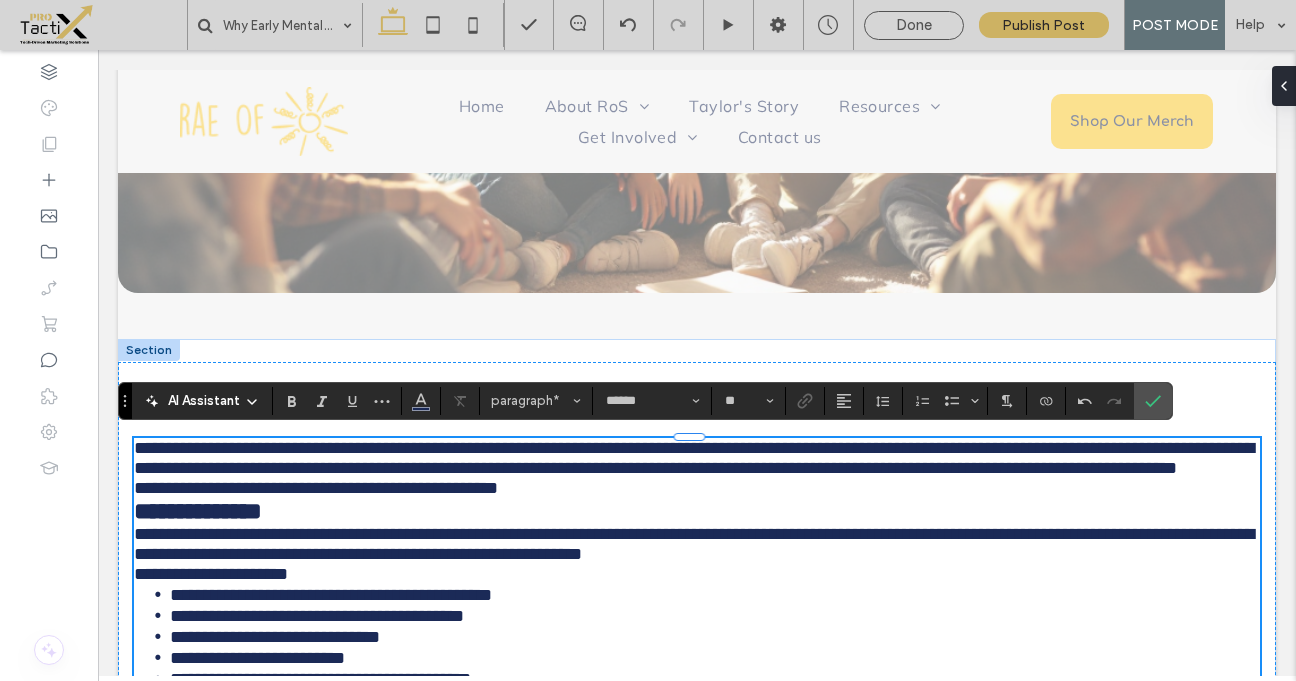 type on "*********" 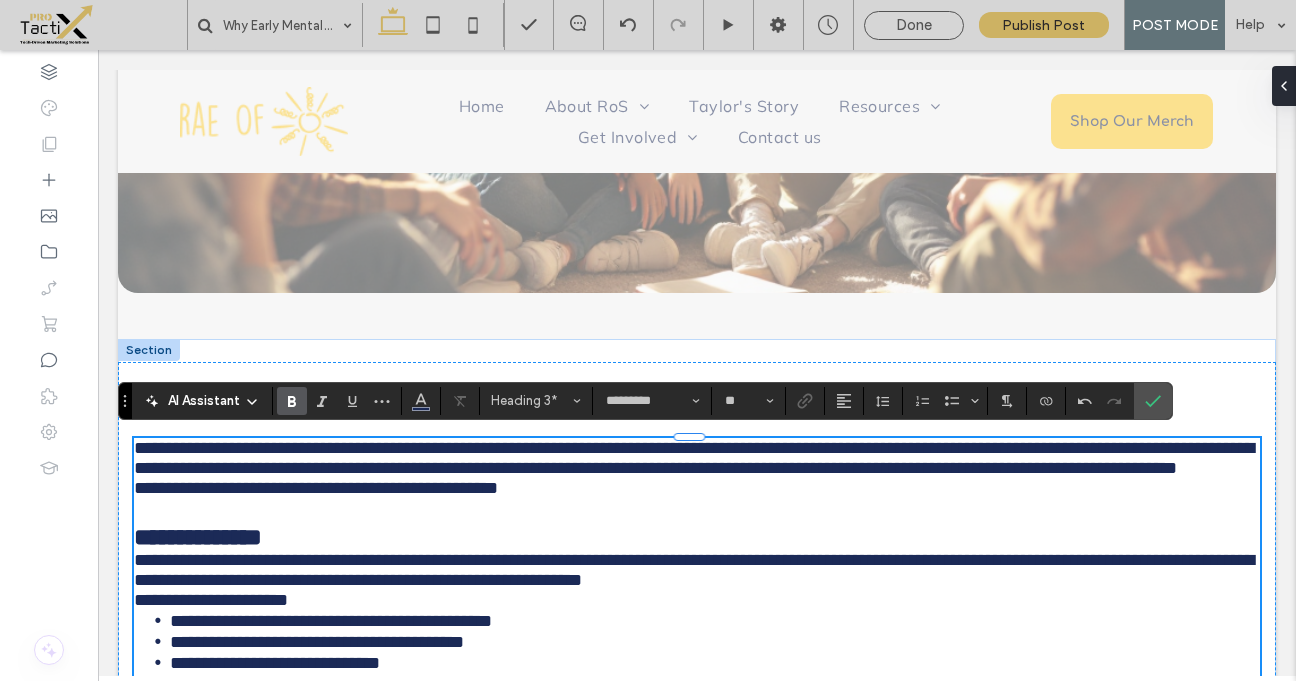 click on "**********" at bounding box center (198, 537) 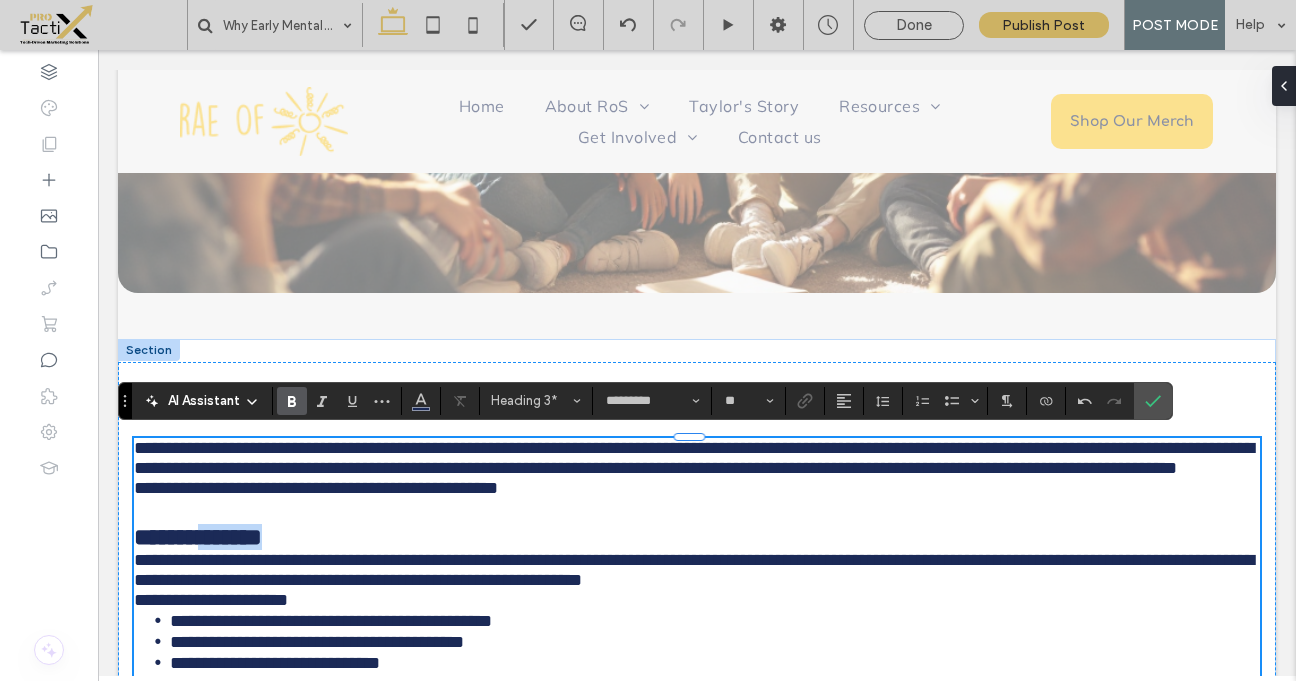 click on "**********" at bounding box center (198, 537) 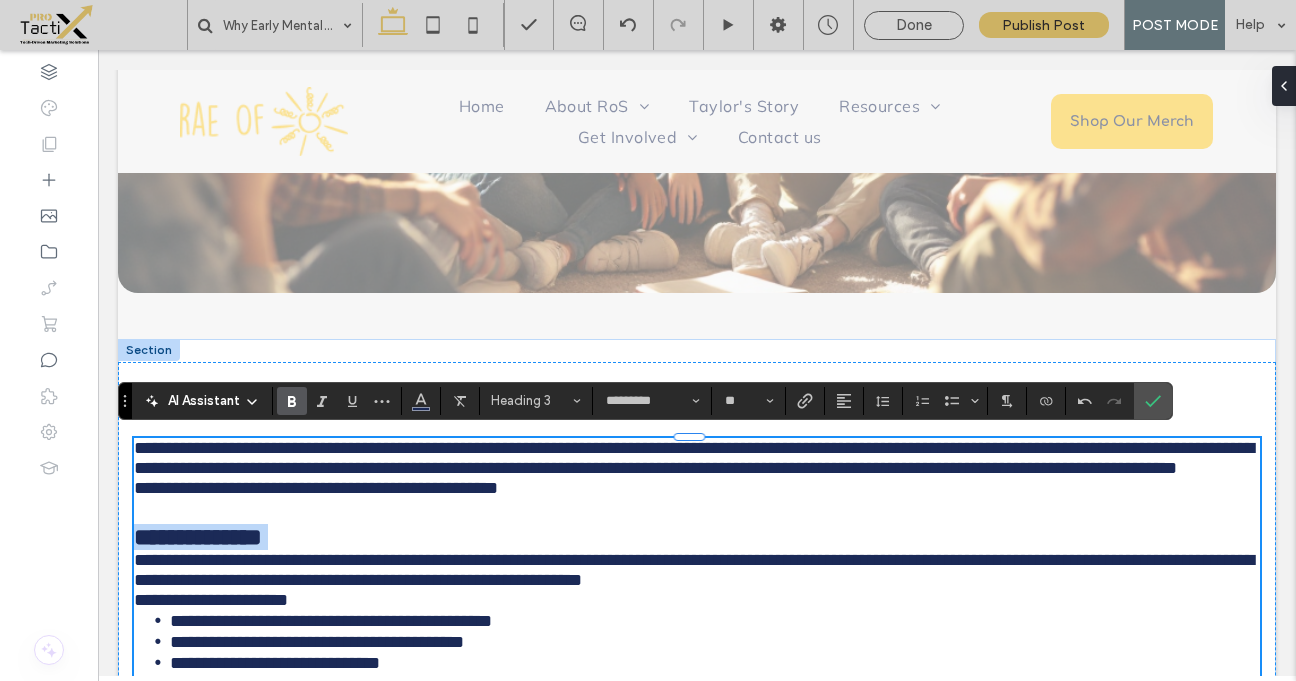 click on "**********" at bounding box center (198, 537) 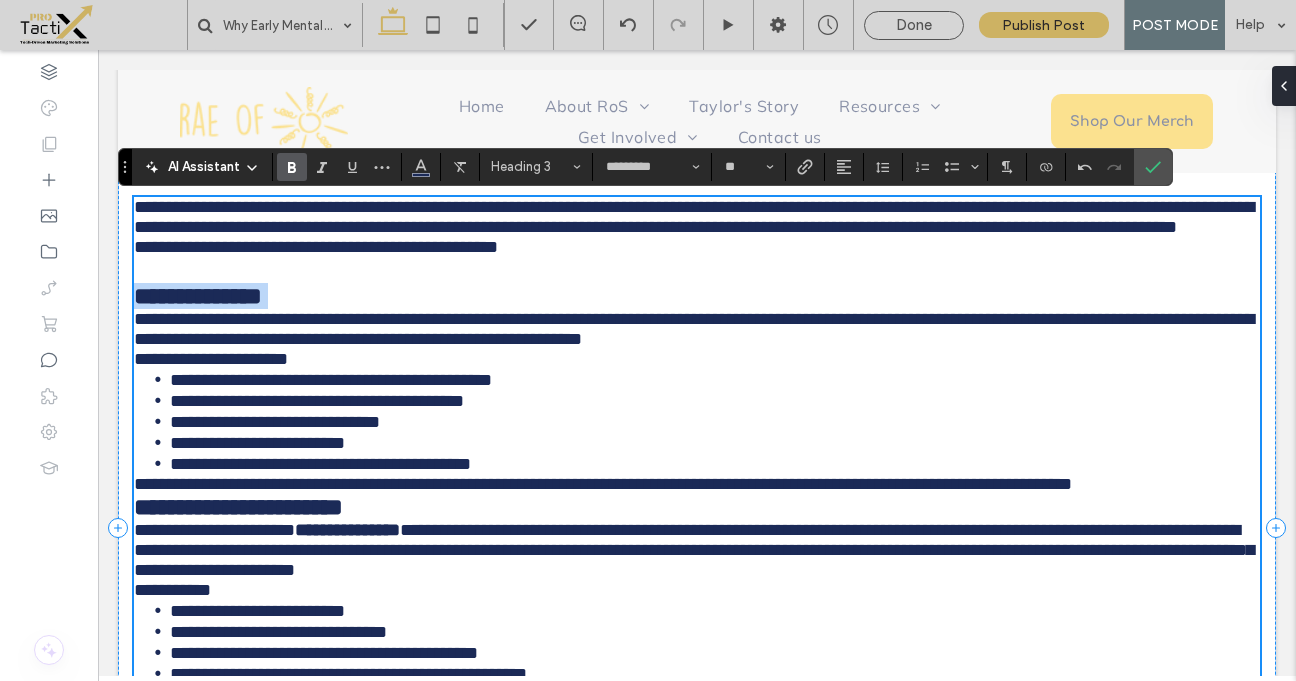 scroll, scrollTop: 880, scrollLeft: 0, axis: vertical 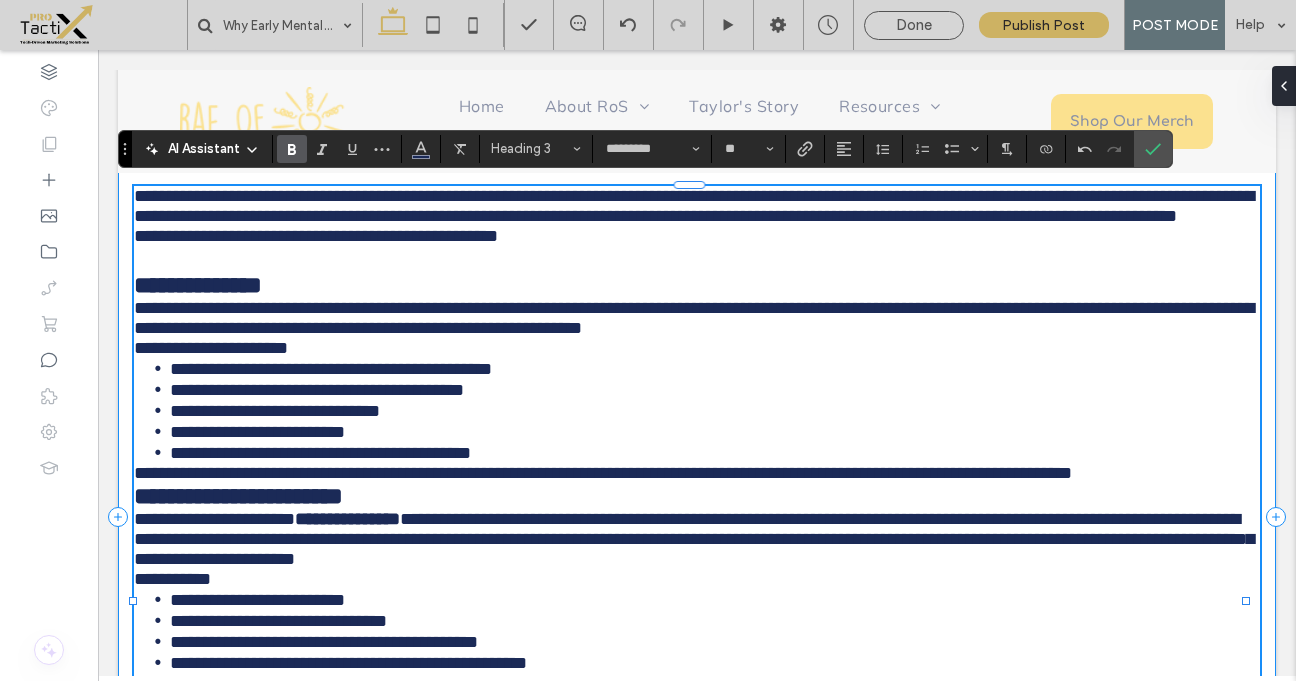 click on "**********" at bounding box center [697, 517] 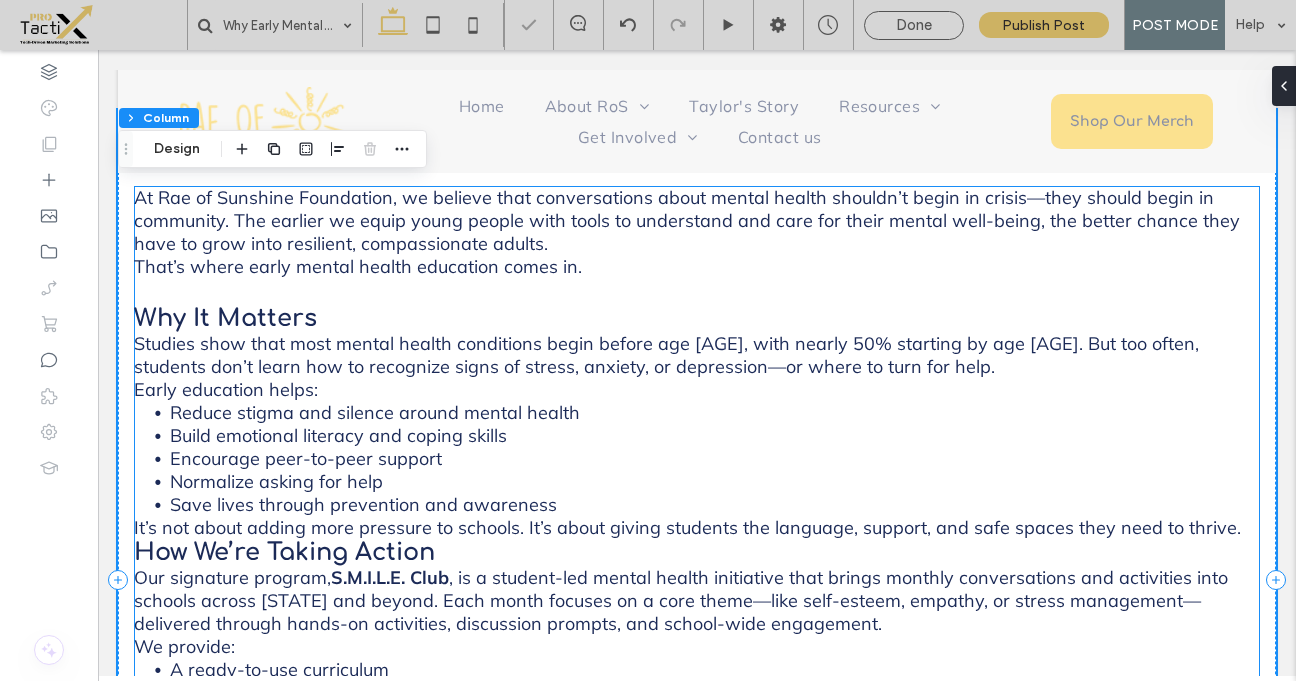 click on "How We’re Taking Action" at bounding box center (284, 552) 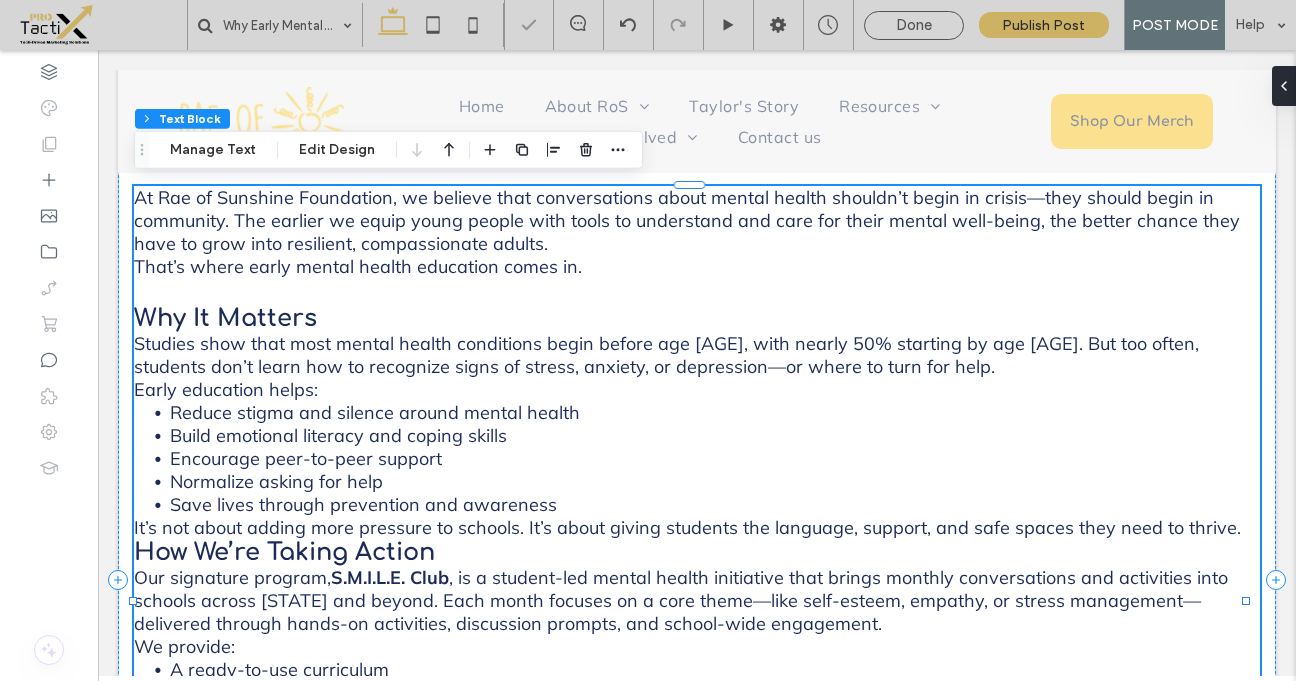 click on "How We’re Taking Action" at bounding box center (284, 552) 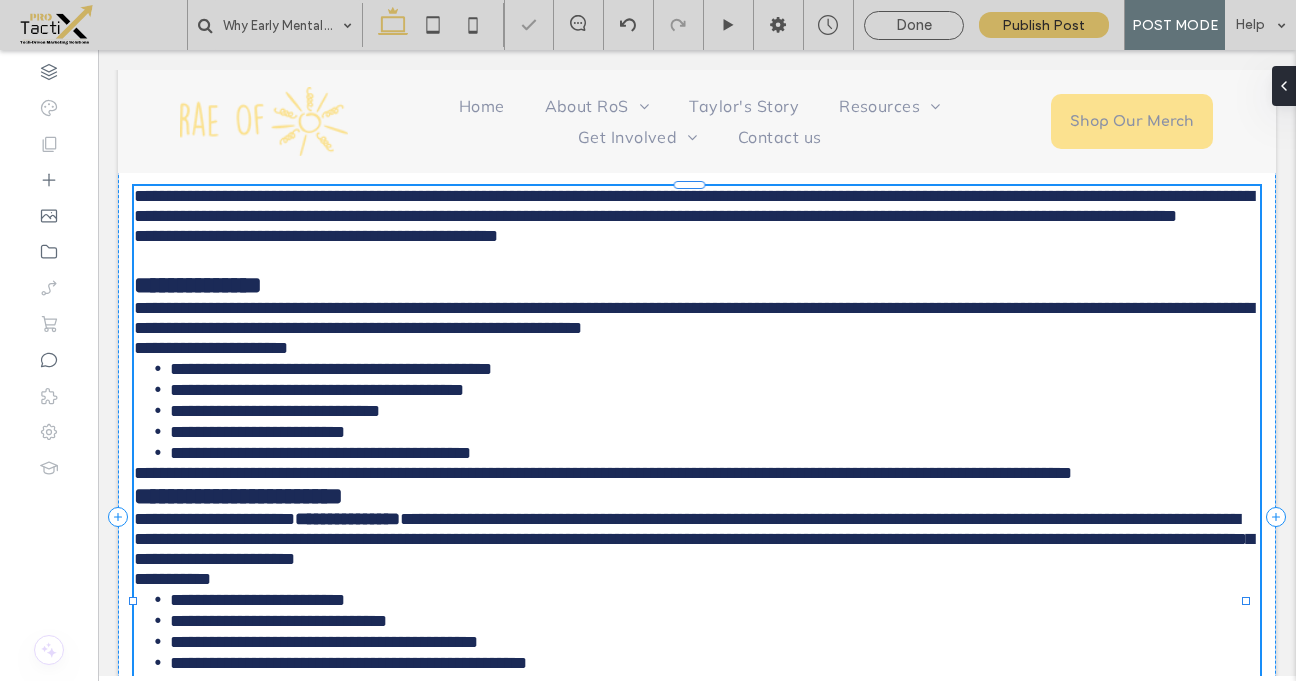type on "*********" 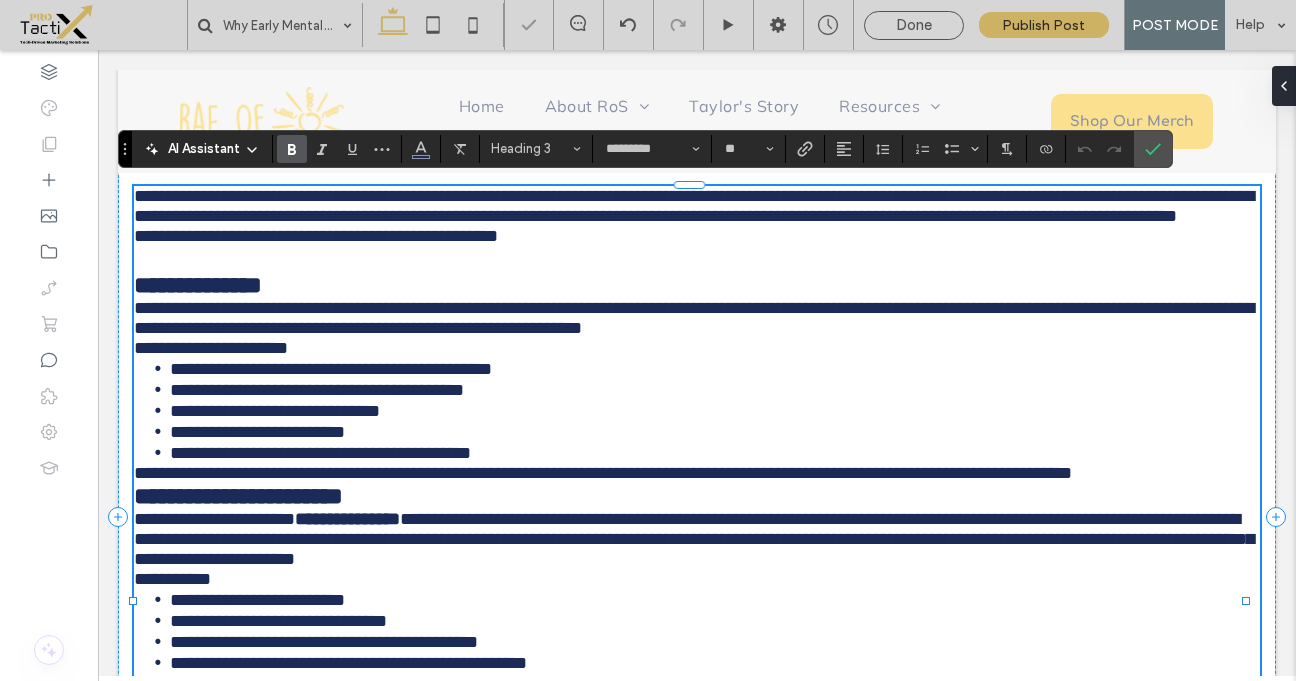 click on "**********" at bounding box center (238, 496) 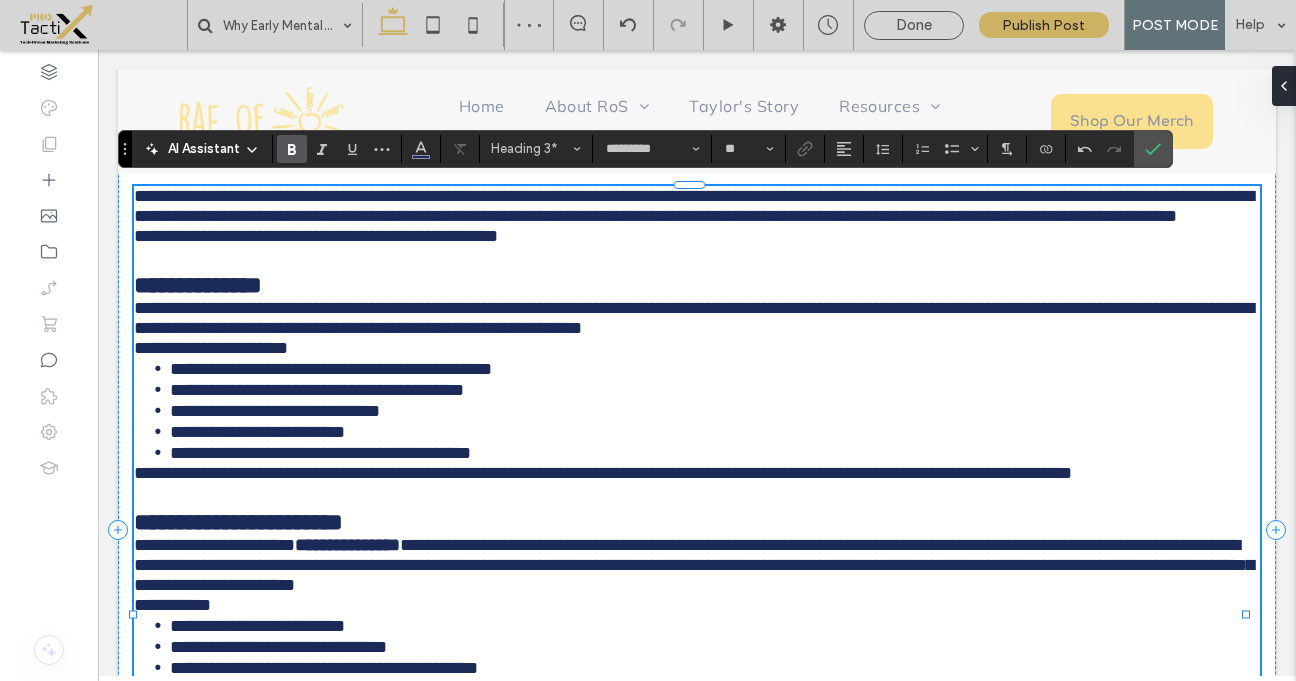 click on "**********" at bounding box center [238, 522] 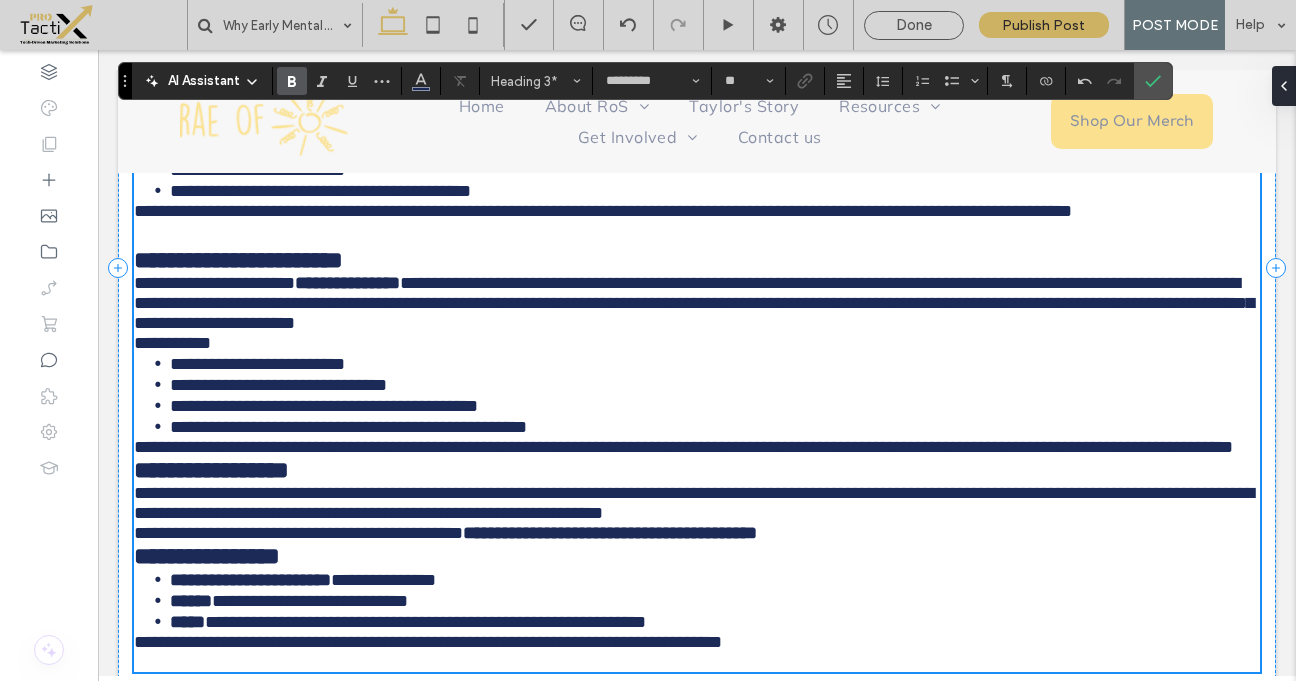 scroll, scrollTop: 1155, scrollLeft: 0, axis: vertical 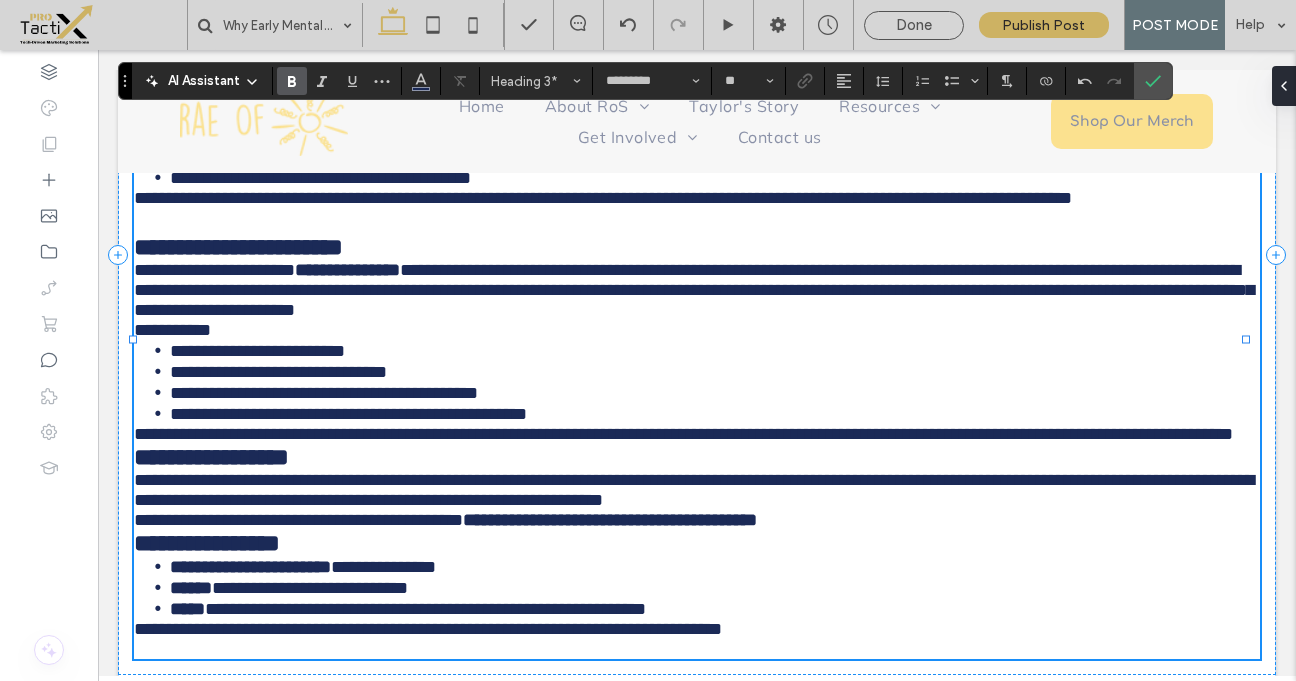 click on "**********" at bounding box center (211, 457) 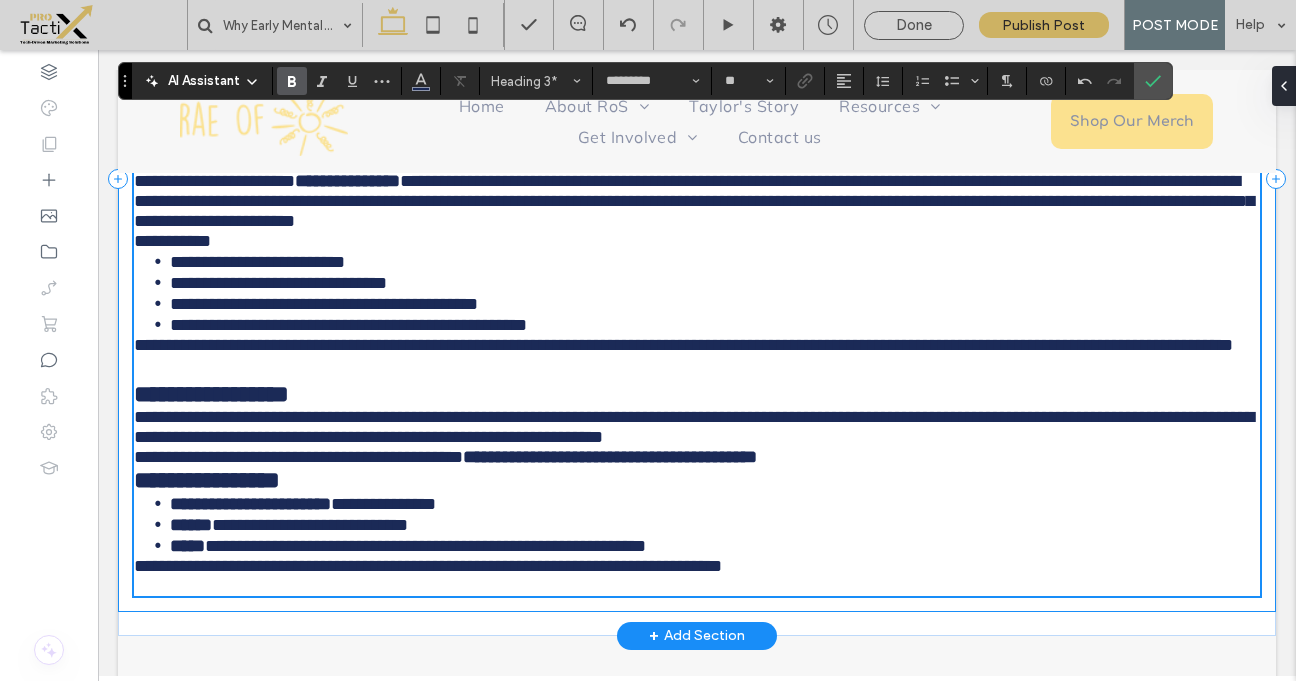 scroll, scrollTop: 1254, scrollLeft: 0, axis: vertical 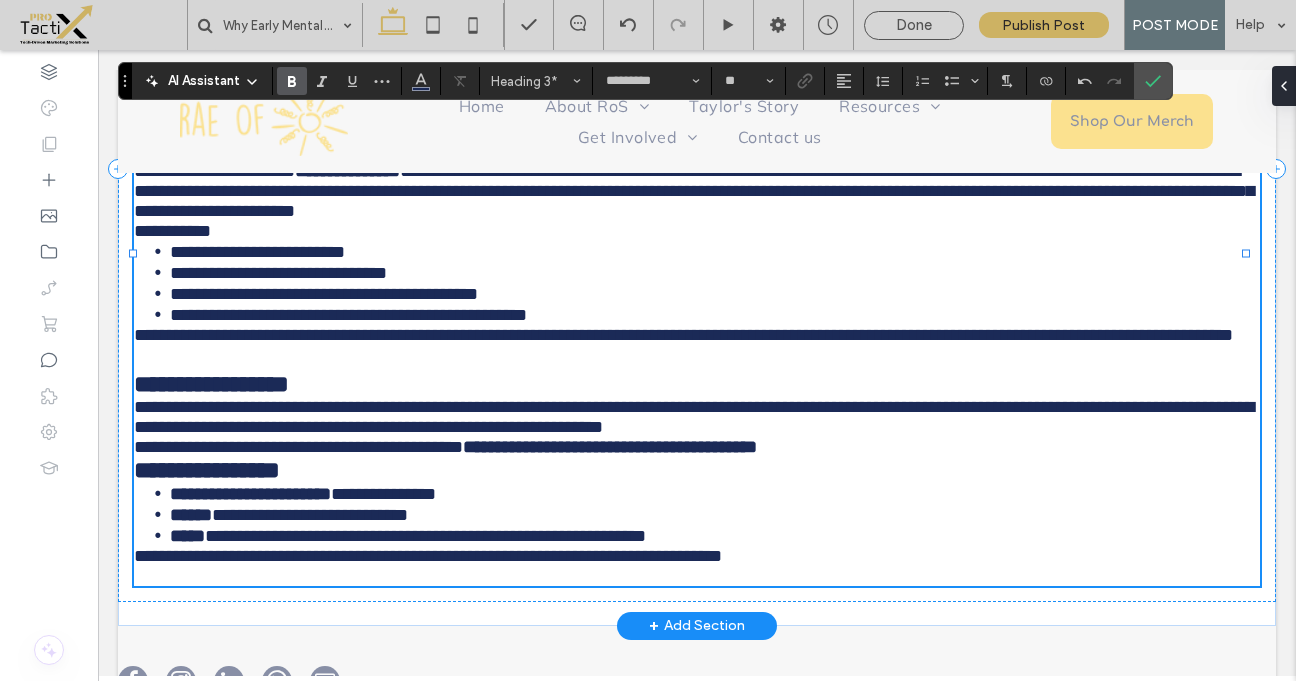 click on "**********" at bounding box center (207, 470) 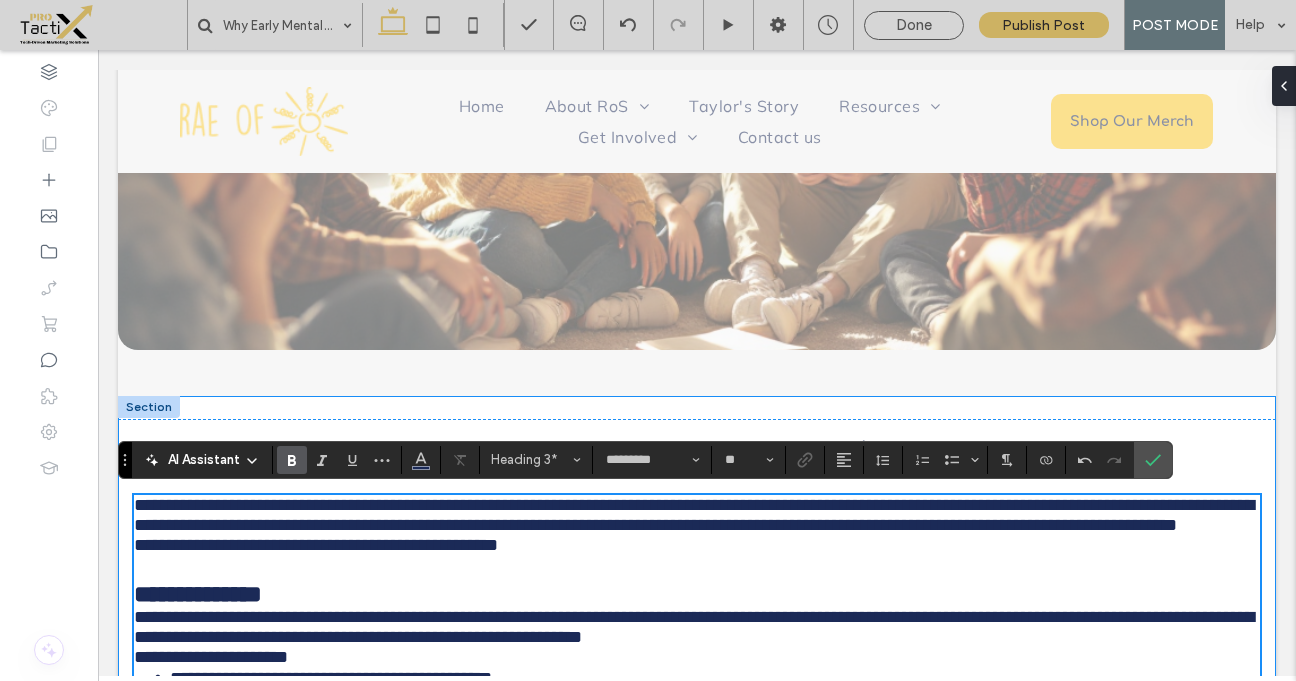 scroll, scrollTop: 523, scrollLeft: 0, axis: vertical 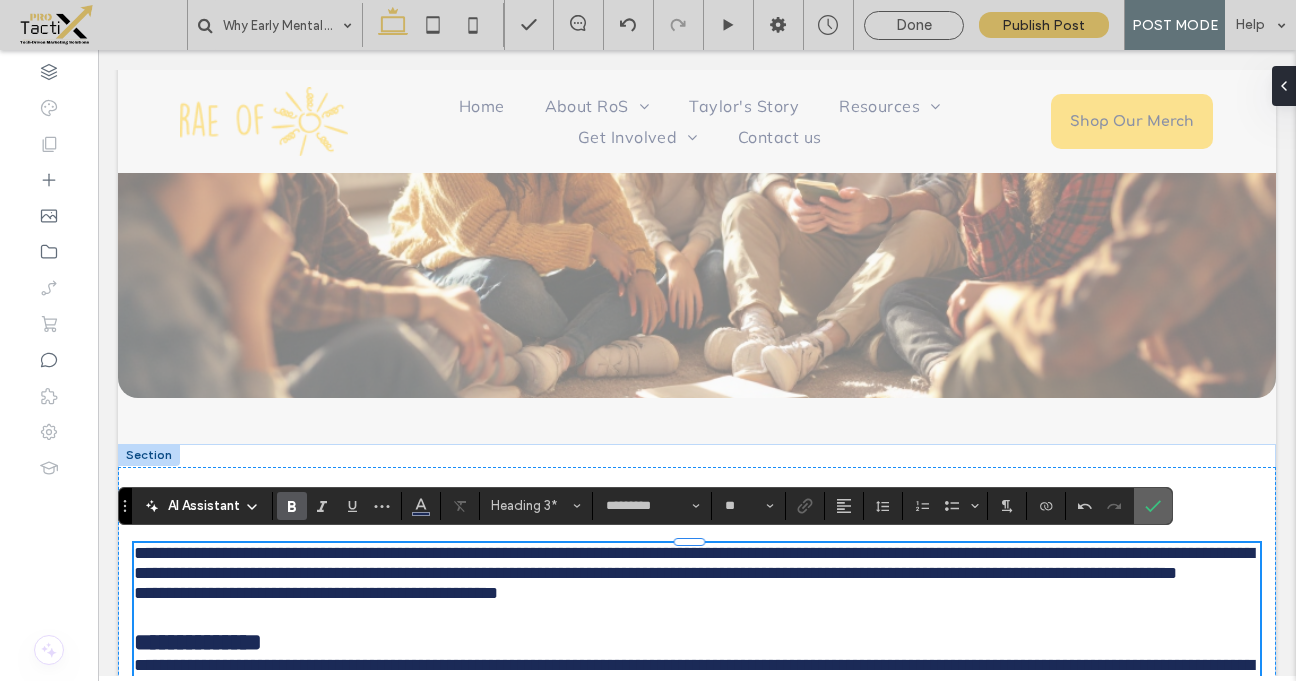 click 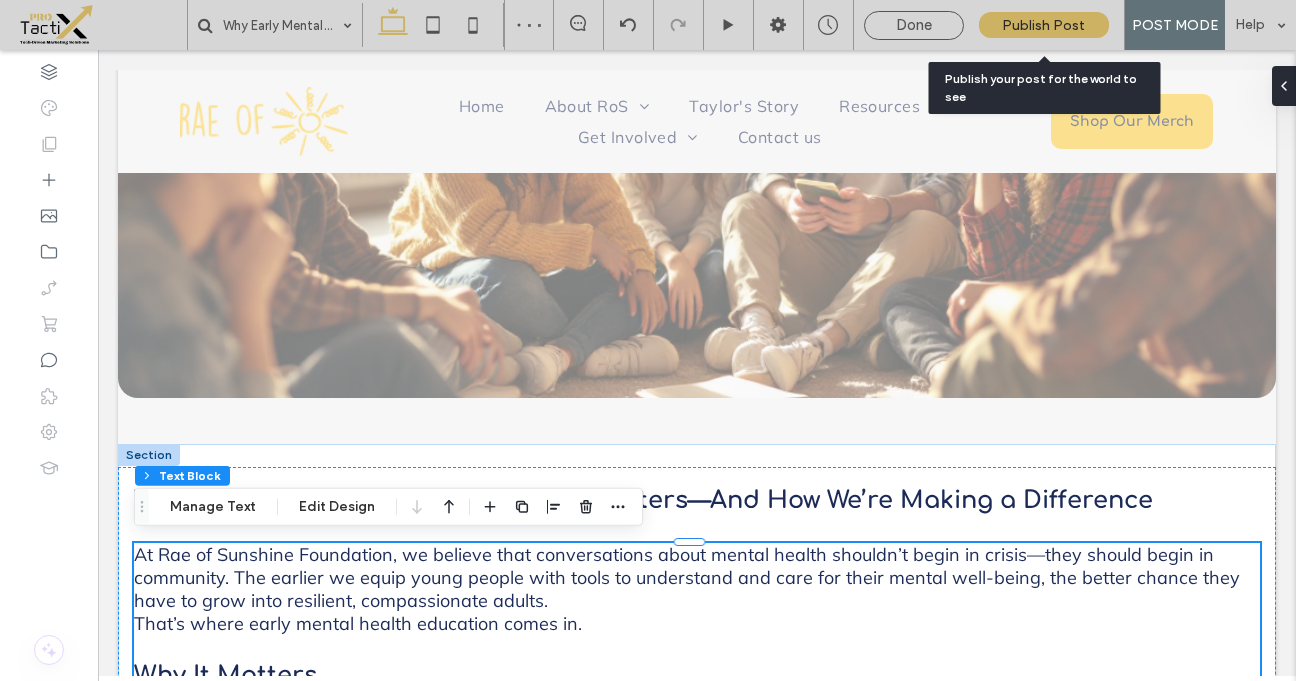 click on "Publish Post" at bounding box center [1043, 25] 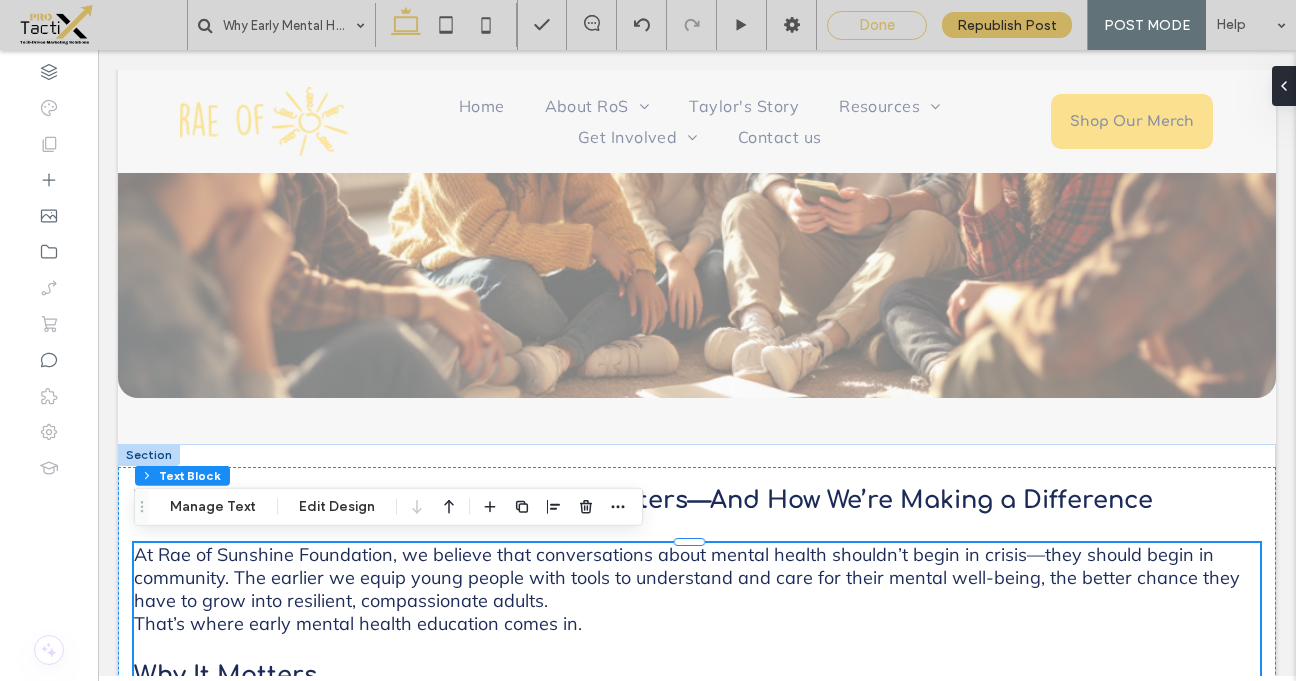 click on "Done" at bounding box center [877, 25] 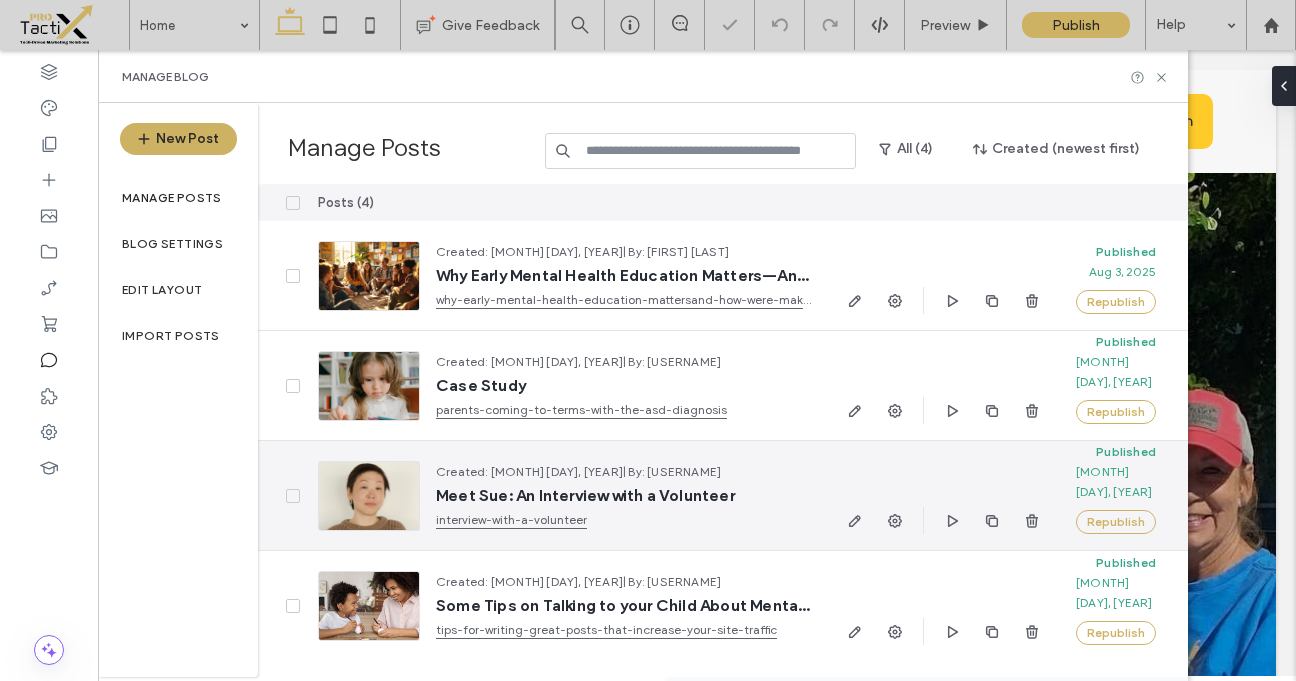 scroll, scrollTop: 0, scrollLeft: 0, axis: both 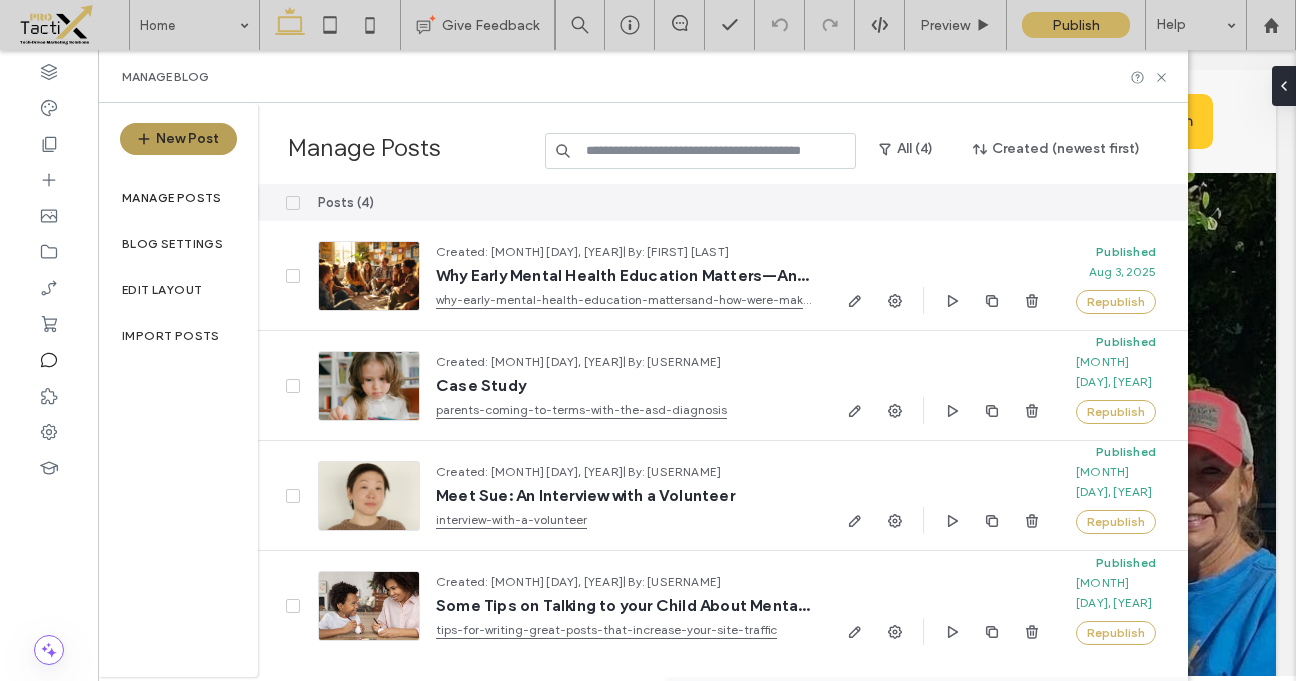 click on "New Post" at bounding box center (178, 139) 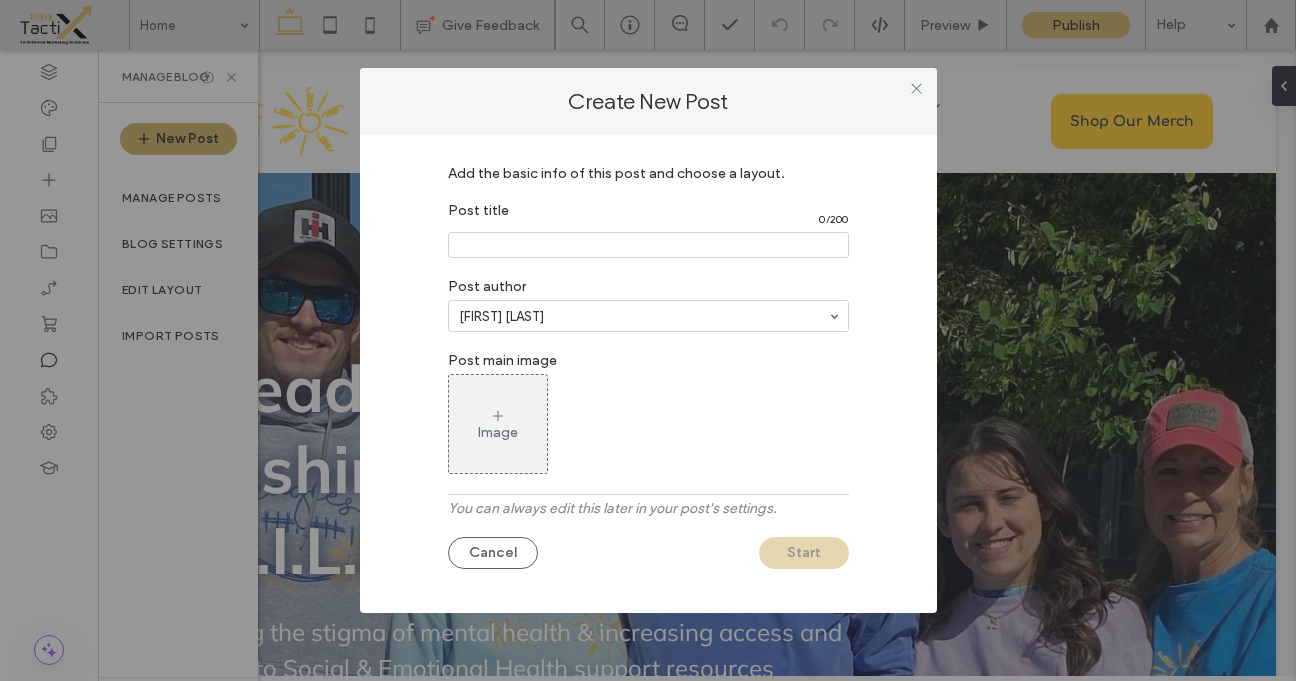 click at bounding box center [648, 245] 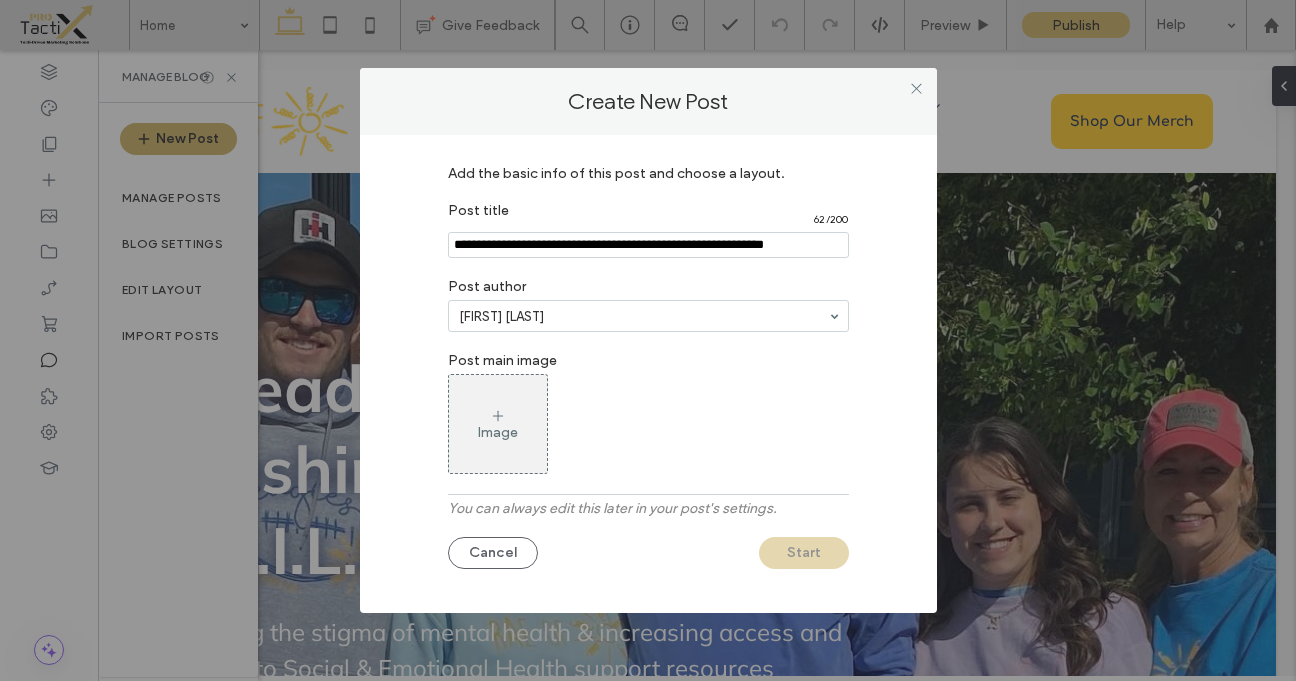 type on "**********" 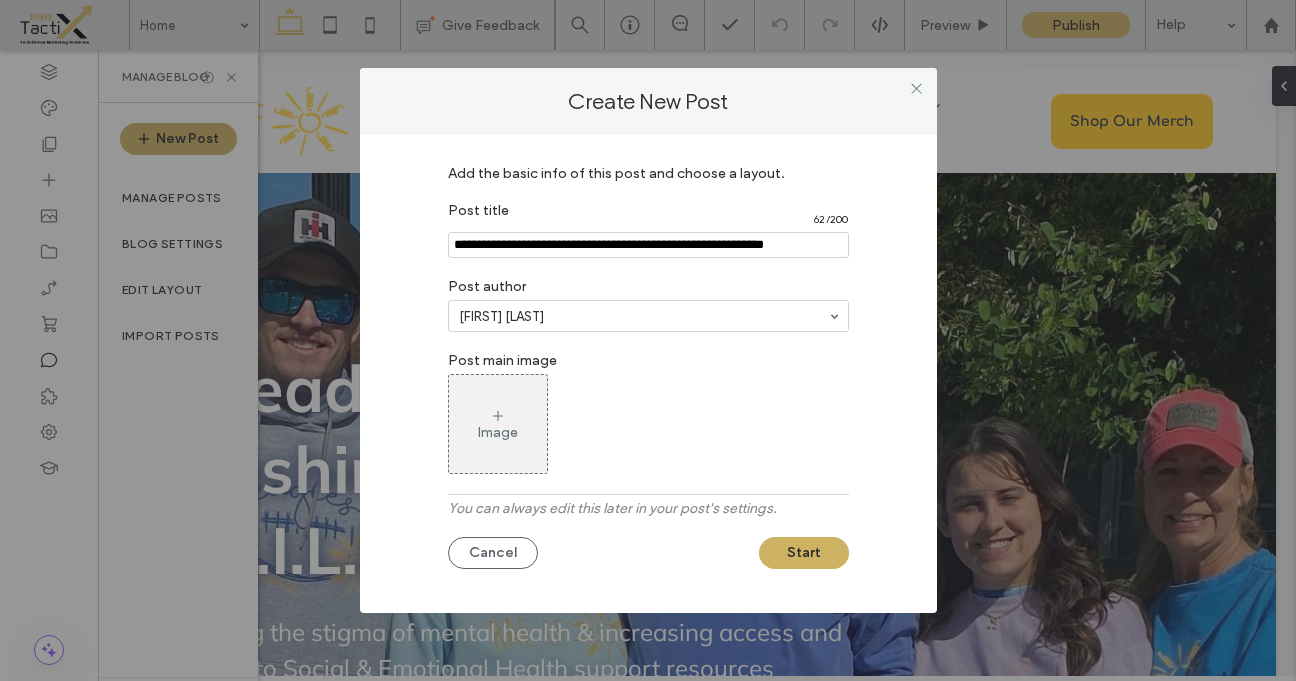 click on "Image" at bounding box center (498, 424) 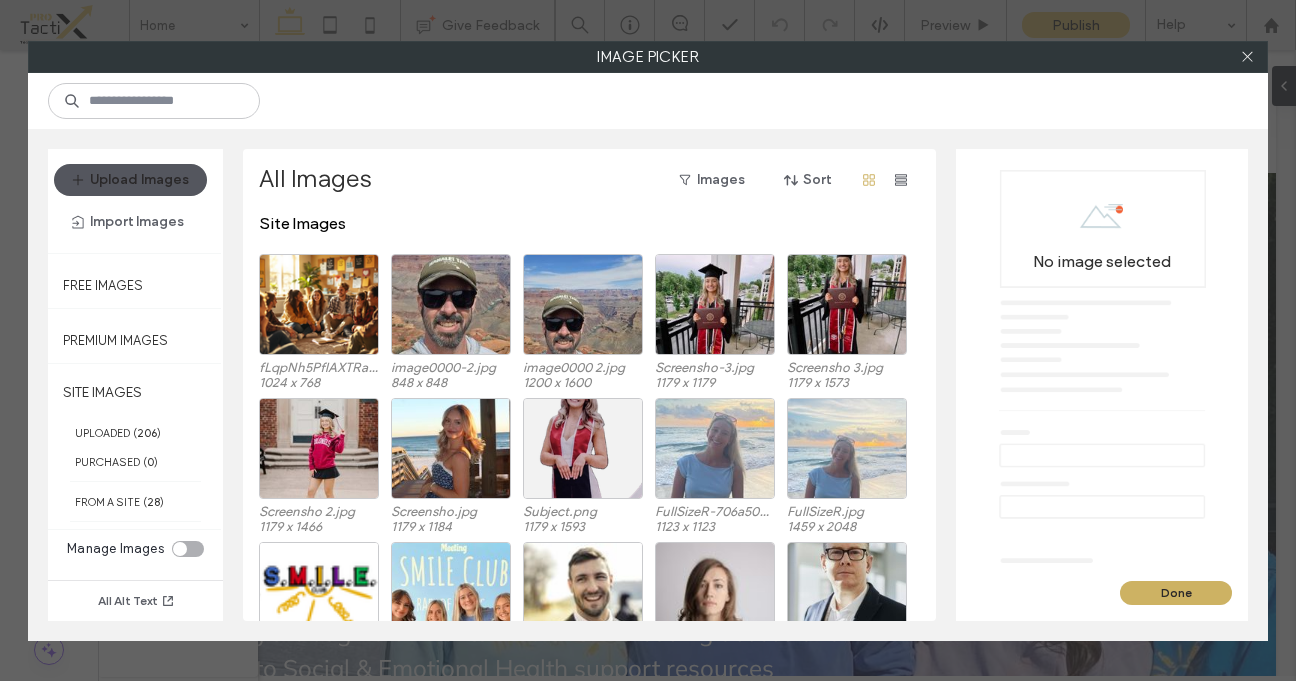 click on "Upload Images" at bounding box center [130, 180] 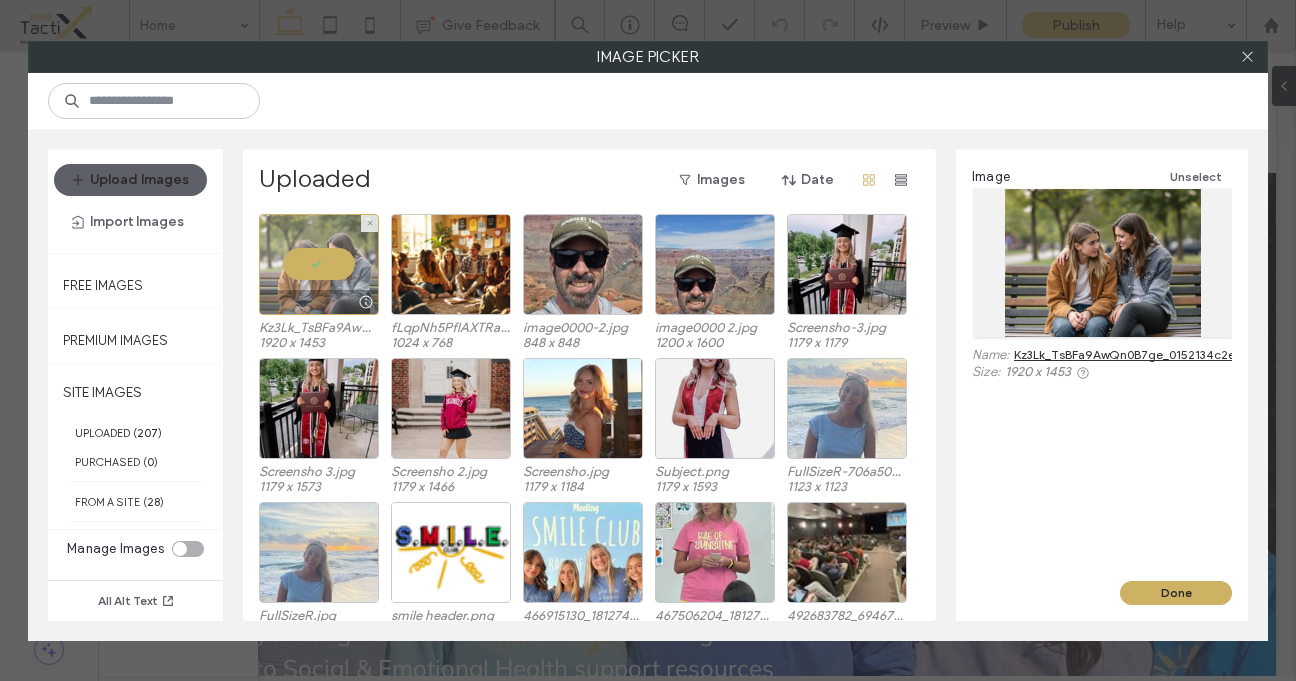 click at bounding box center (319, 264) 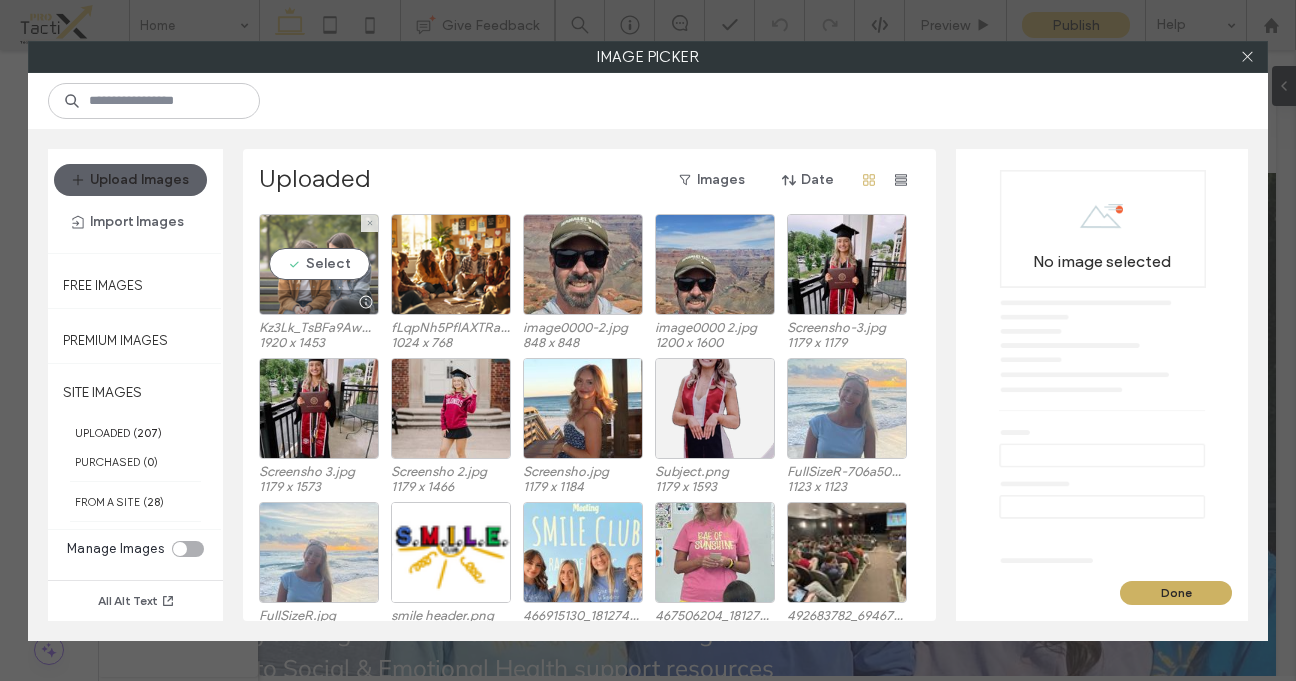 click on "Select" at bounding box center [319, 264] 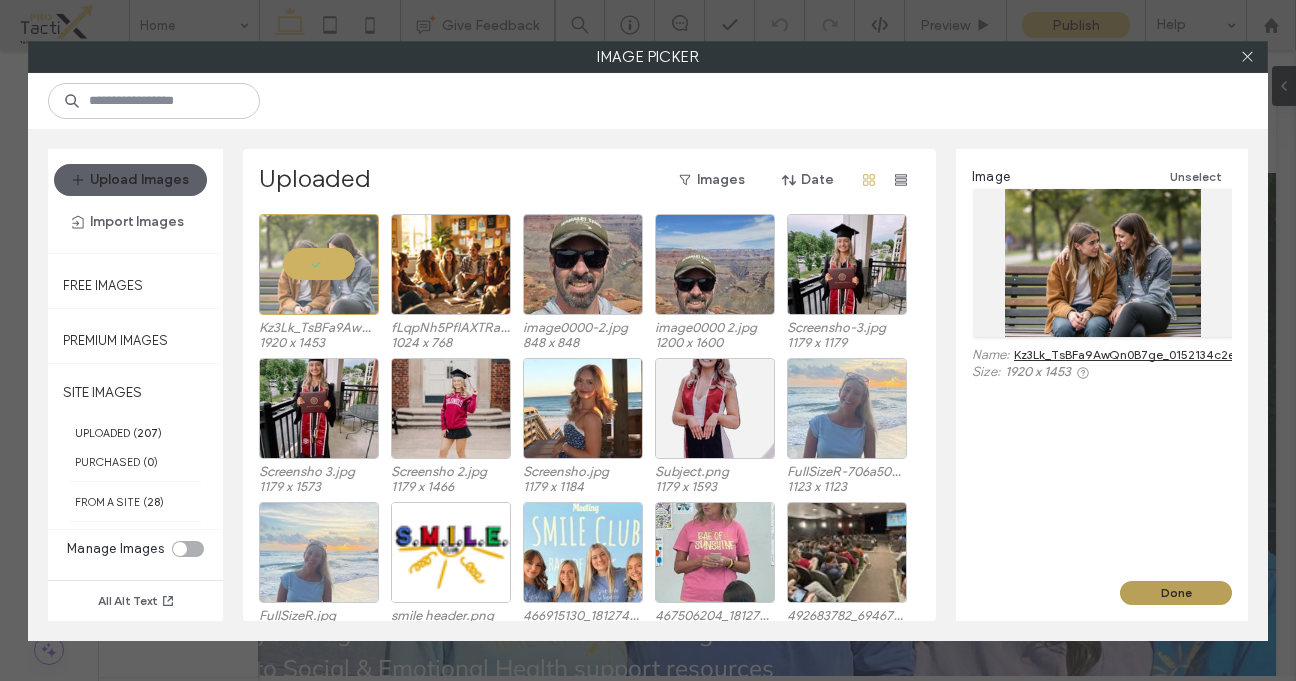 click on "Done" at bounding box center (1176, 593) 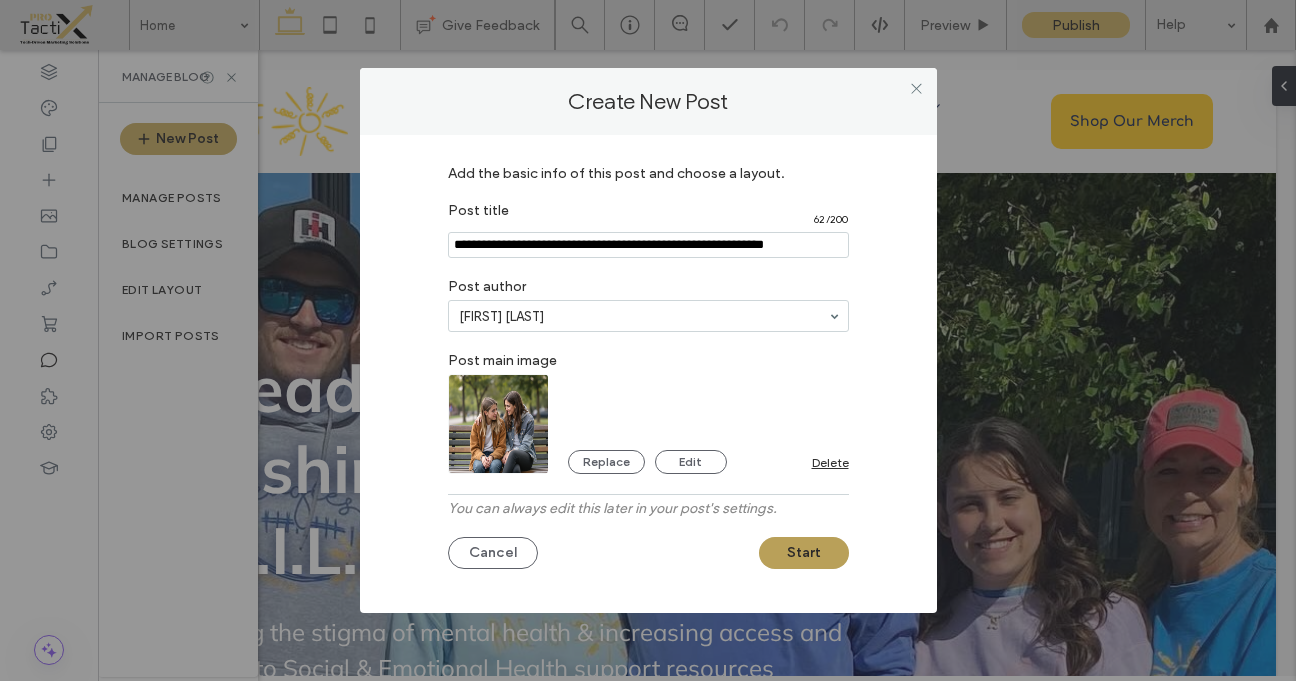 click on "Start" at bounding box center (804, 553) 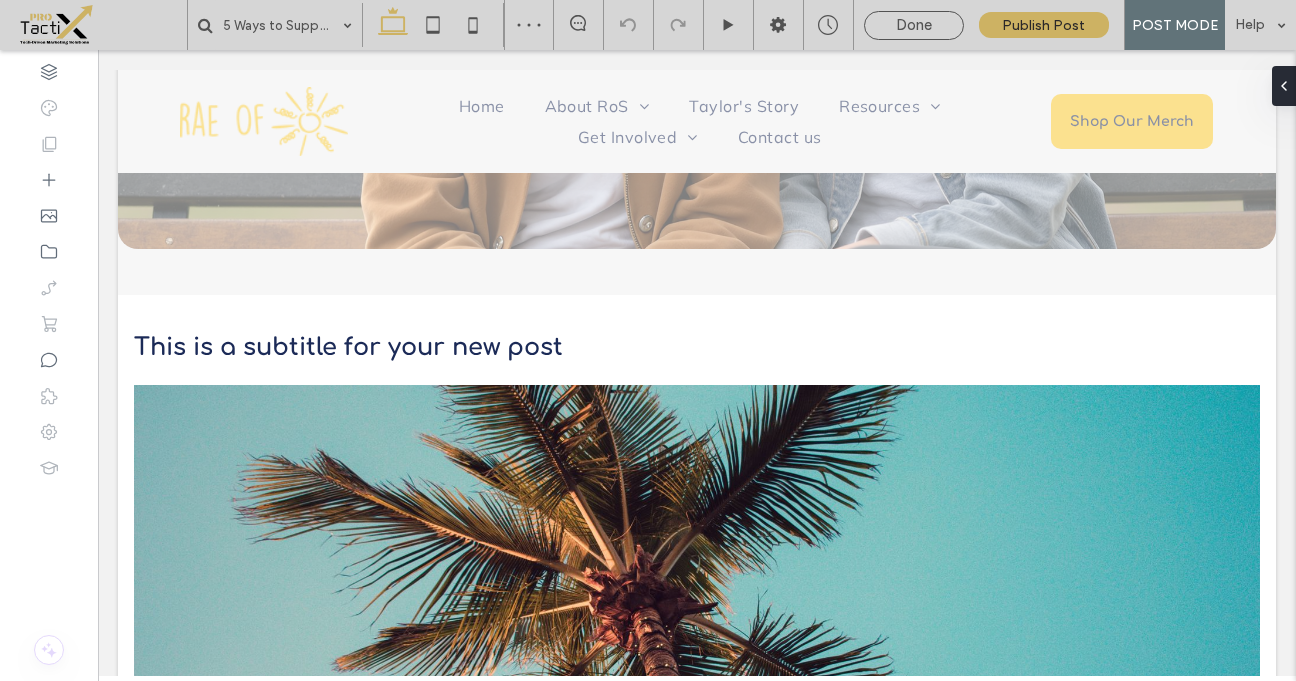 scroll, scrollTop: 617, scrollLeft: 0, axis: vertical 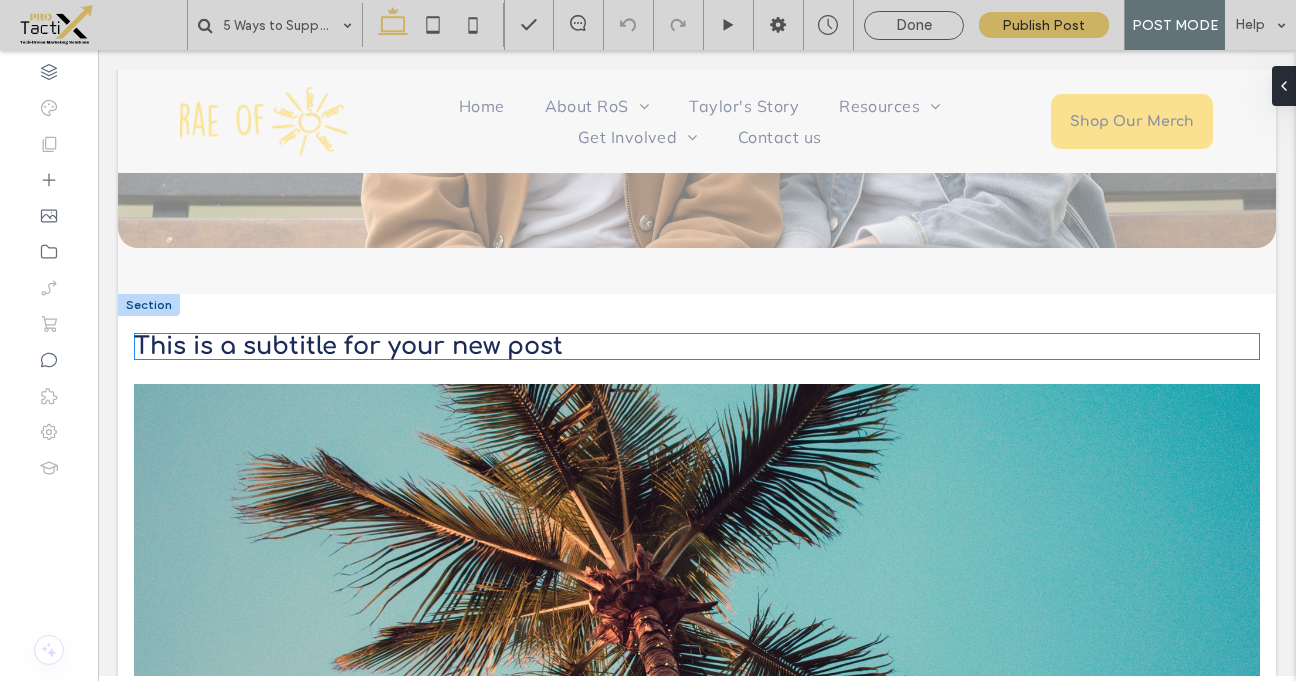 click on "This is a subtitle for your new post" at bounding box center (348, 346) 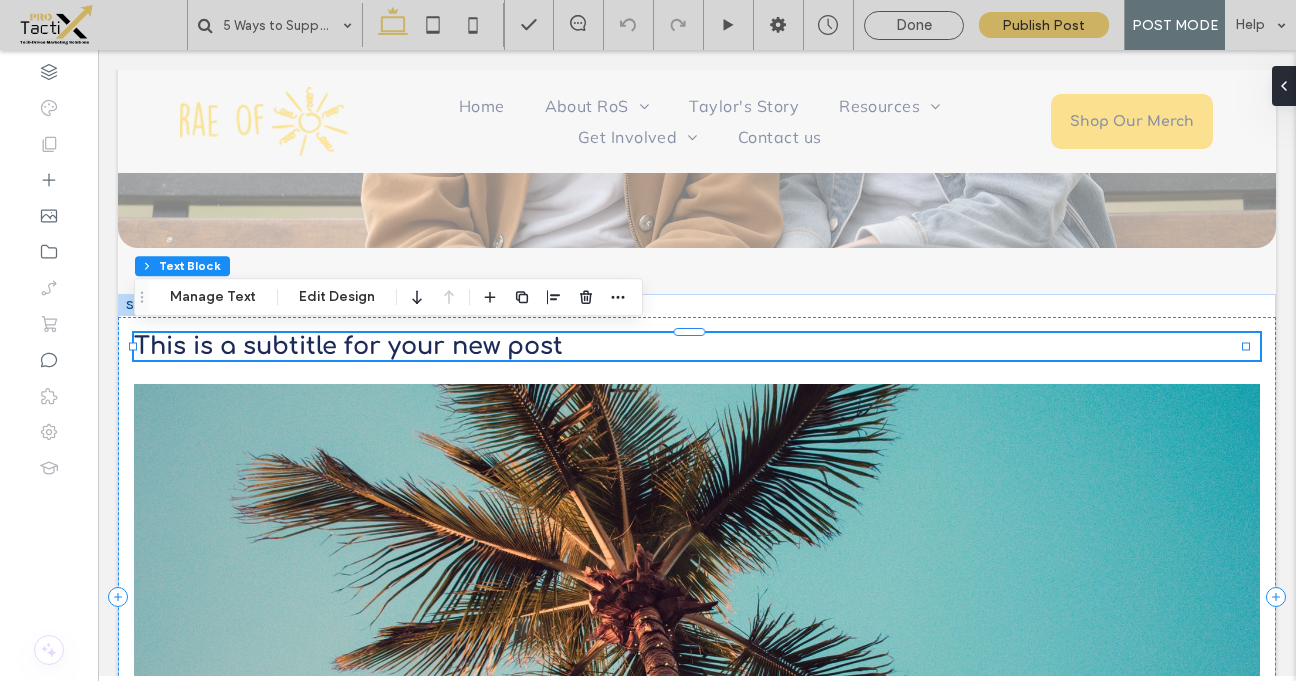 click on "This is a subtitle for your new post" at bounding box center (348, 346) 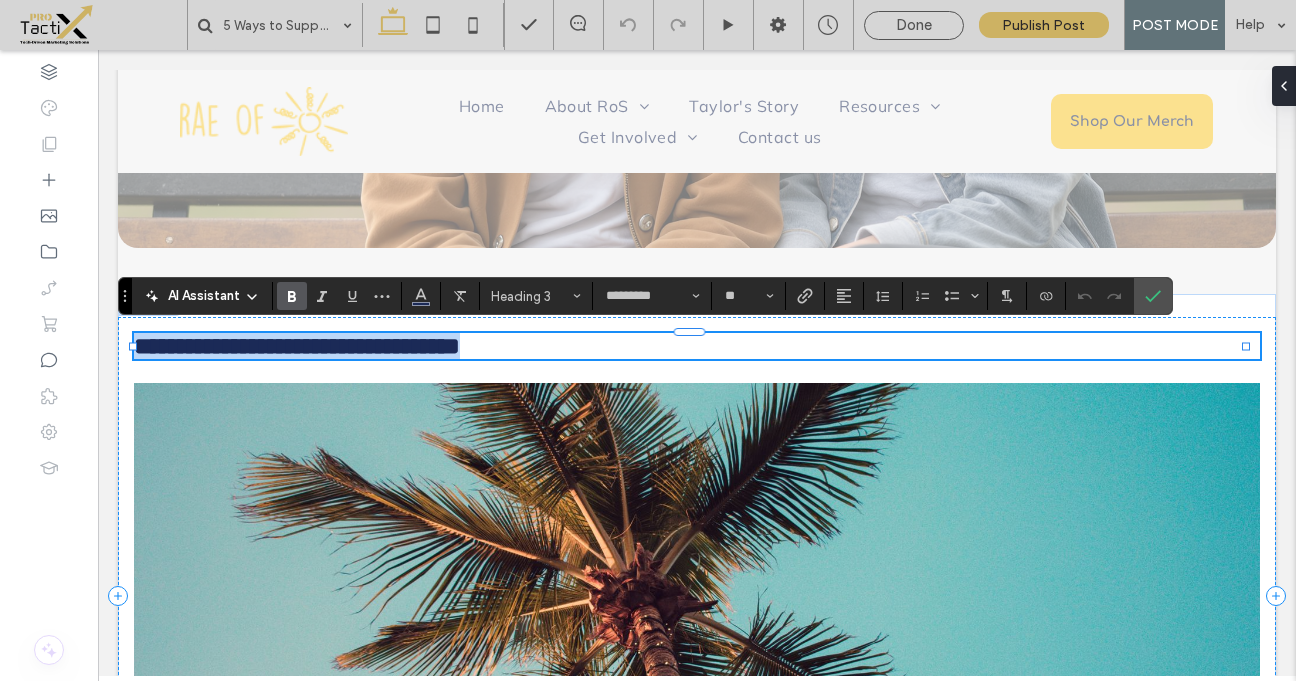 type on "******" 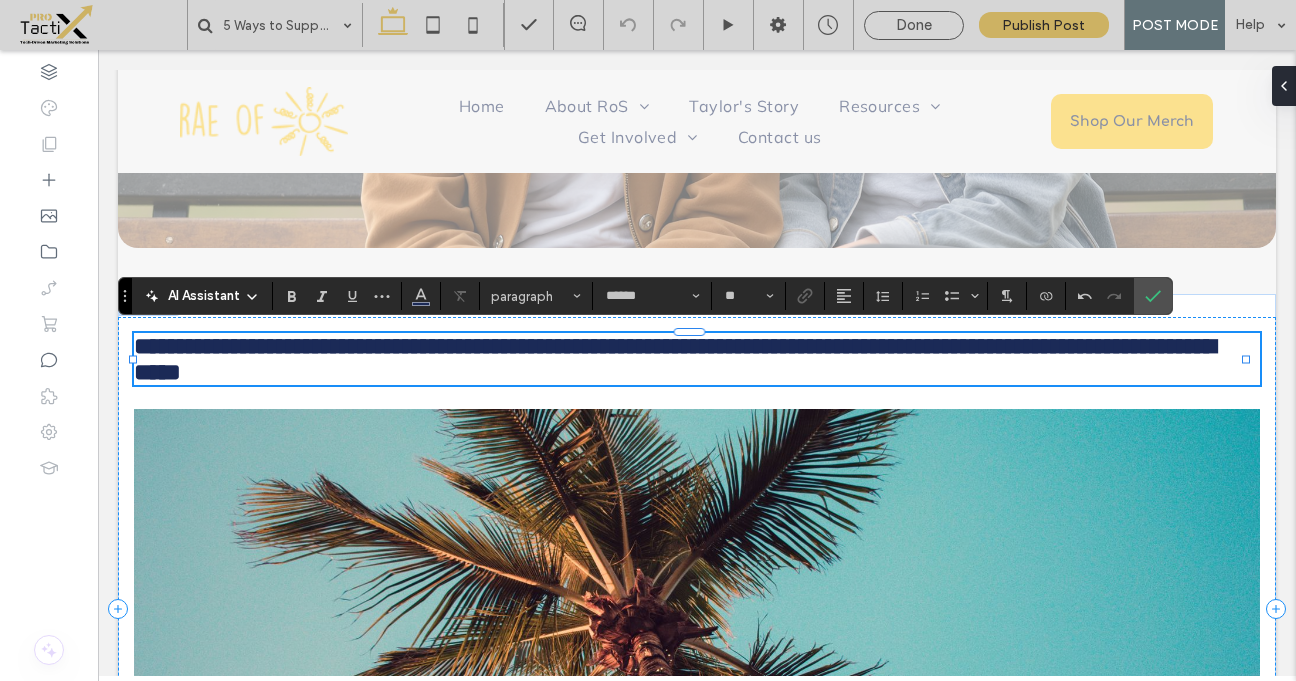 type on "*********" 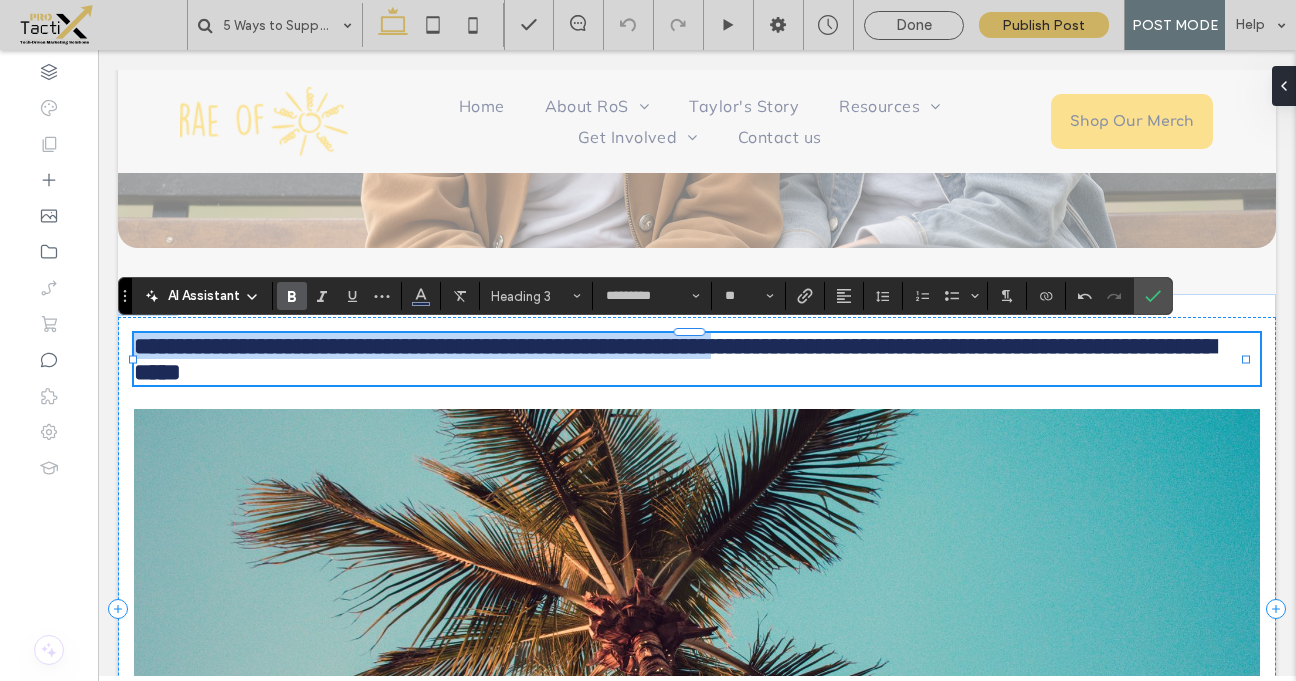 drag, startPoint x: 955, startPoint y: 346, endPoint x: 136, endPoint y: 341, distance: 819.01526 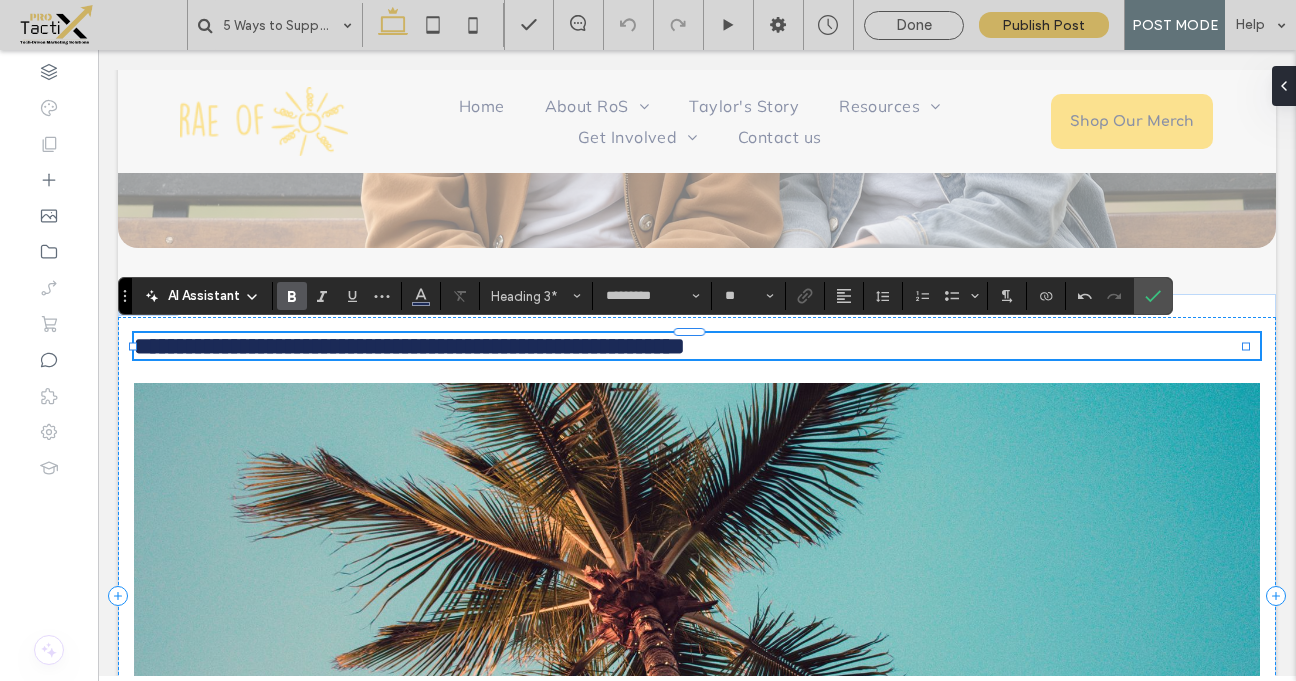 click on "**********" at bounding box center [409, 346] 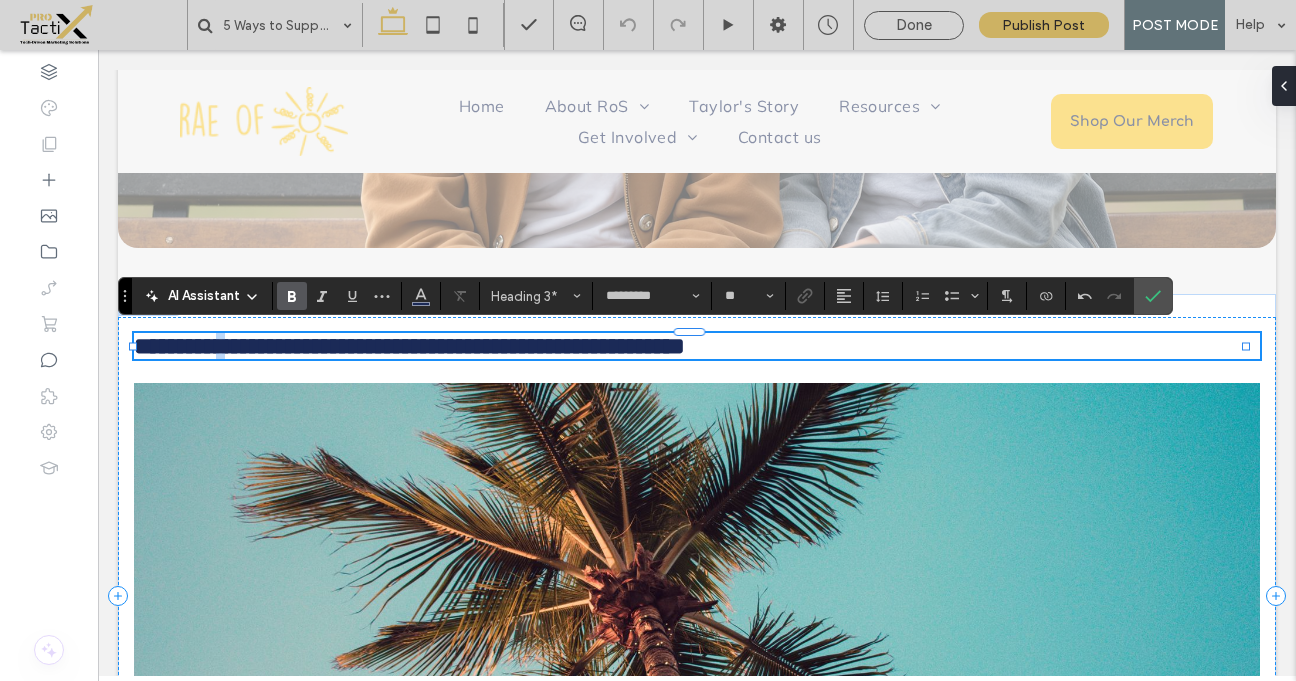 click on "**********" at bounding box center [409, 346] 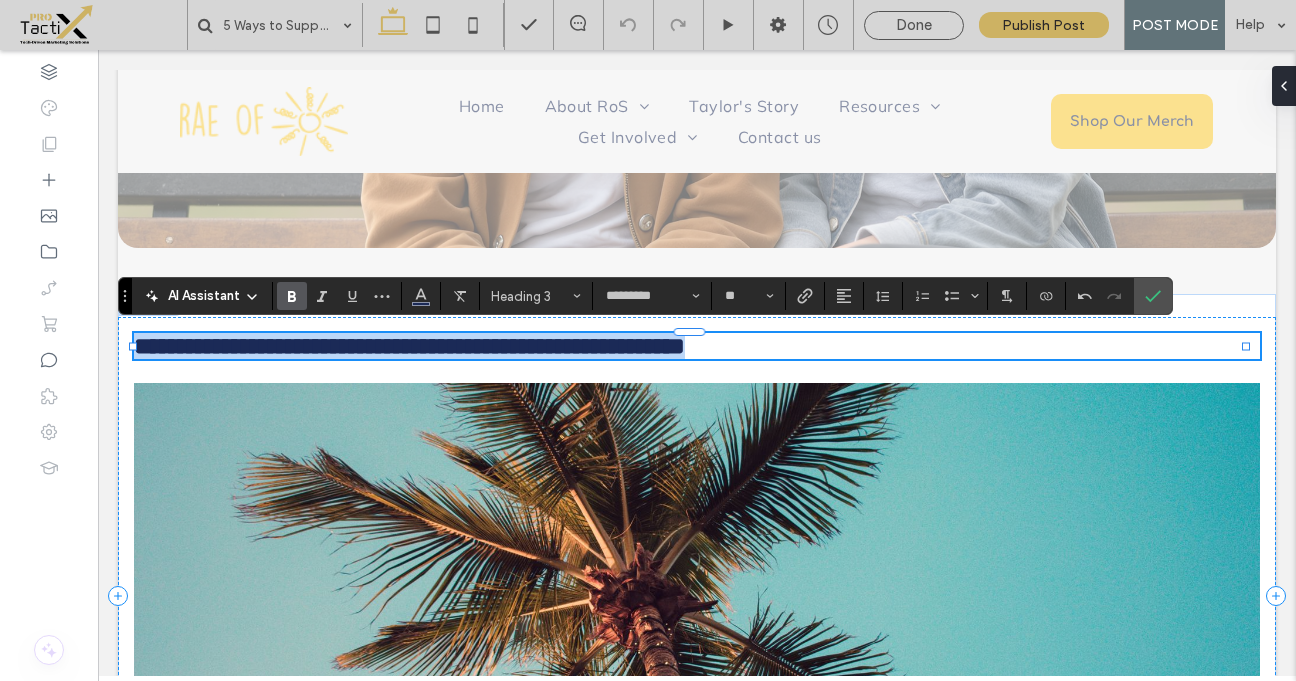 click on "**********" at bounding box center [409, 346] 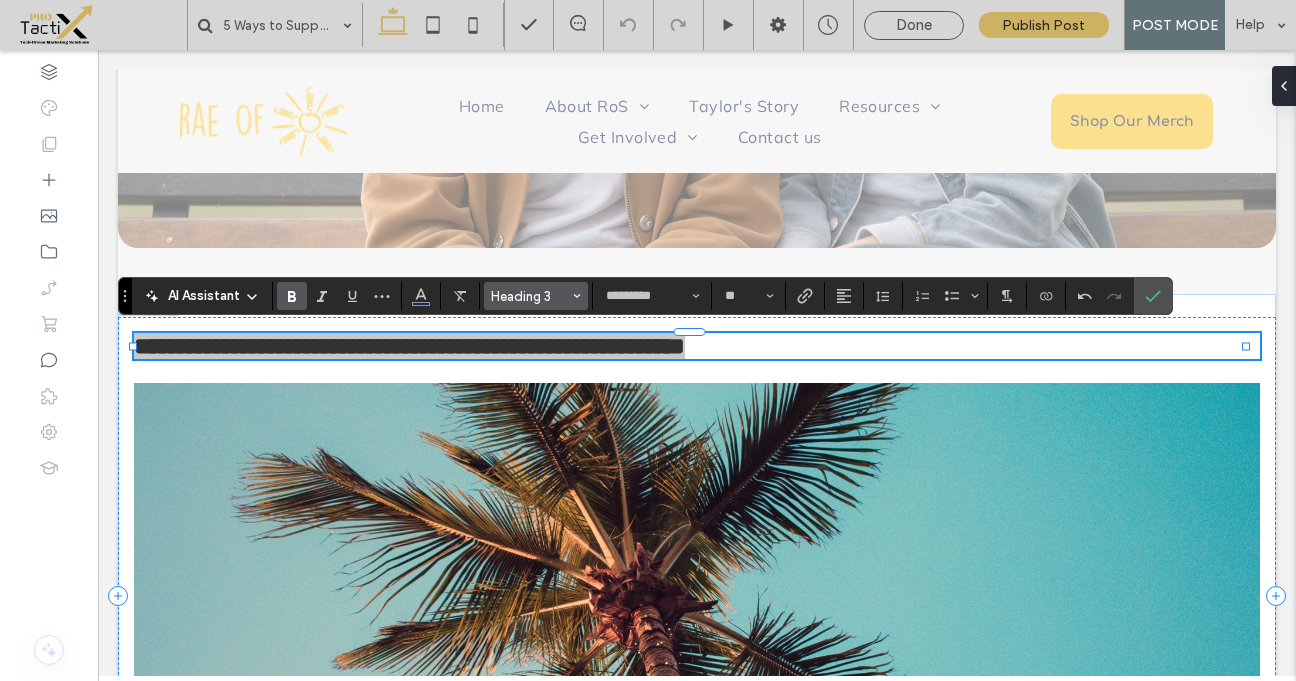 click on "Heading 3" at bounding box center [530, 296] 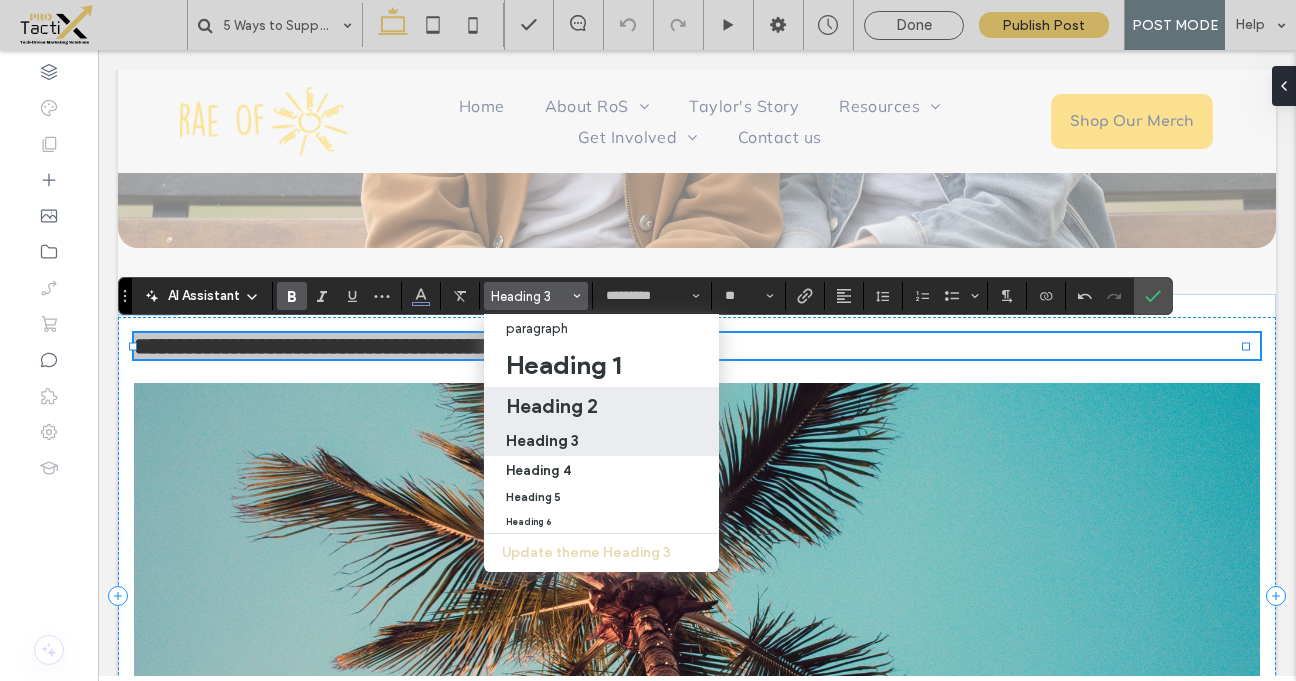 click on "Heading 2" at bounding box center (552, 406) 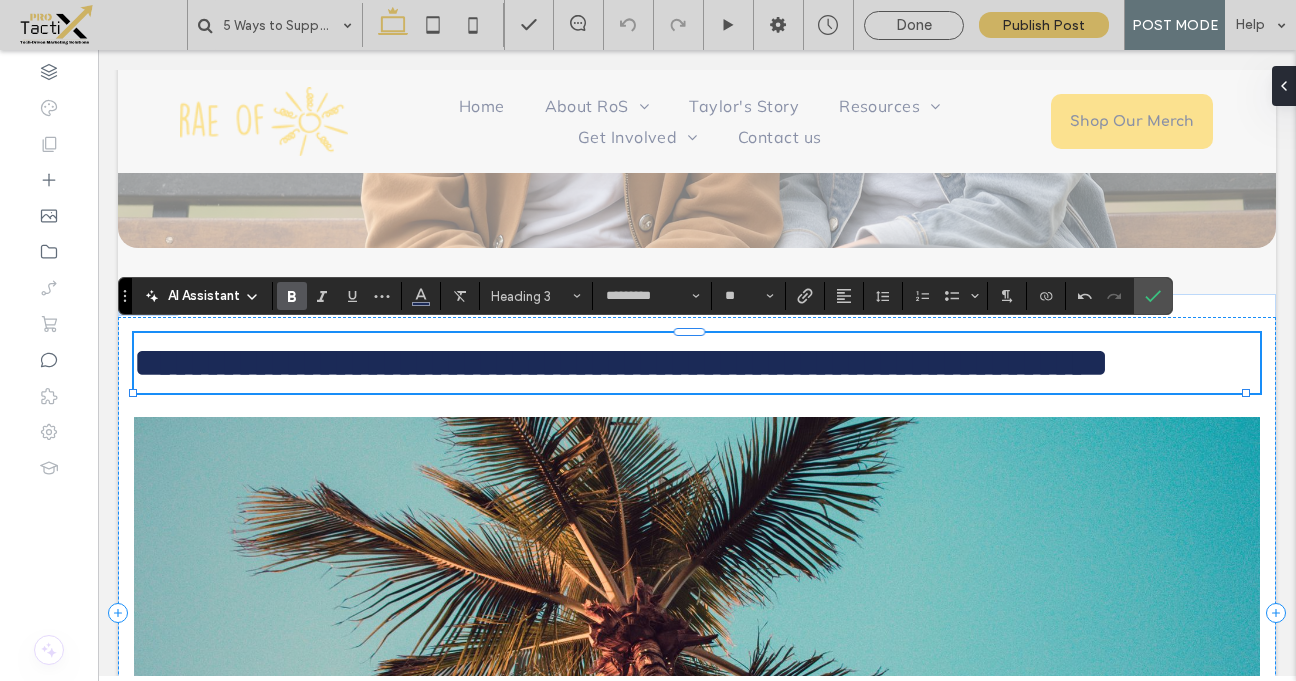 type on "**" 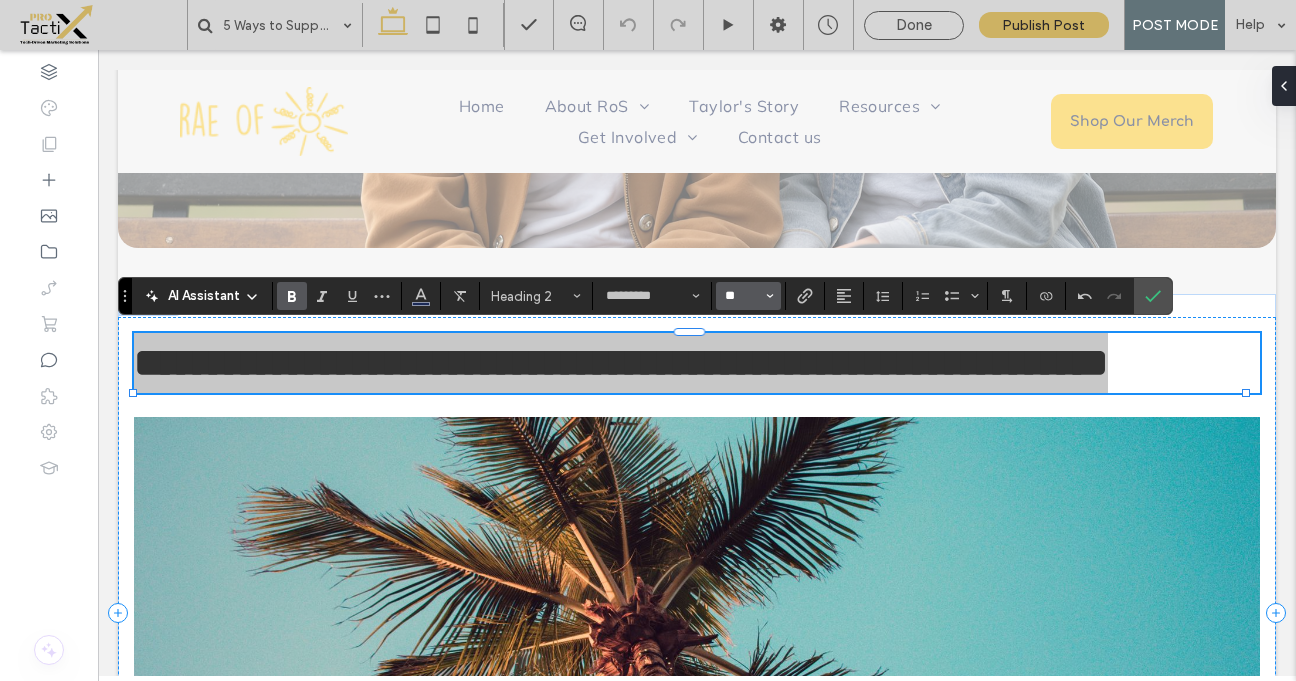 click on "**" at bounding box center [742, 296] 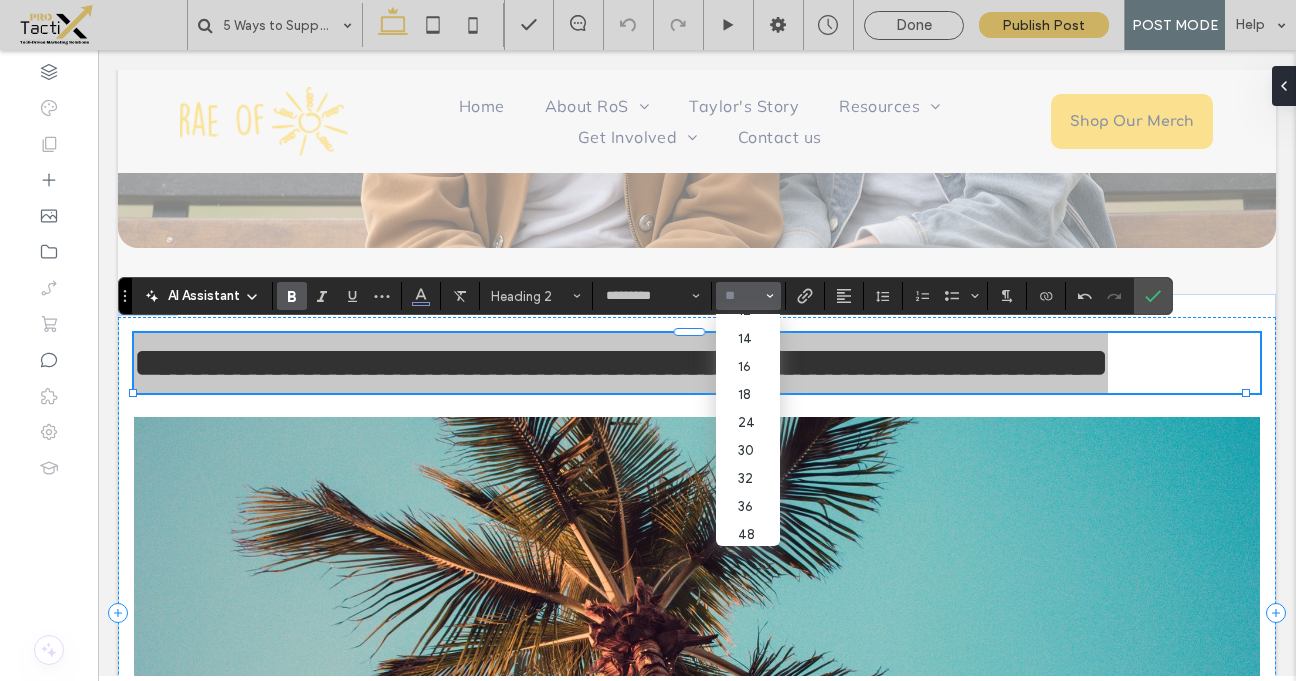 scroll, scrollTop: 164, scrollLeft: 0, axis: vertical 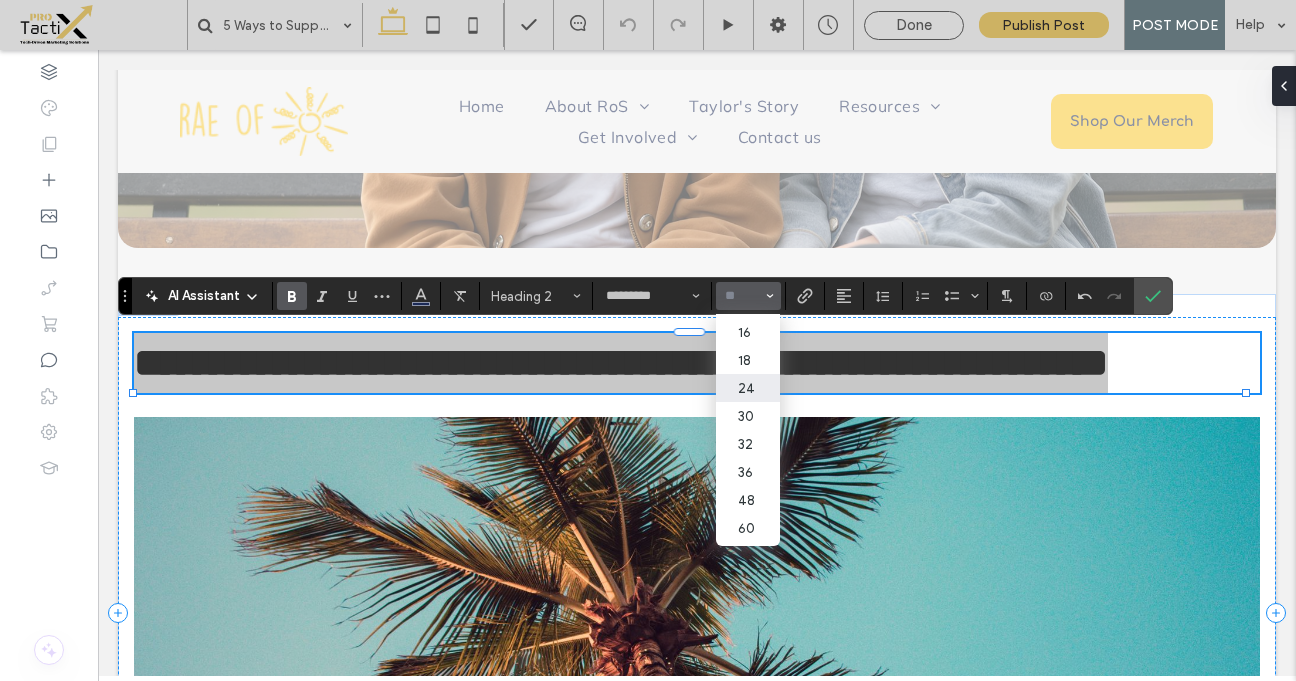 click on "24" at bounding box center [748, 388] 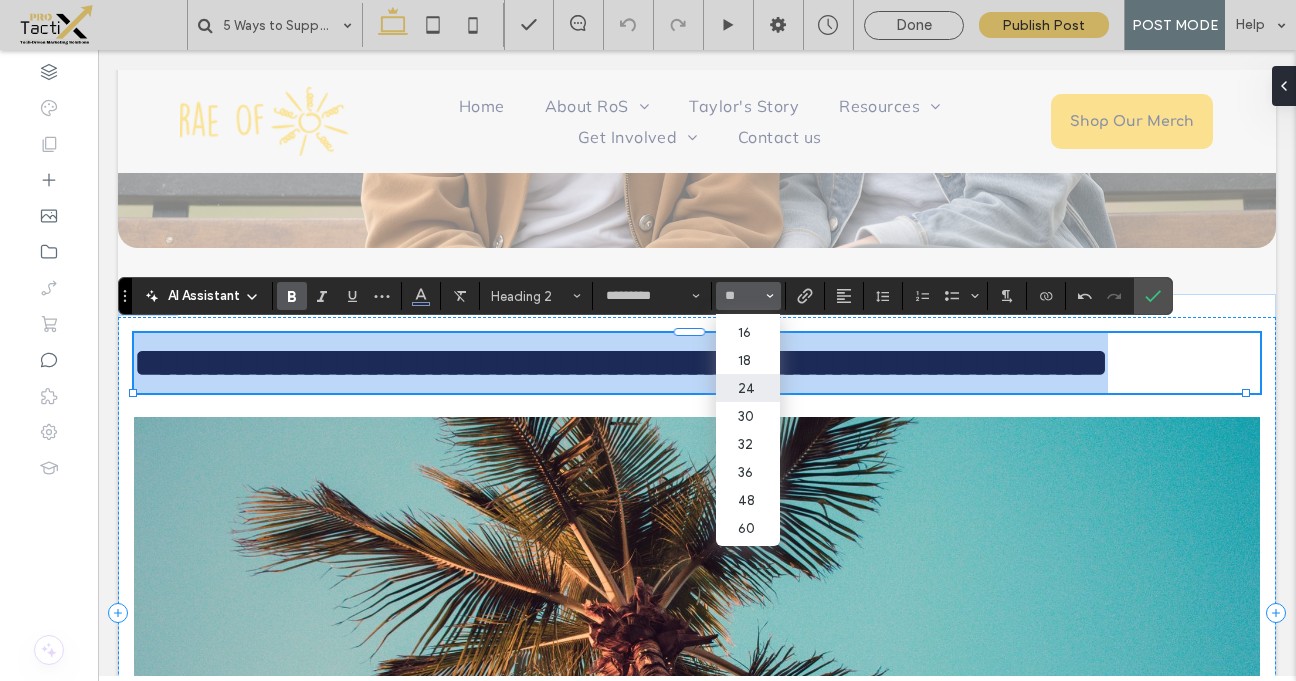 type on "**" 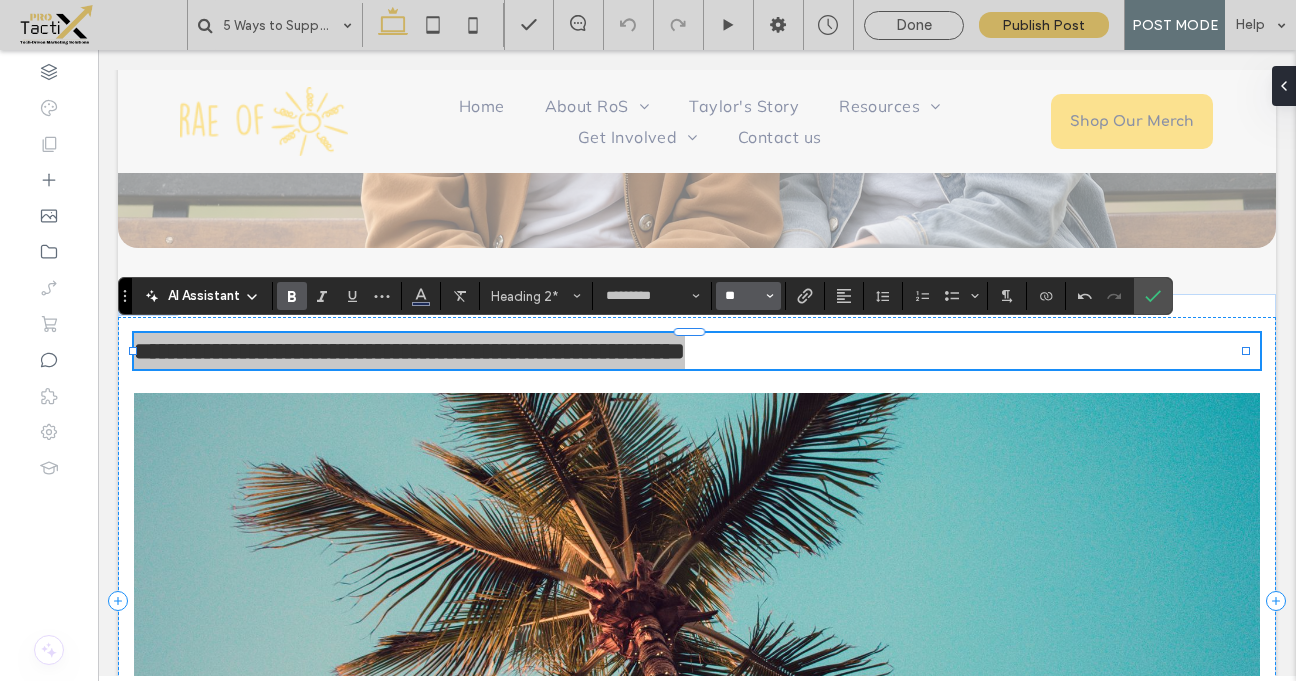 click on "**" at bounding box center (742, 296) 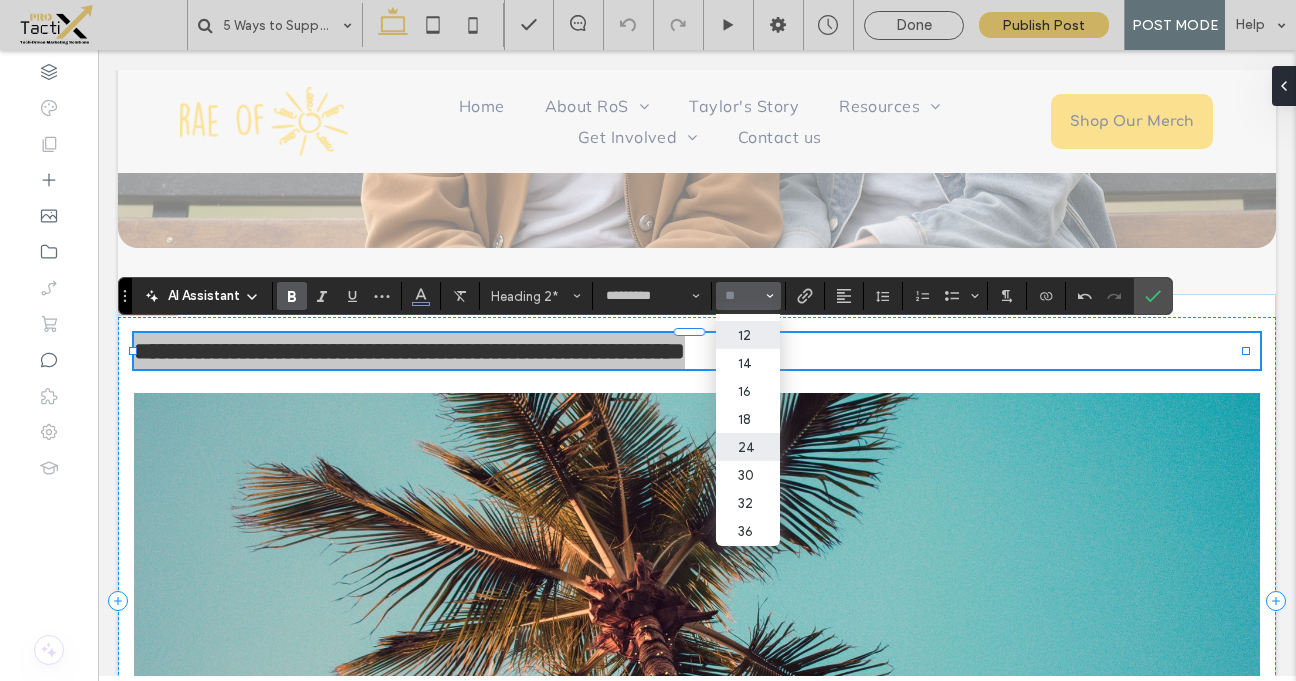 scroll, scrollTop: 102, scrollLeft: 0, axis: vertical 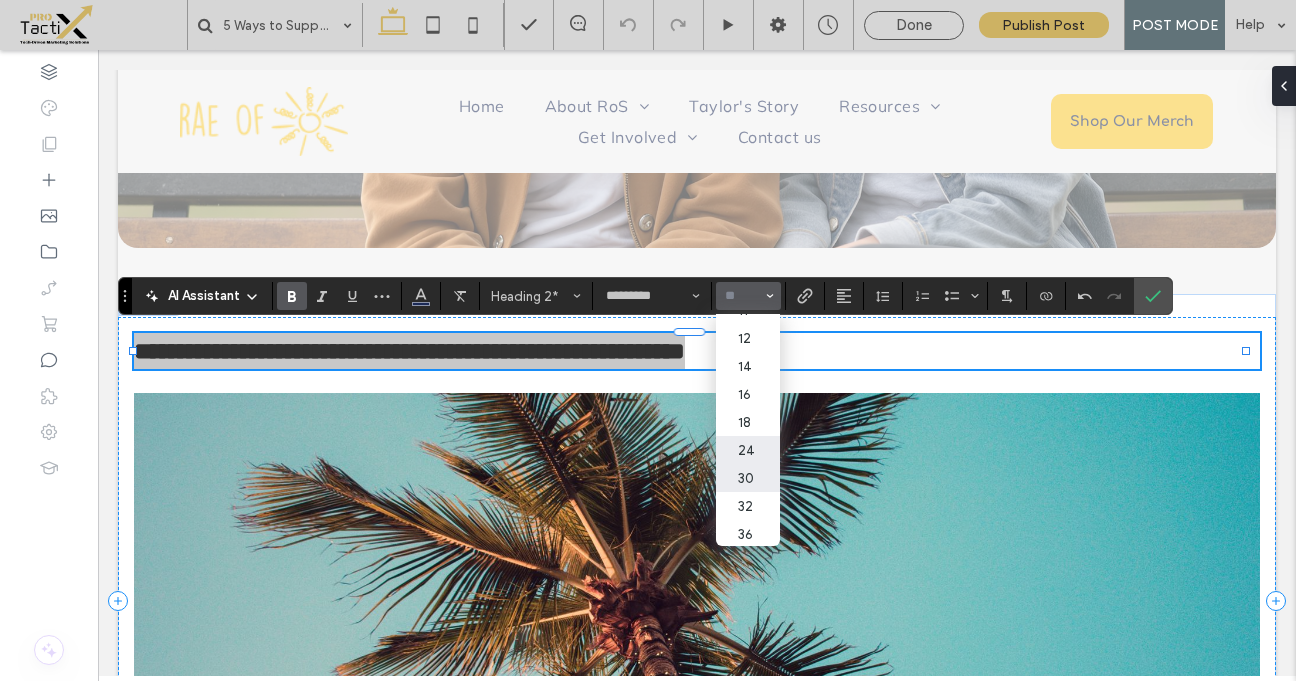 click on "30" at bounding box center (748, 478) 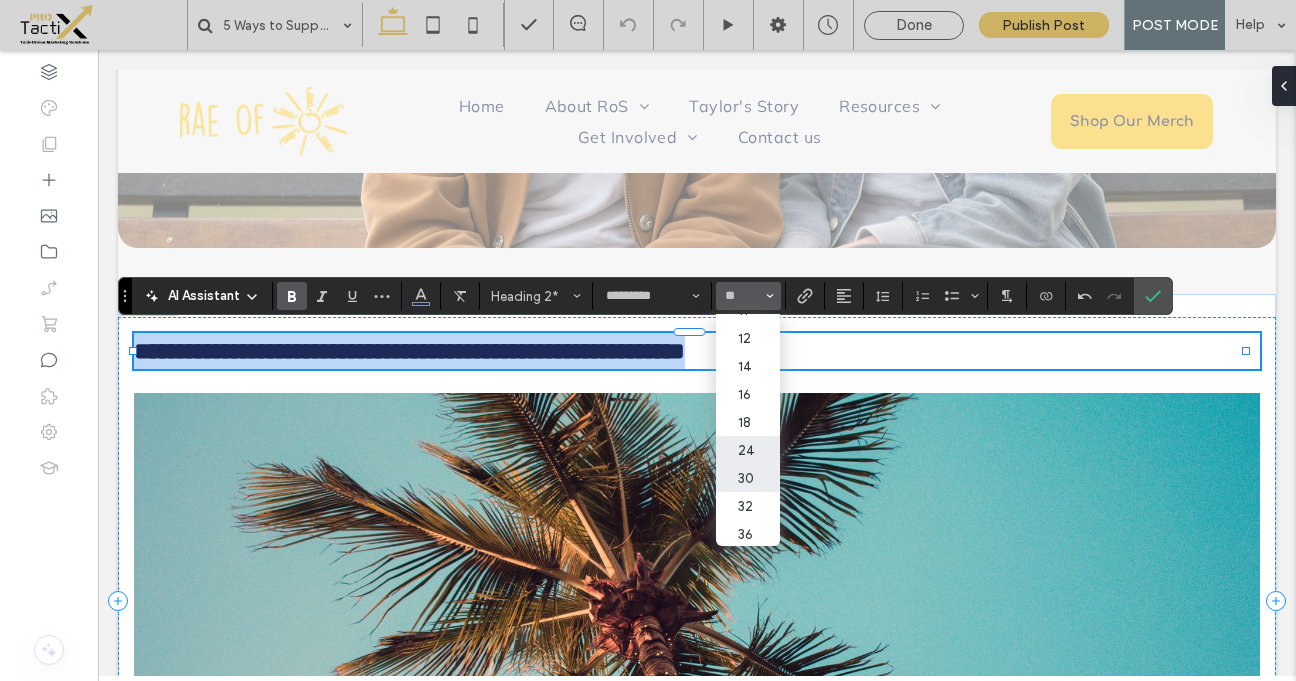type on "**" 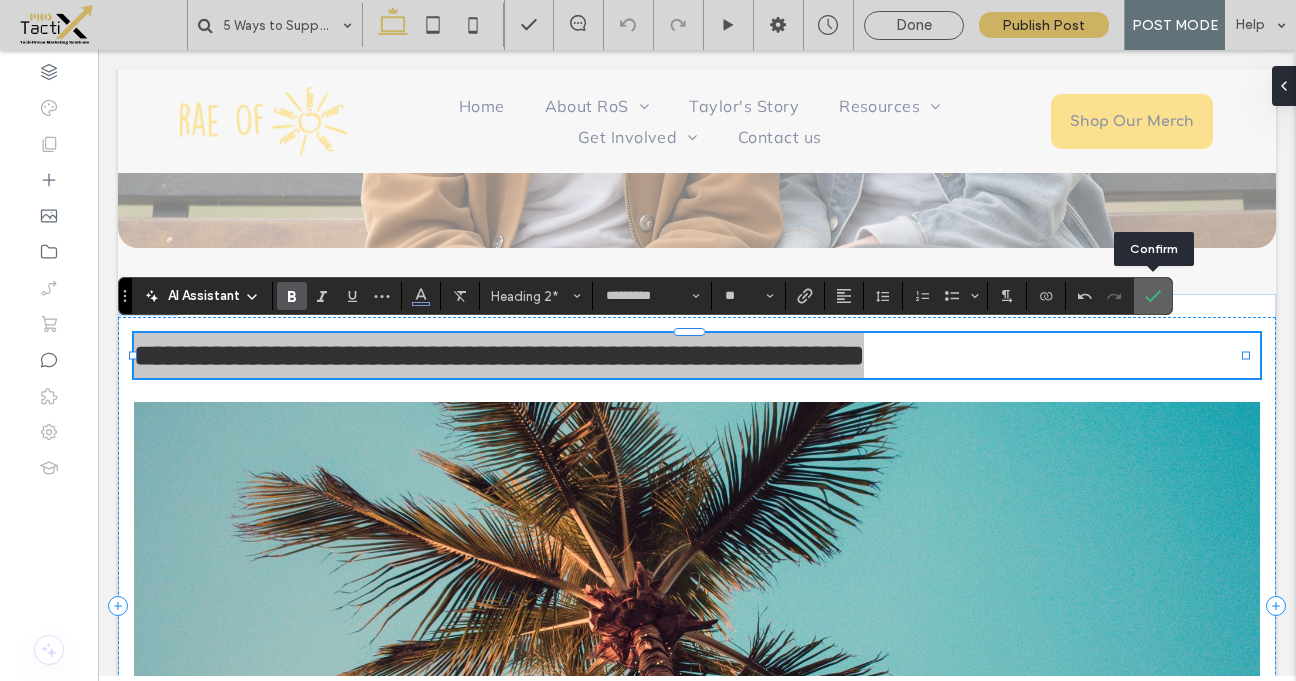 drag, startPoint x: 1156, startPoint y: 289, endPoint x: 1053, endPoint y: 247, distance: 111.233986 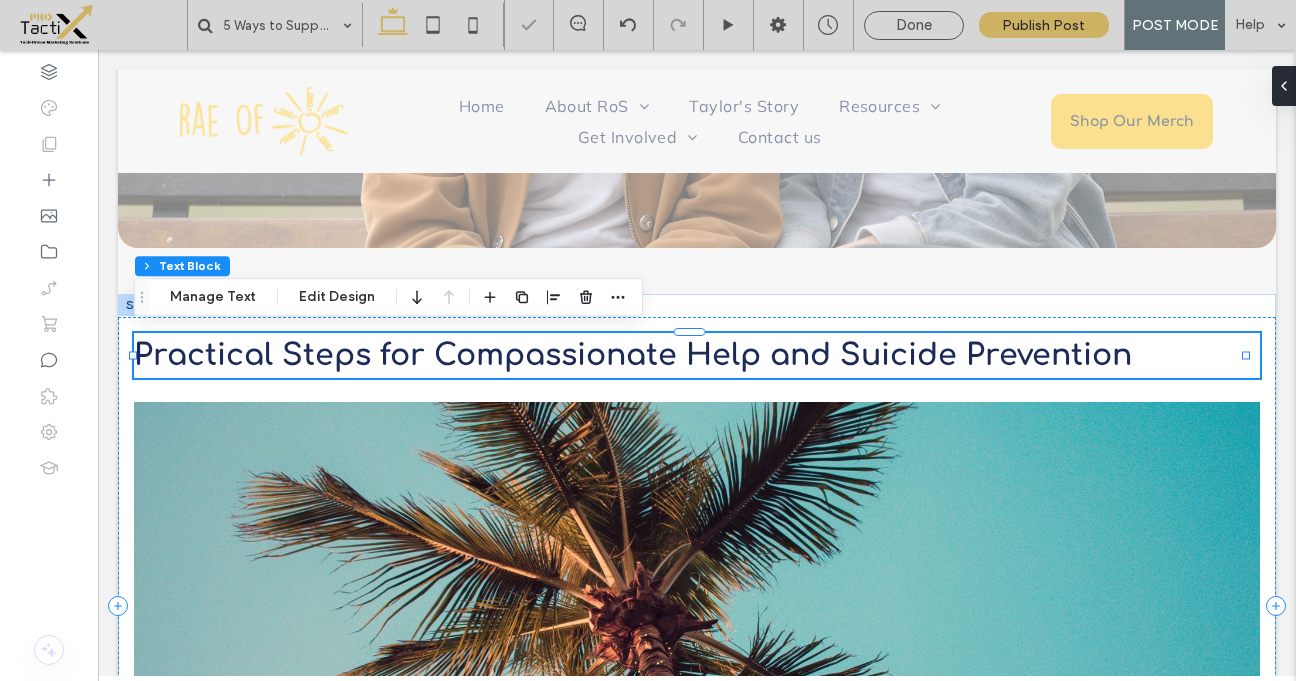 click at bounding box center [697, 605] 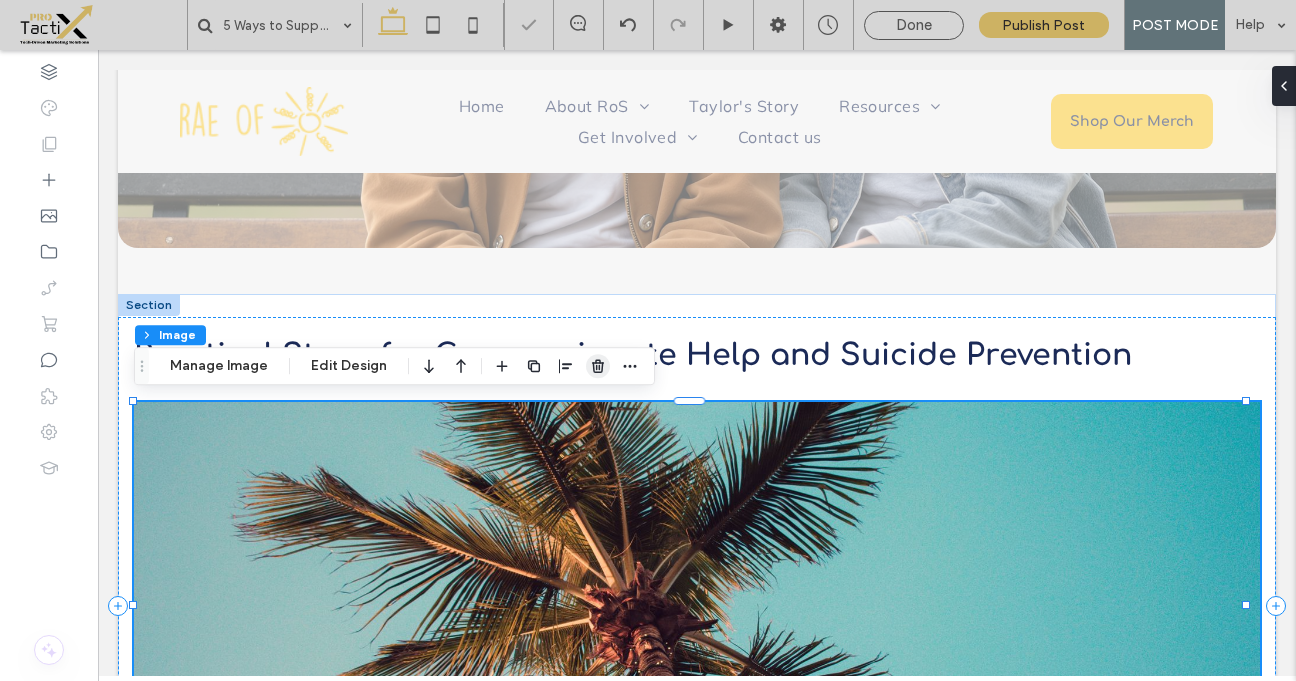 click 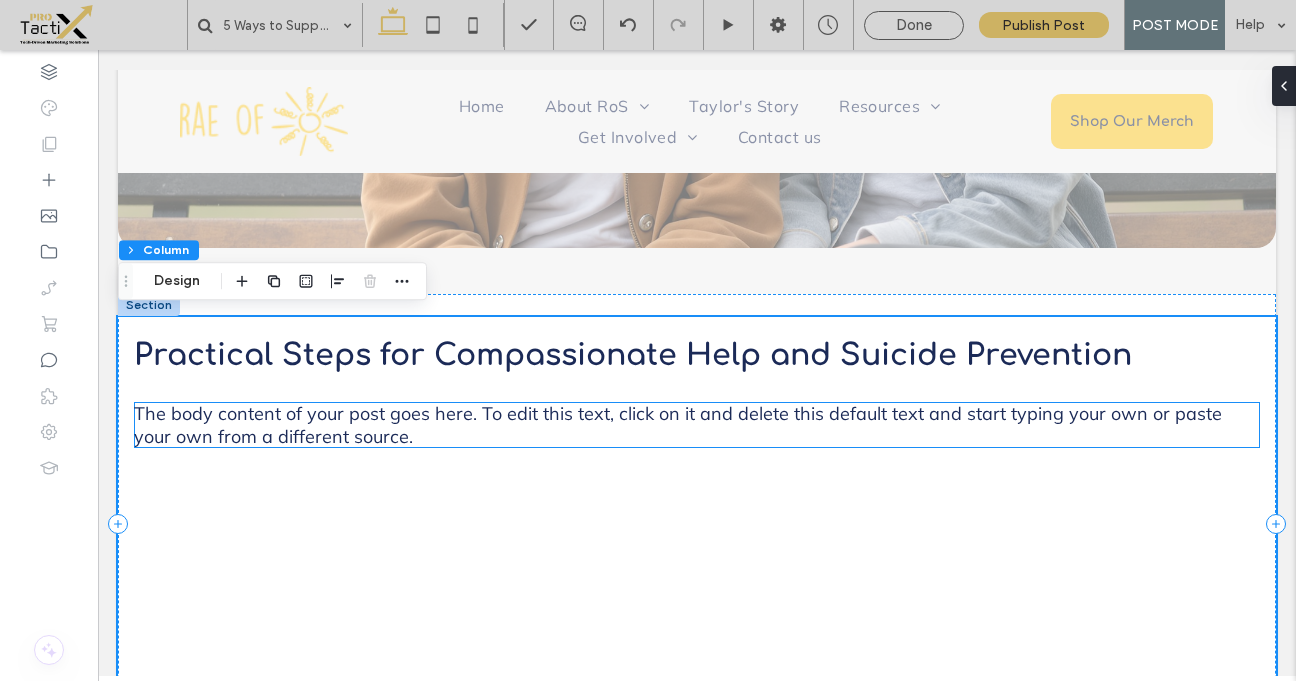click on "The body content of your post goes here. To edit this text, click on it and delete this default text and start typing your own or paste your own from a different source." at bounding box center (678, 425) 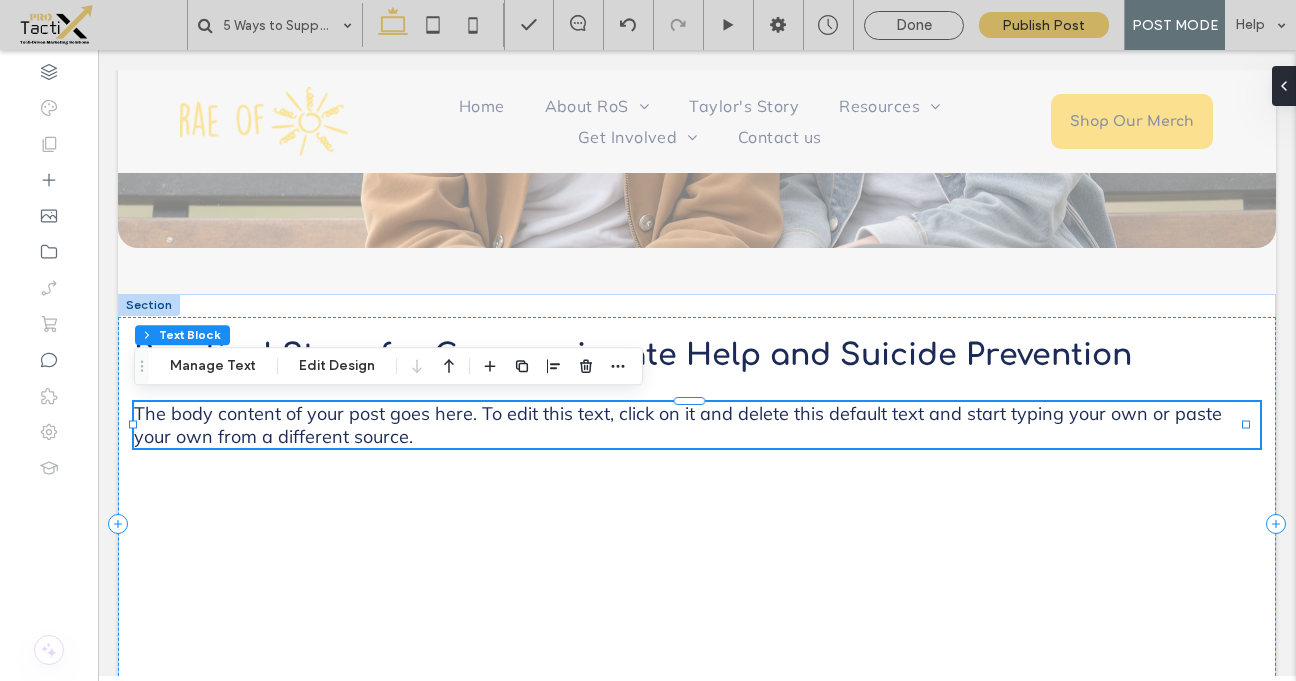 click on "The body content of your post goes here. To edit this text, click on it and delete this default text and start typing your own or paste your own from a different source." at bounding box center [697, 425] 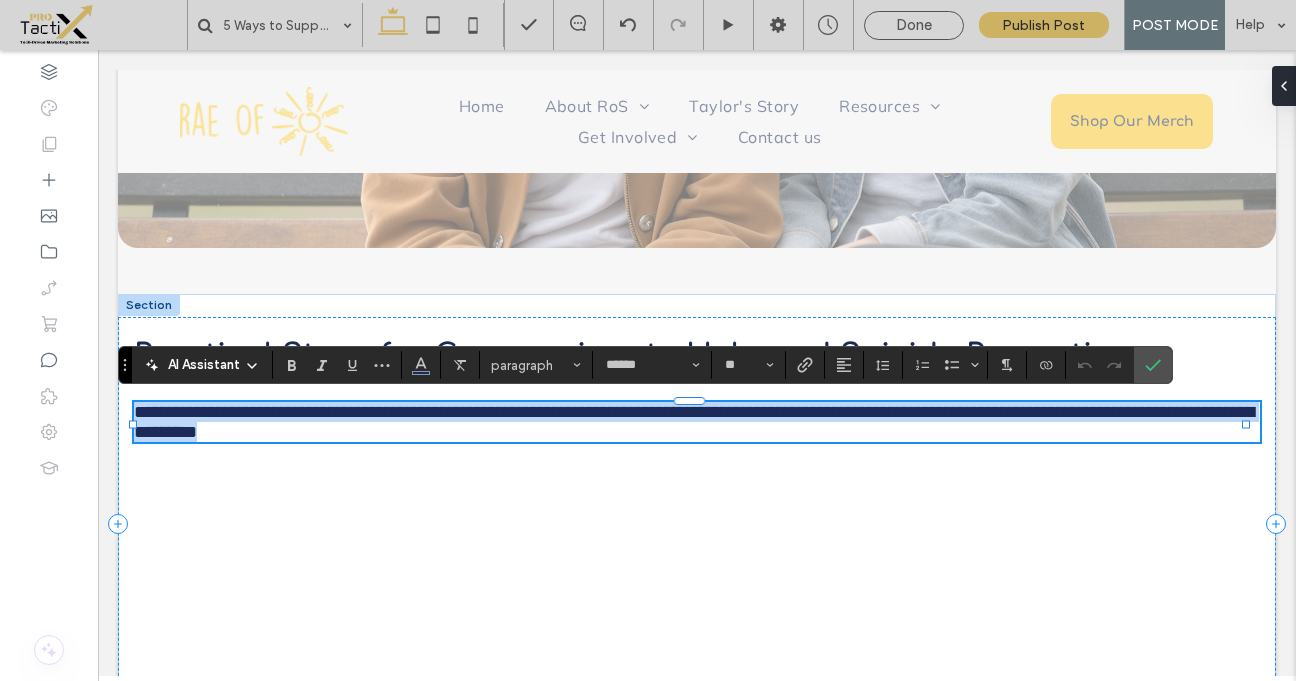 scroll, scrollTop: 0, scrollLeft: 0, axis: both 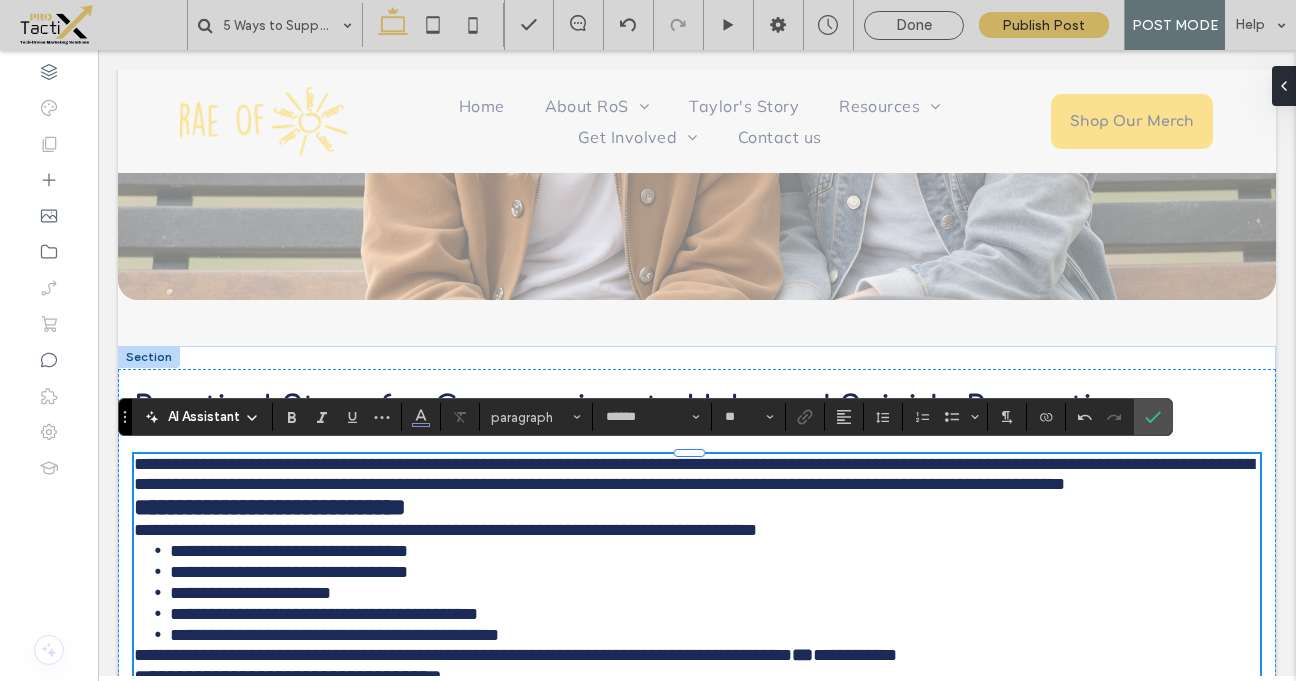 click on "**********" at bounding box center [697, 474] 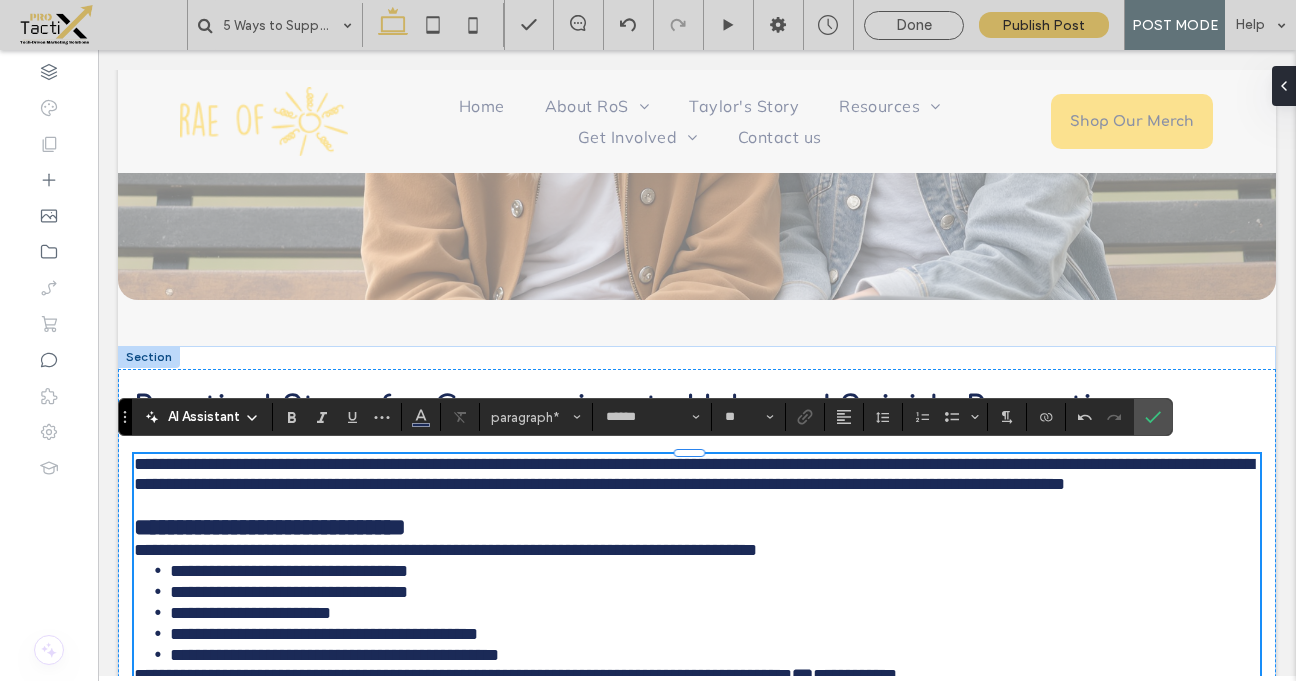 type on "*********" 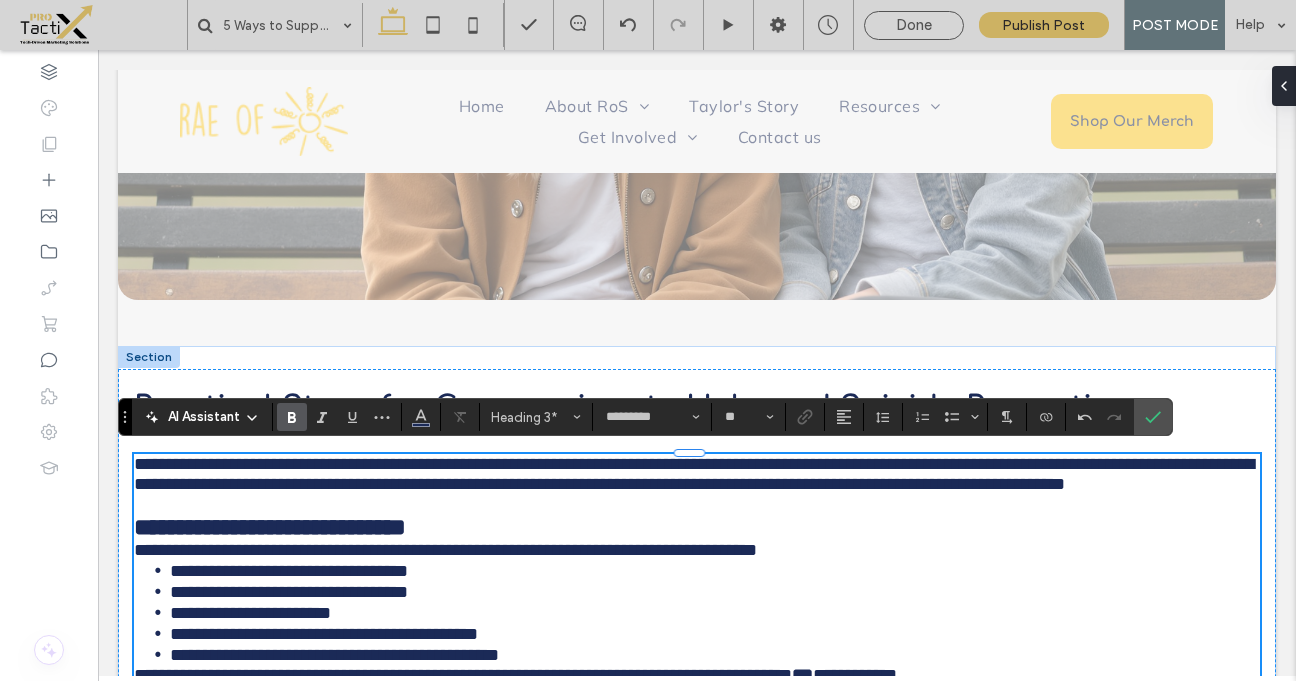 click on "**********" at bounding box center (270, 527) 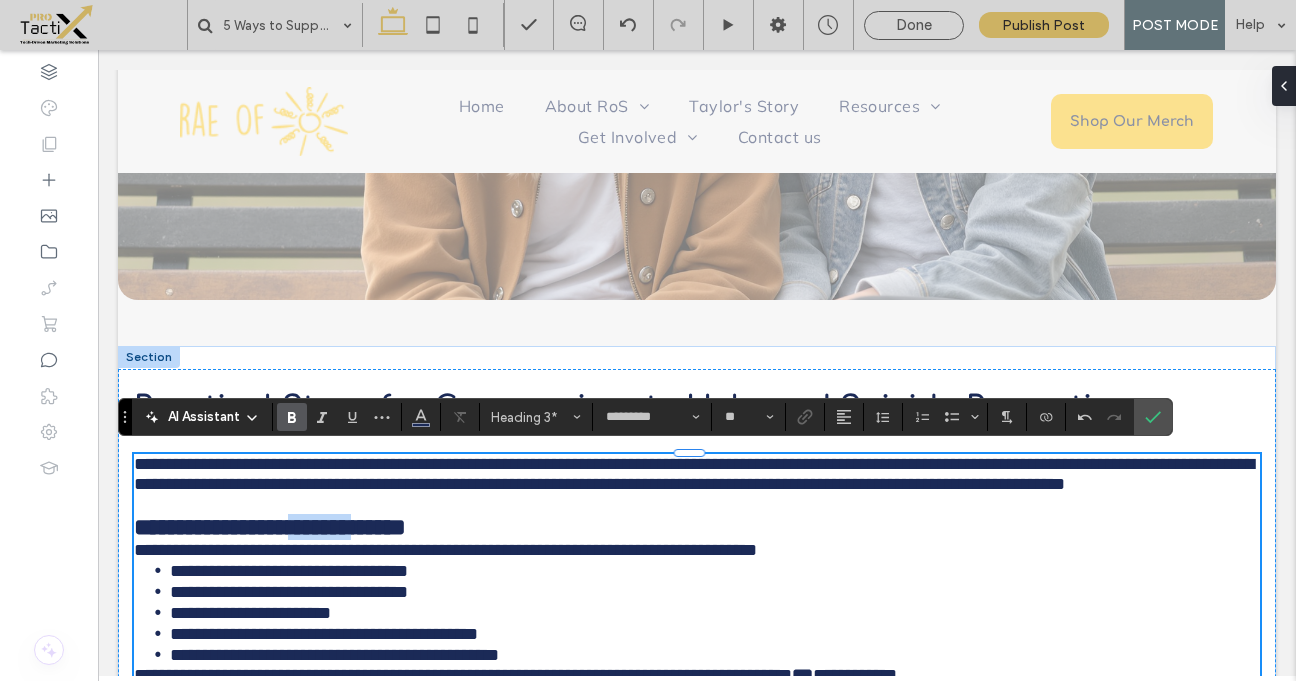 click on "**********" at bounding box center [270, 527] 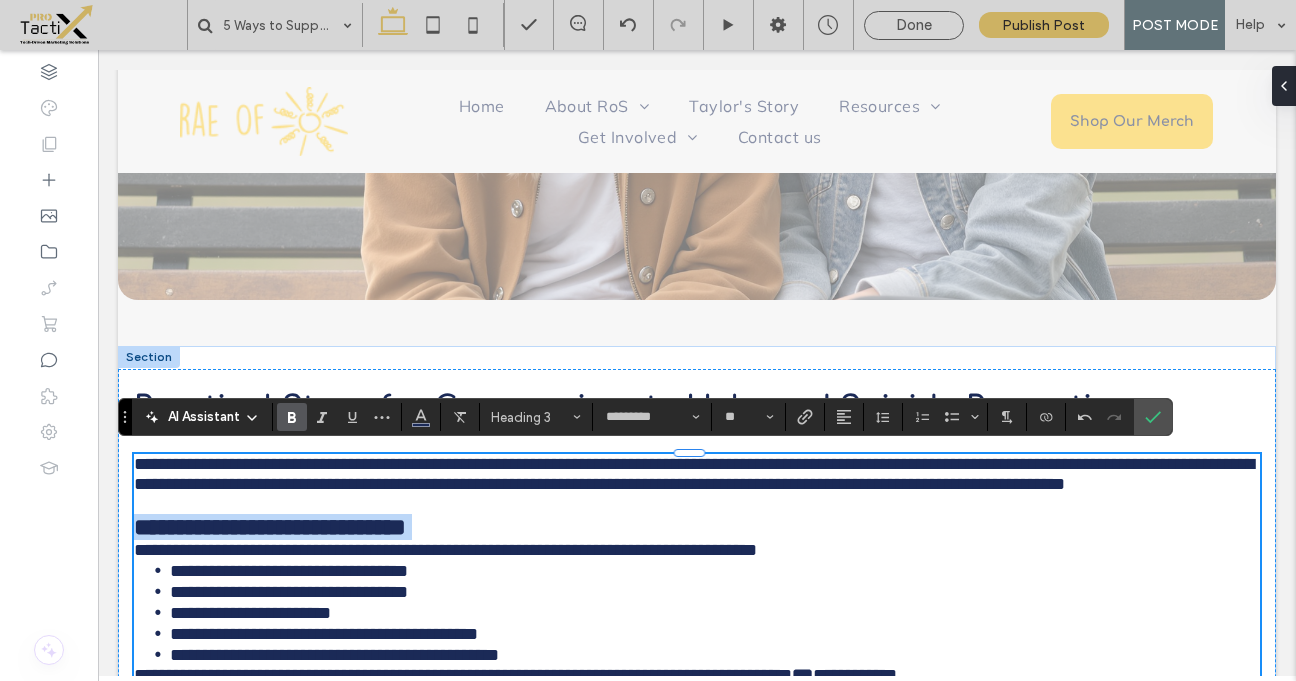 click on "**********" at bounding box center [270, 527] 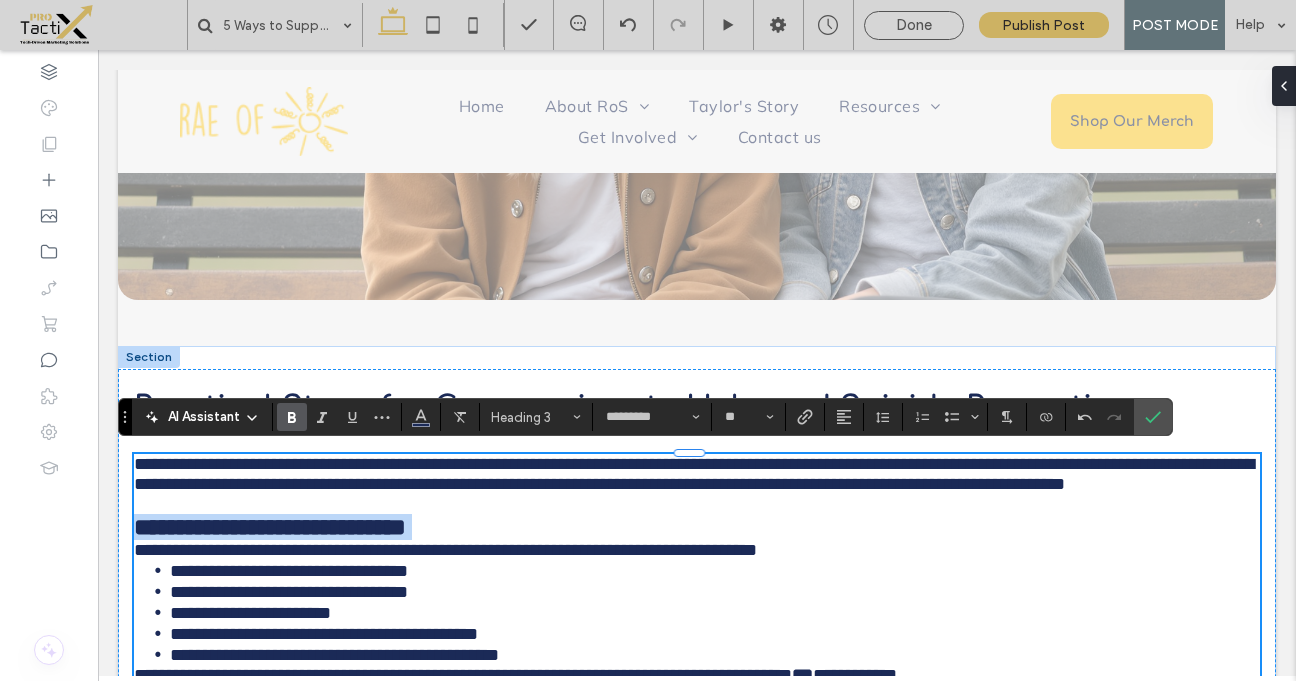 type on "******" 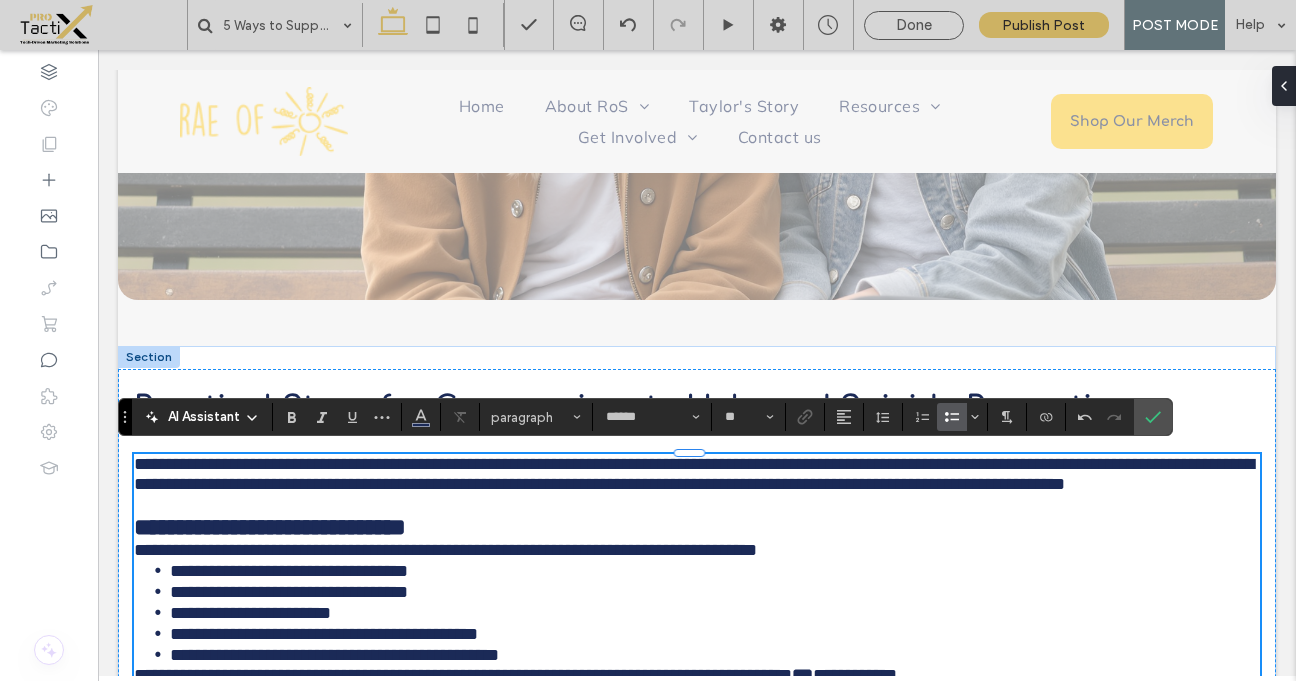 click on "**********" at bounding box center (289, 571) 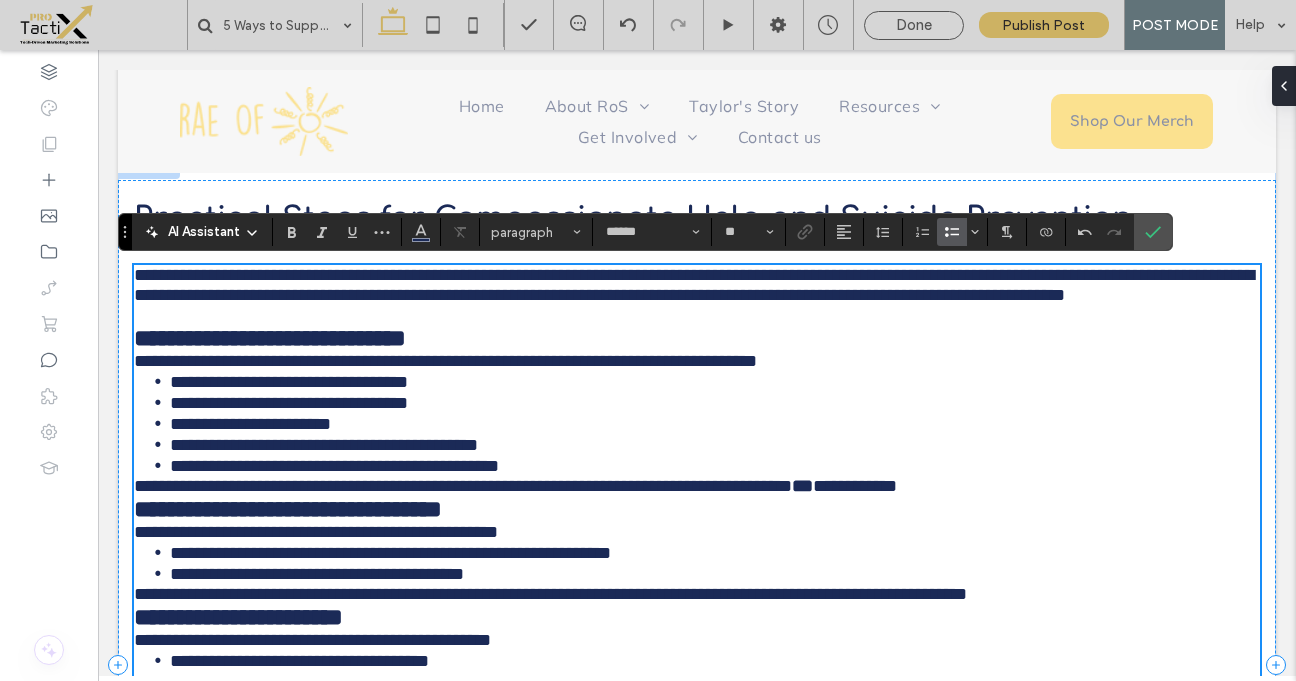 scroll, scrollTop: 758, scrollLeft: 0, axis: vertical 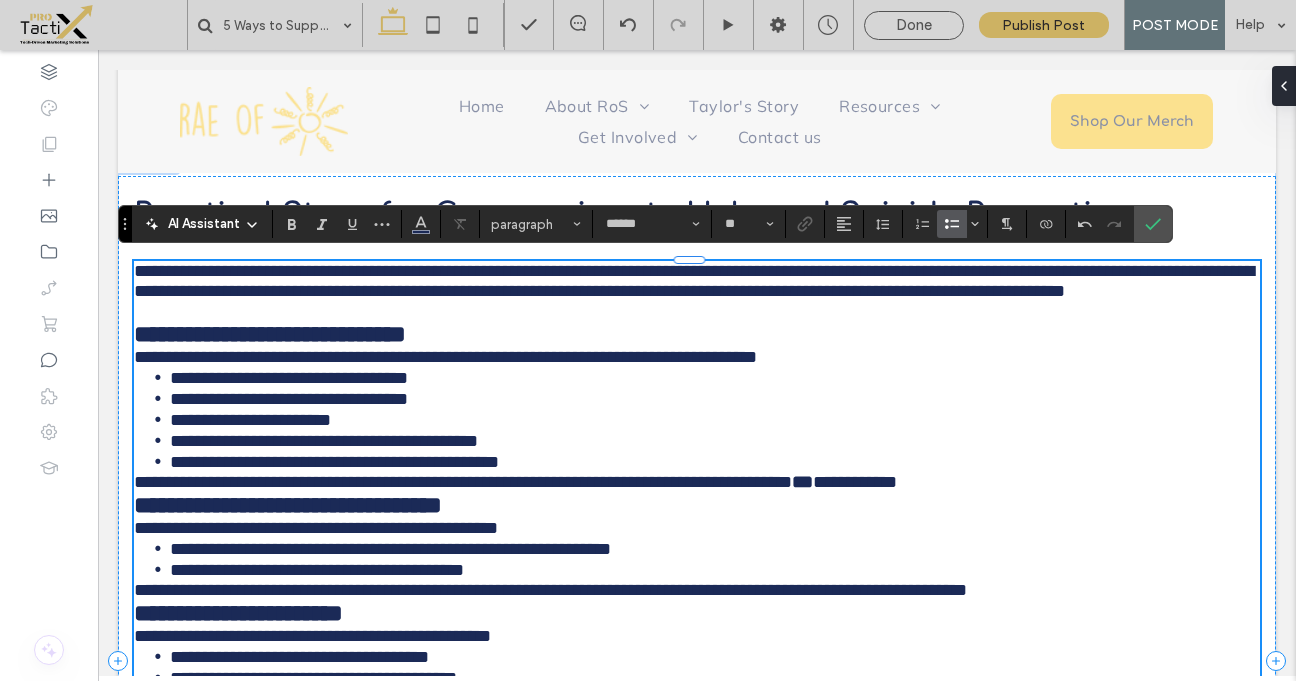 type on "*********" 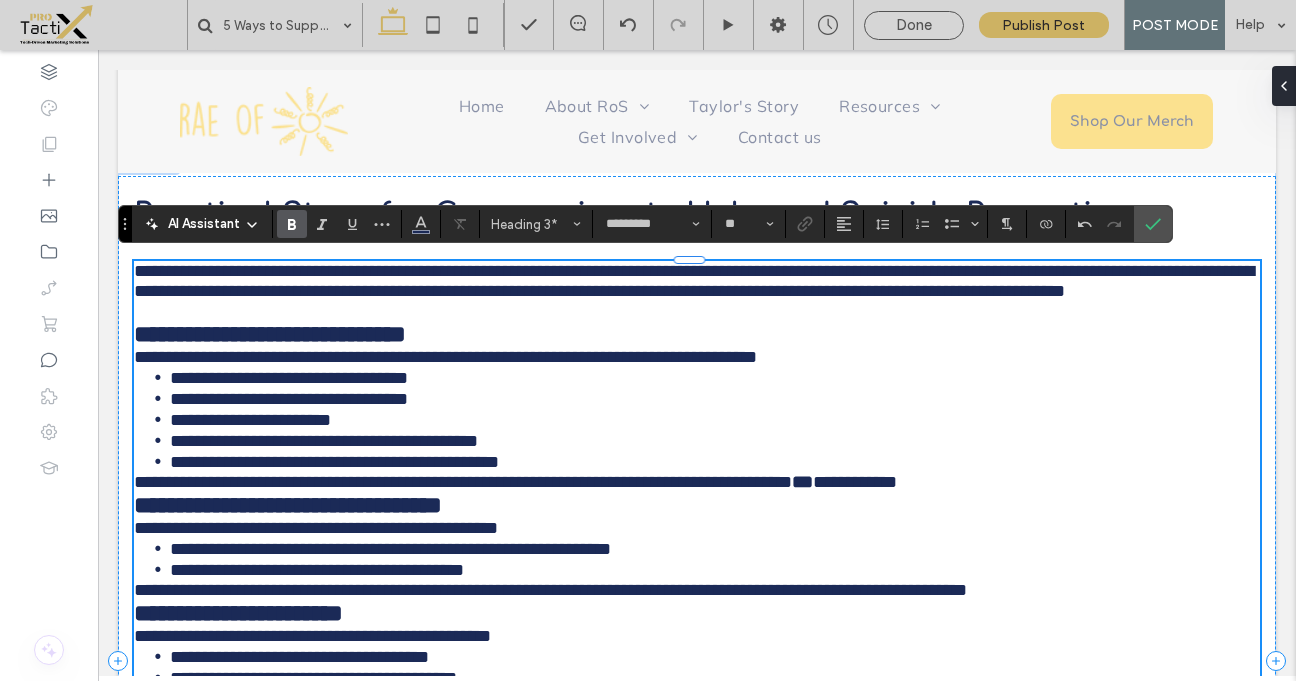 click on "**********" at bounding box center (288, 505) 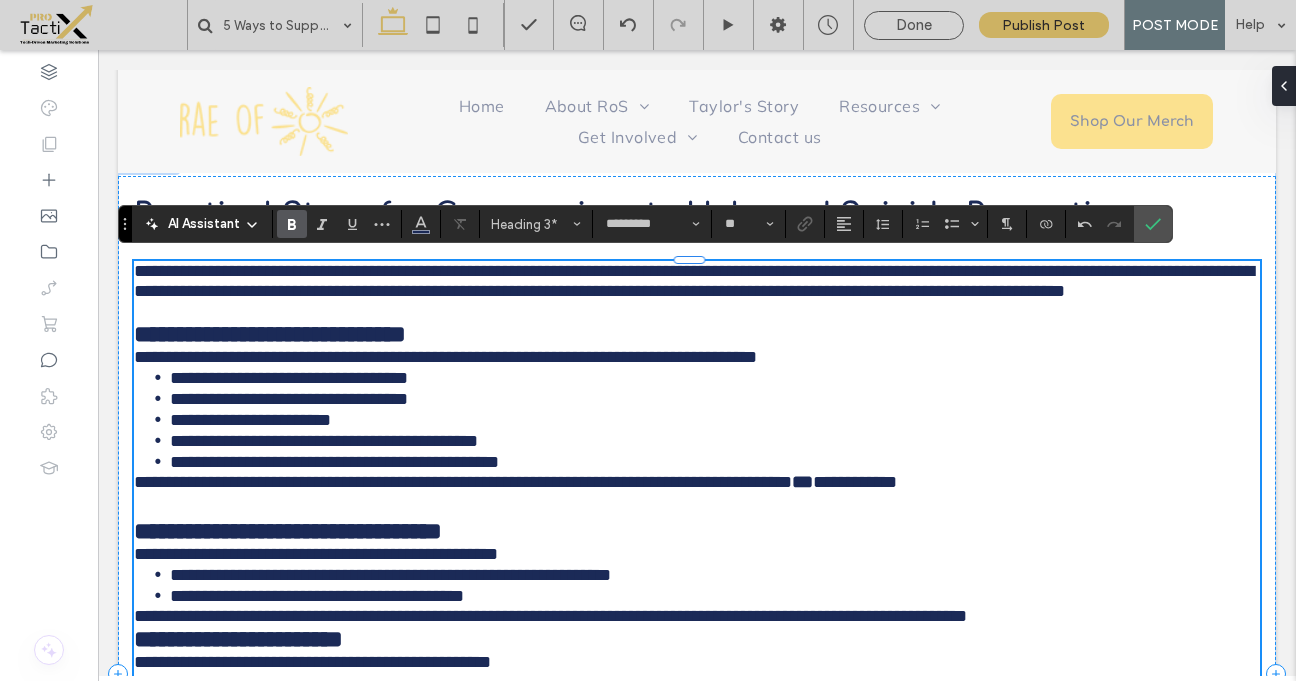 type on "******" 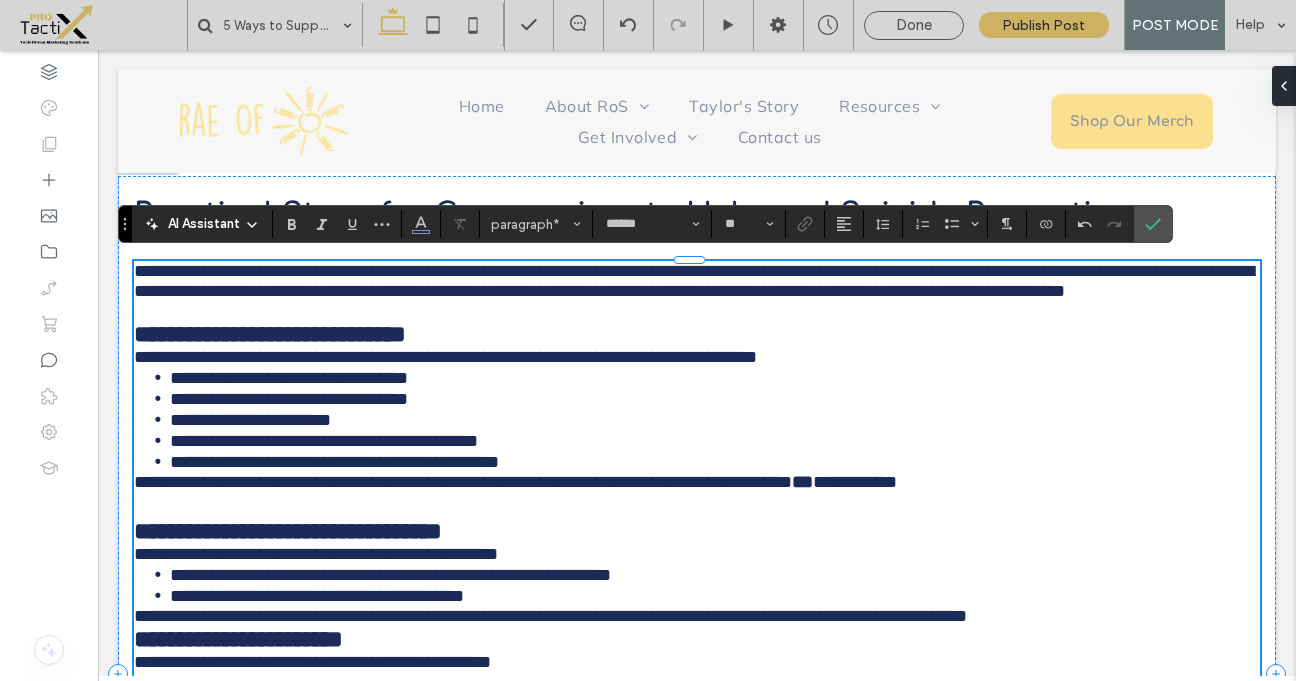 type on "*********" 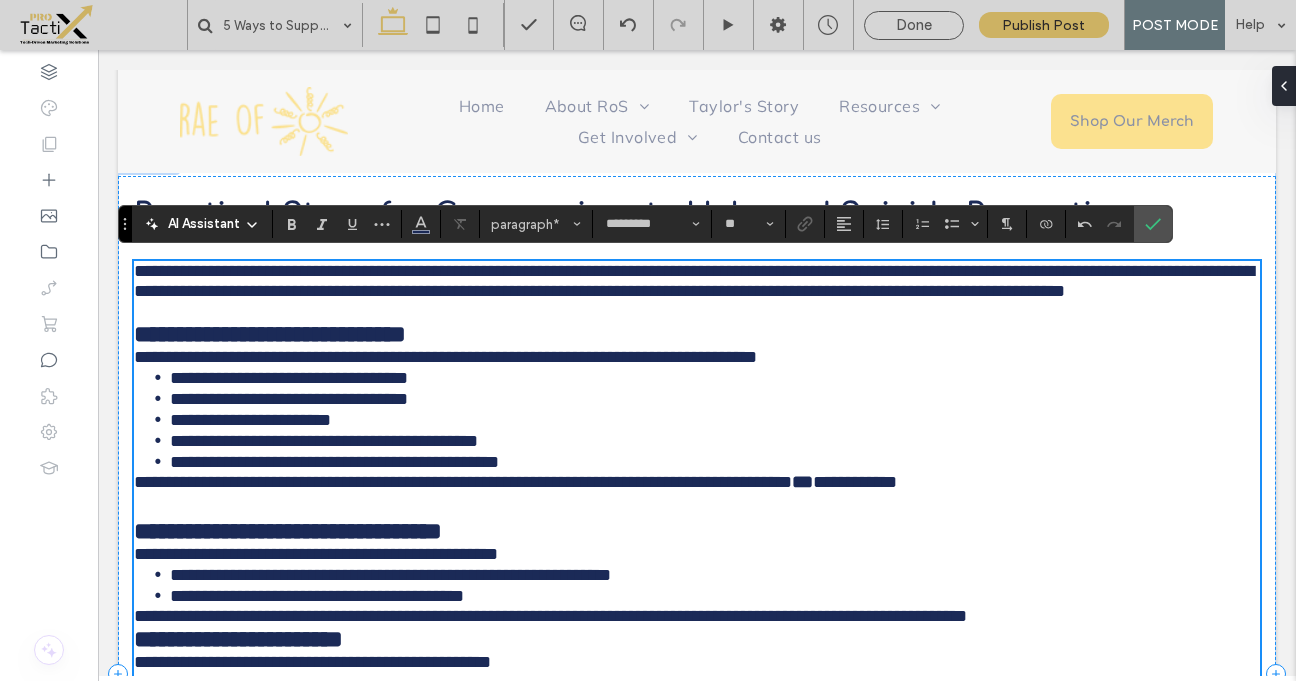 scroll, scrollTop: 784, scrollLeft: 0, axis: vertical 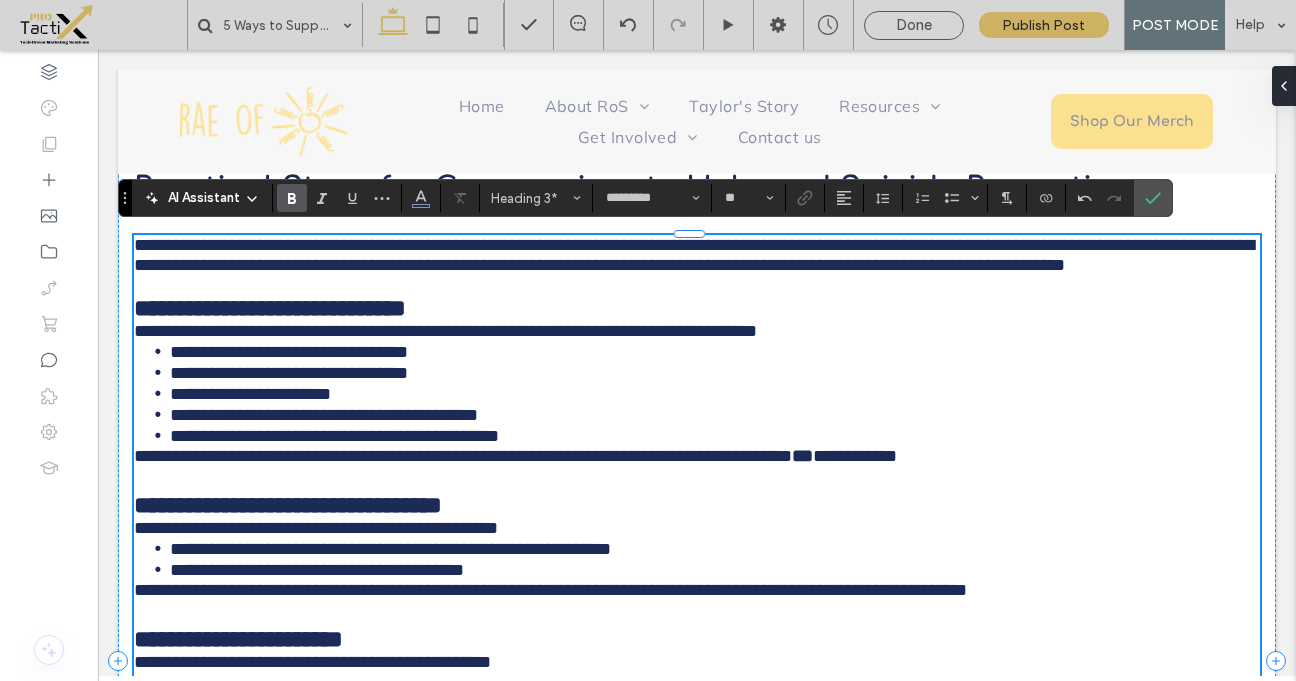 type on "******" 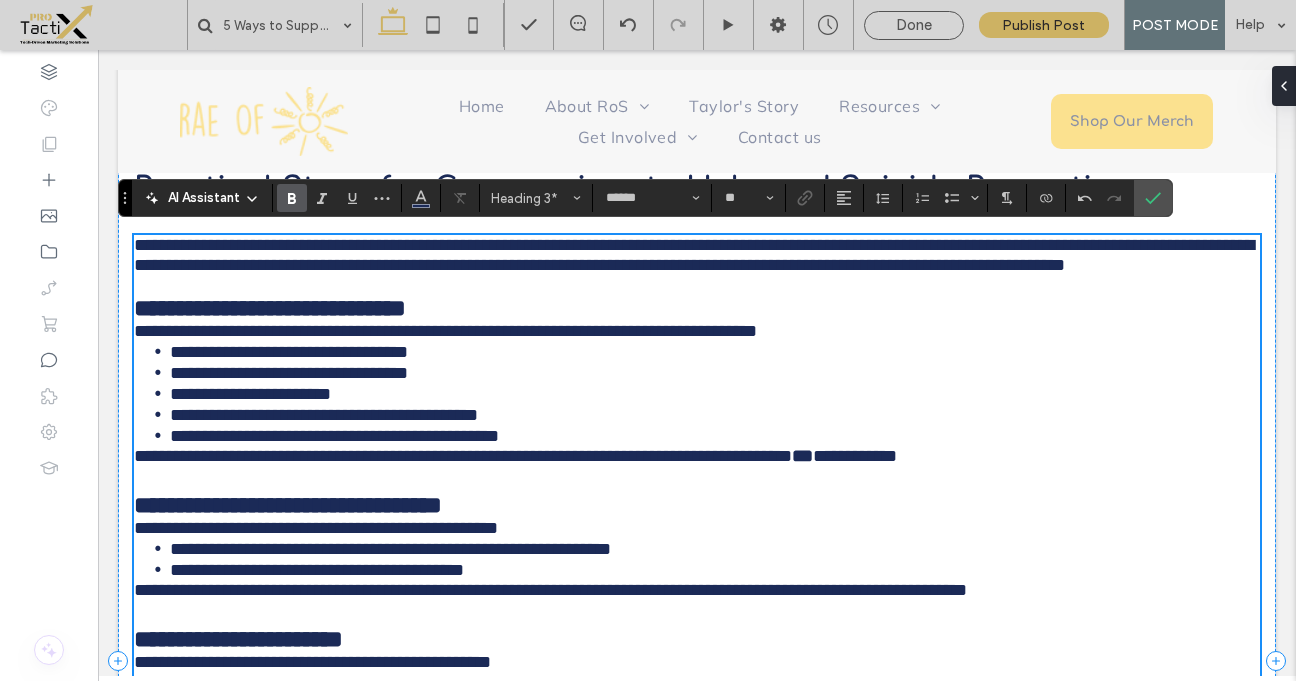 scroll, scrollTop: 1134, scrollLeft: 0, axis: vertical 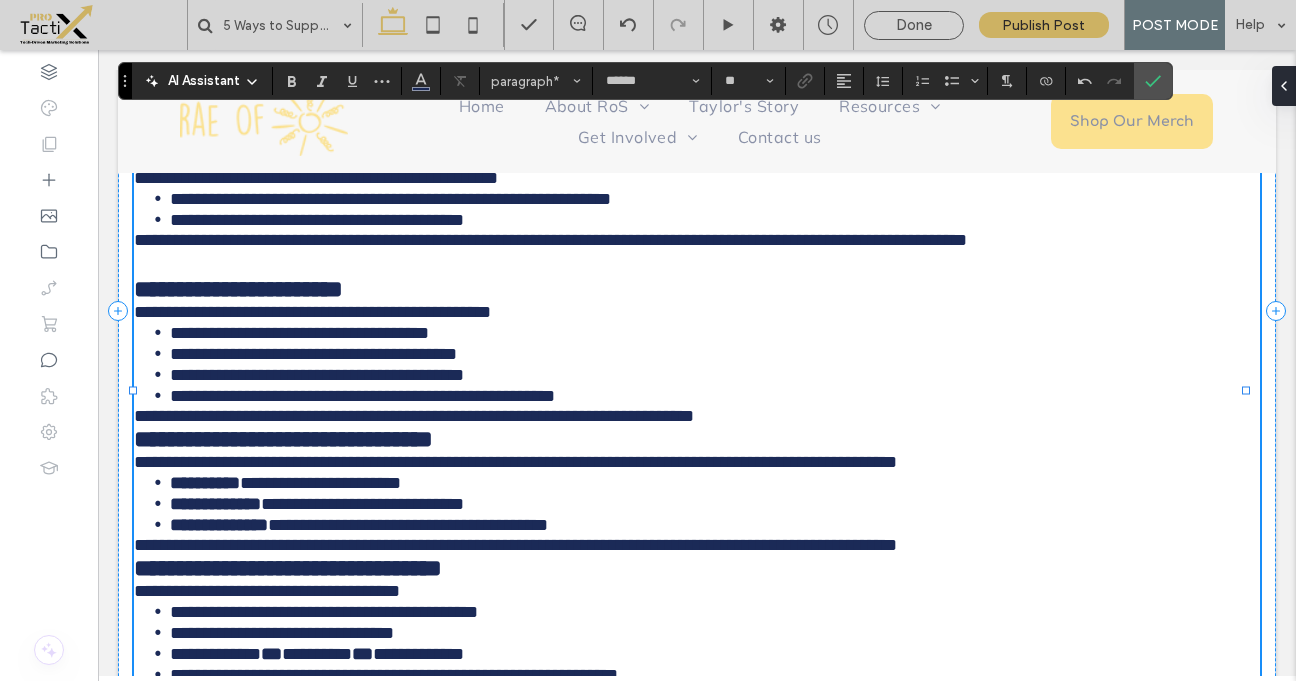 type on "*********" 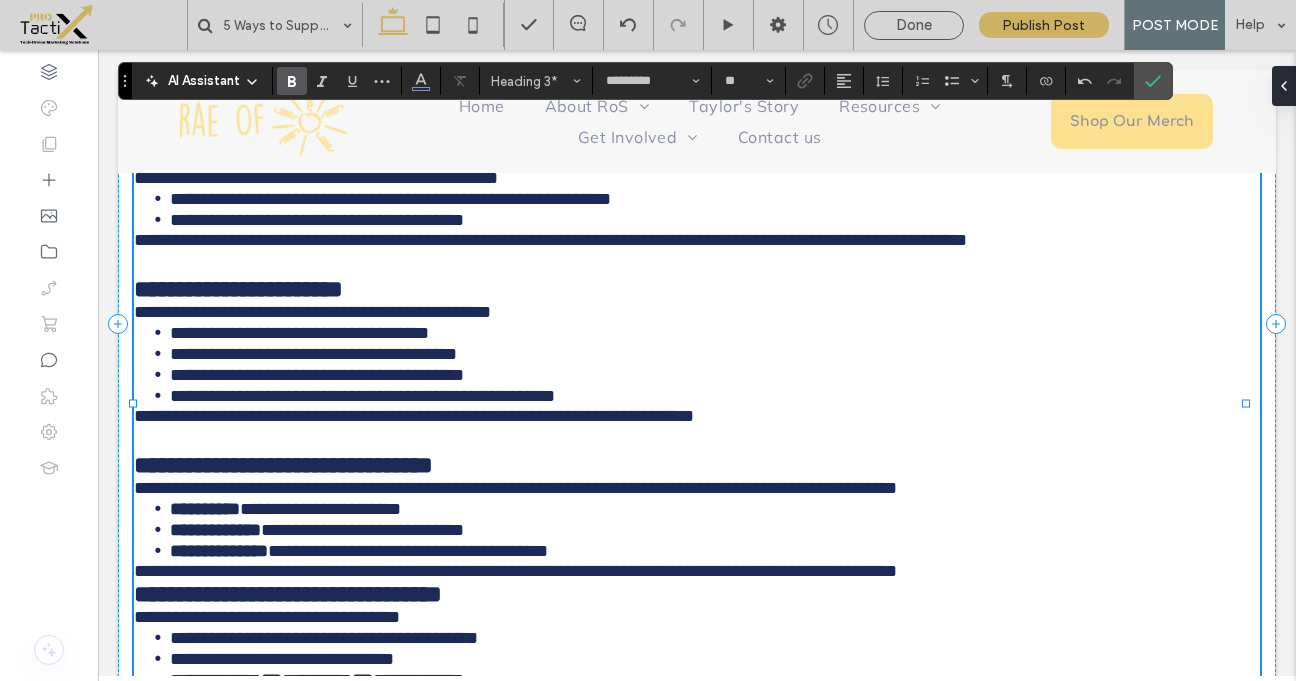 type on "******" 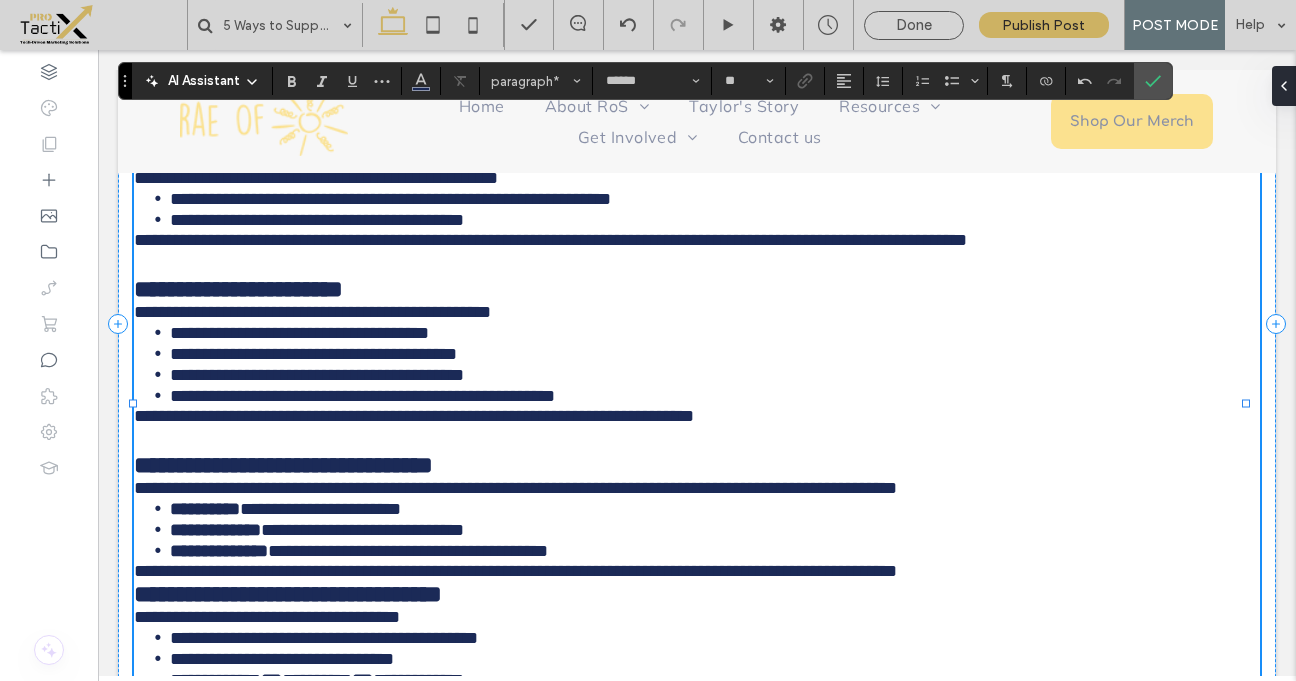 type on "*********" 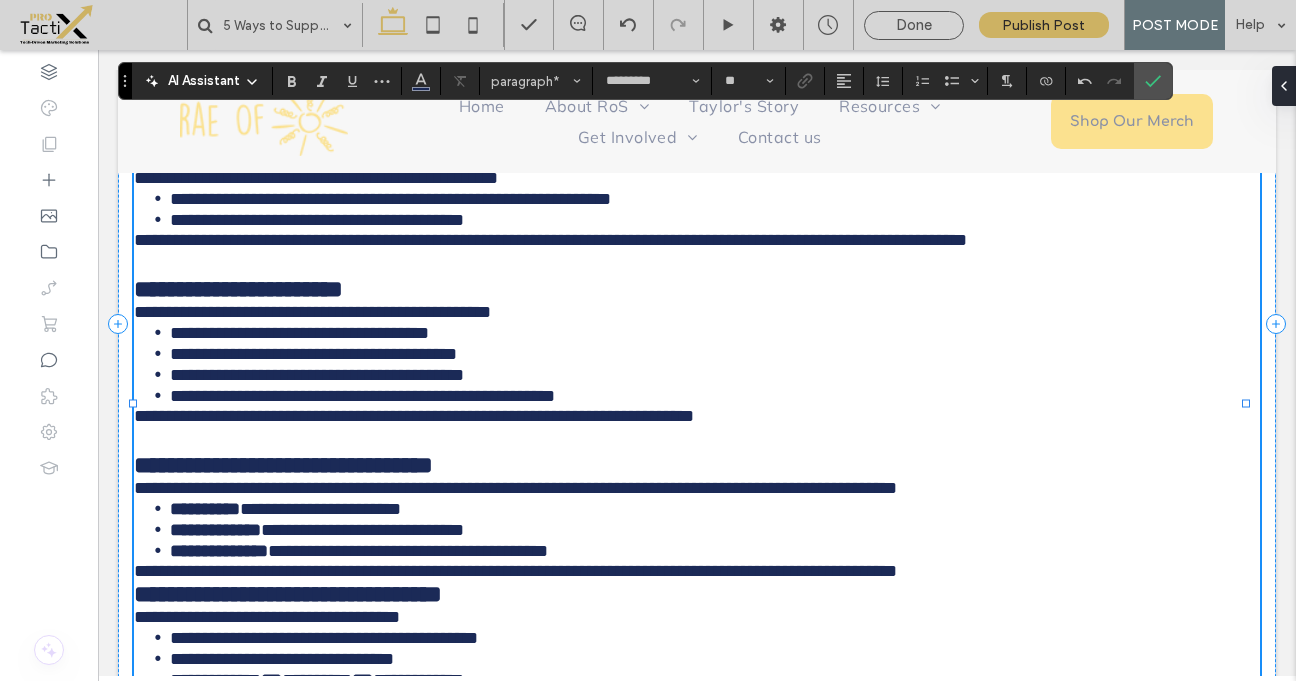scroll, scrollTop: 1137, scrollLeft: 0, axis: vertical 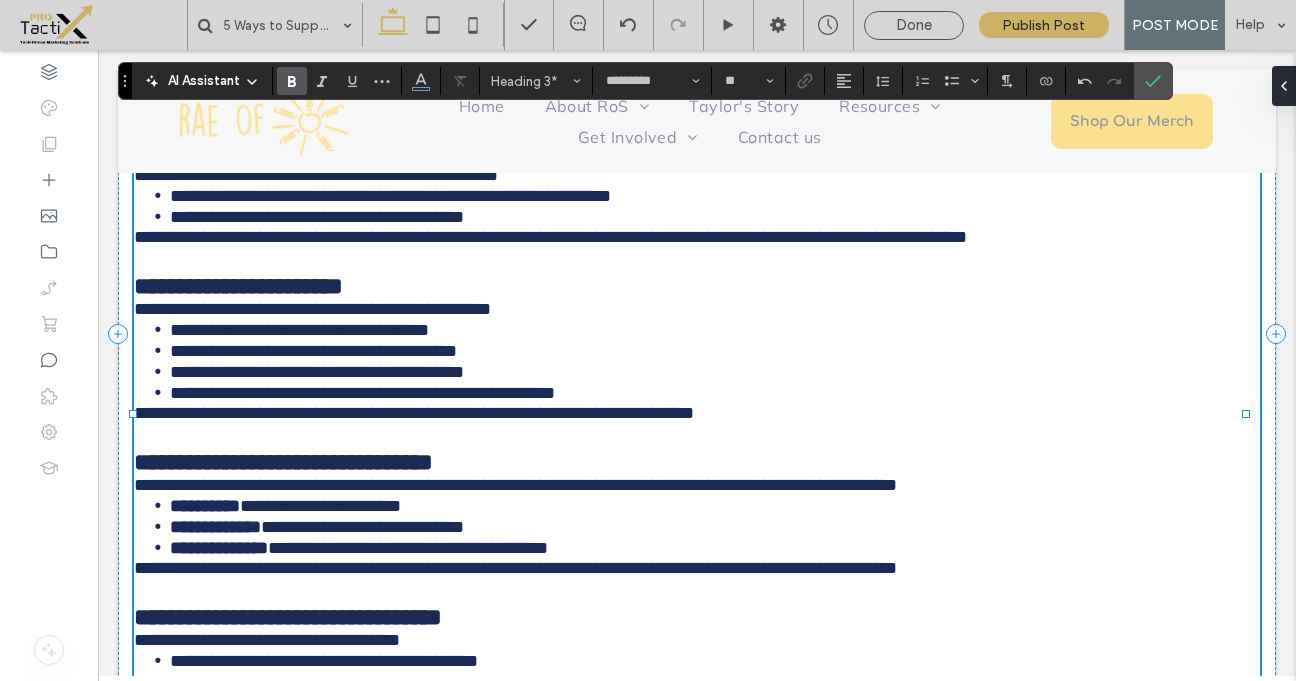 type on "******" 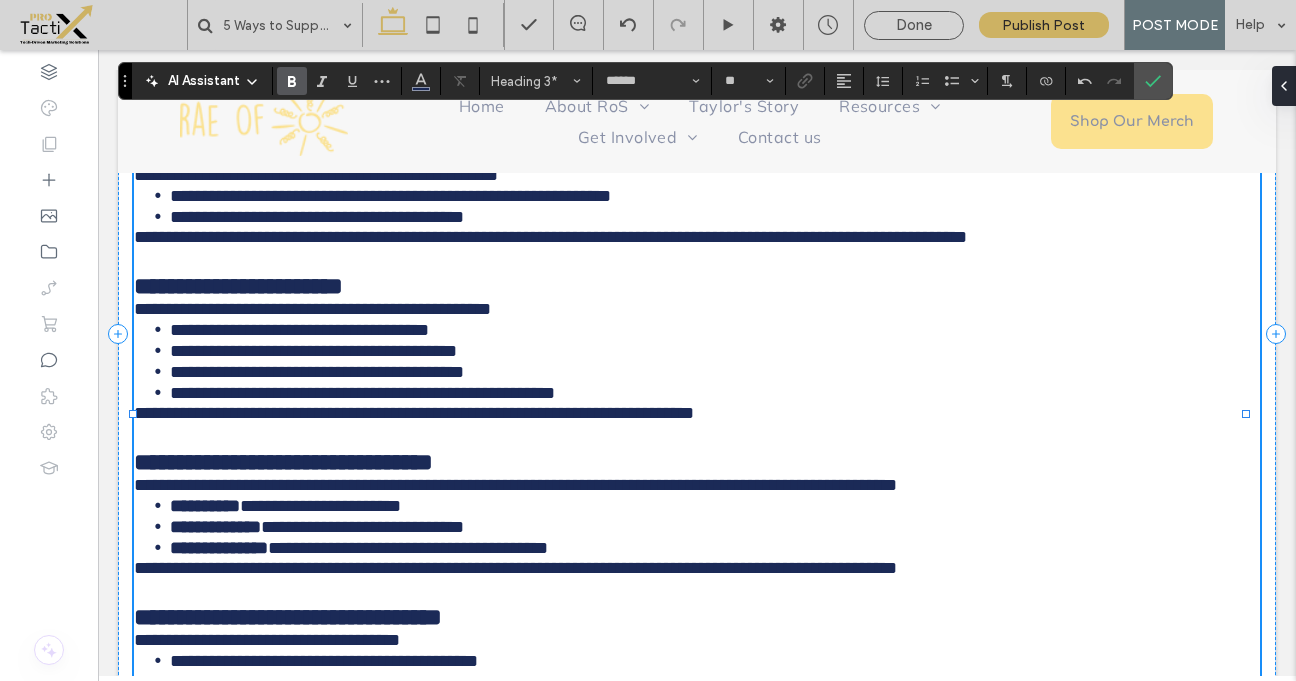 scroll, scrollTop: 1488, scrollLeft: 0, axis: vertical 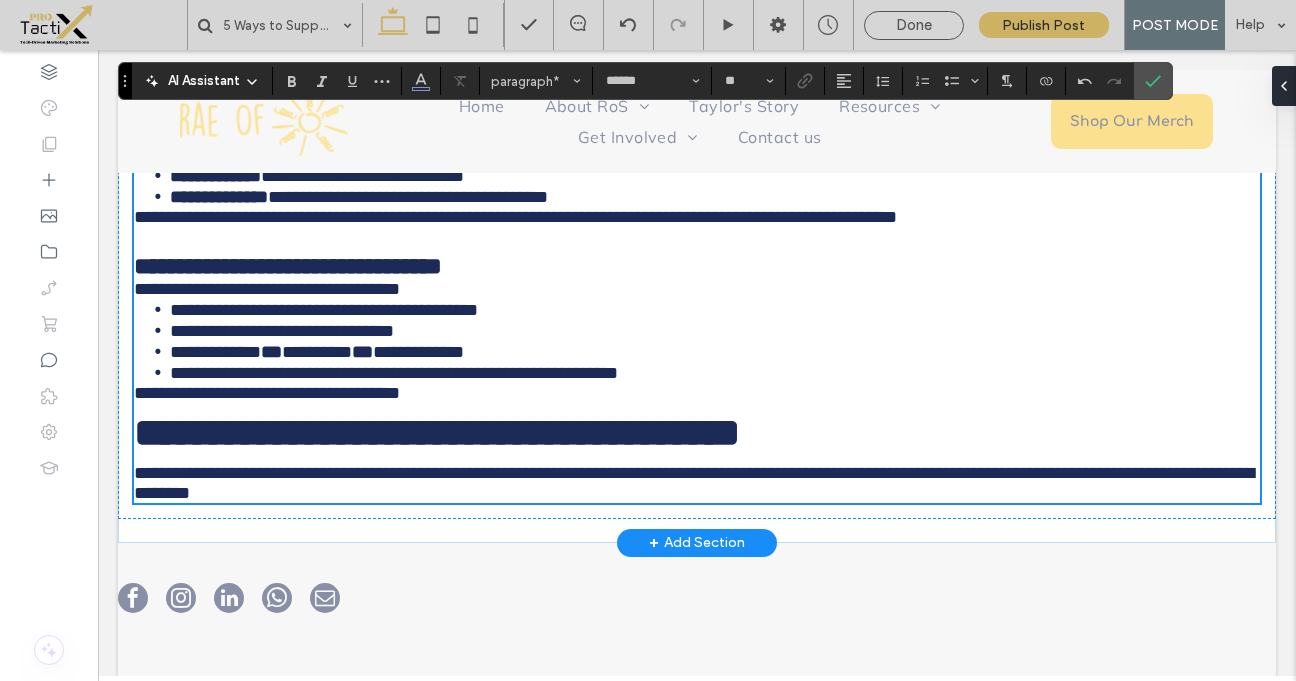 type on "*********" 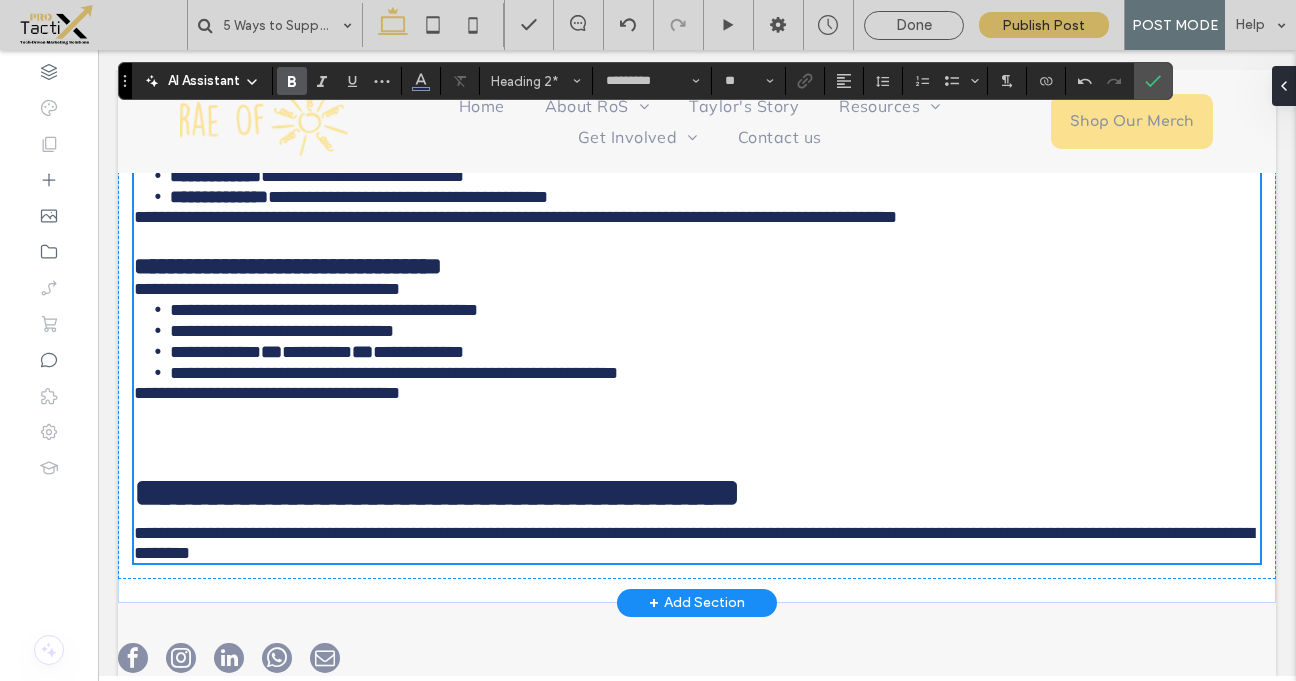 click at bounding box center (697, 433) 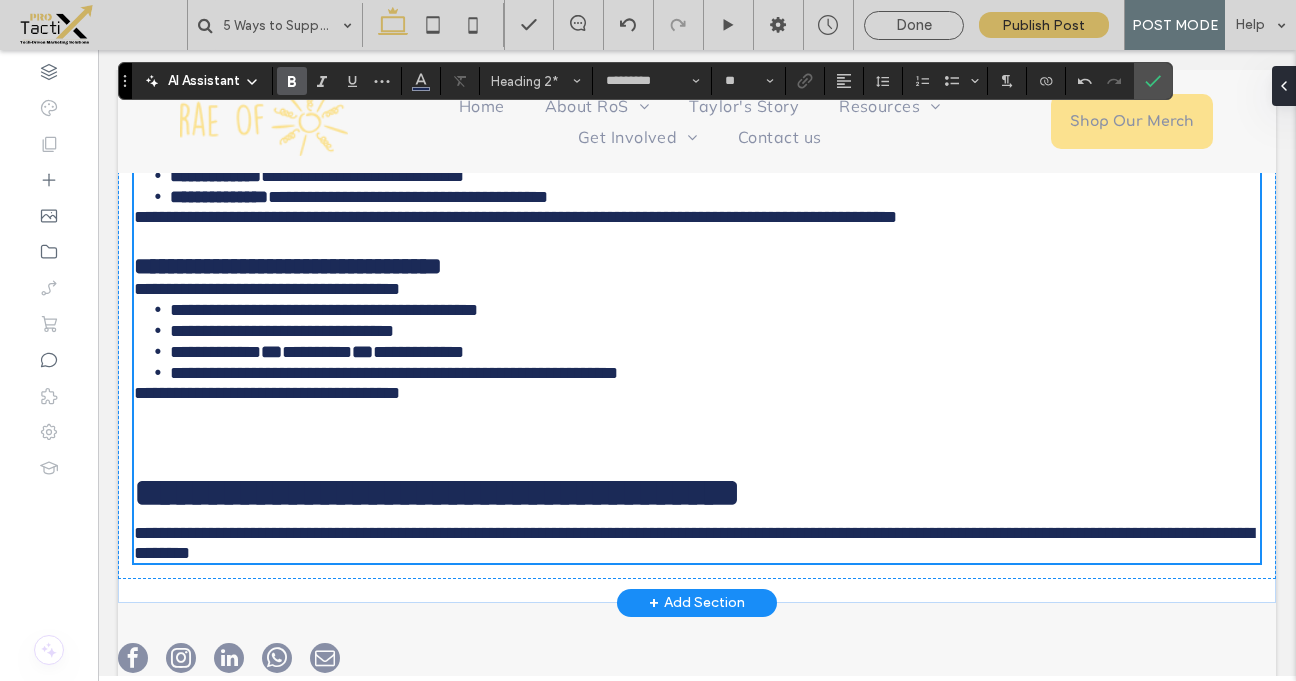 type on "******" 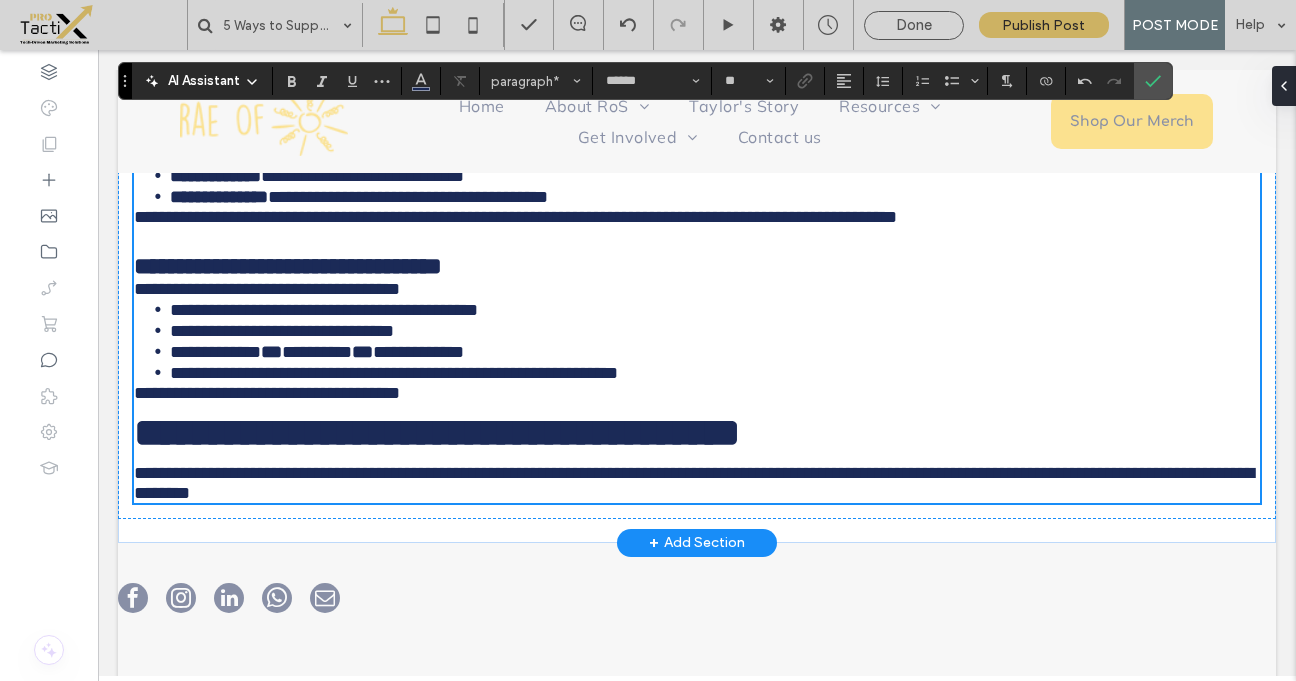type on "*********" 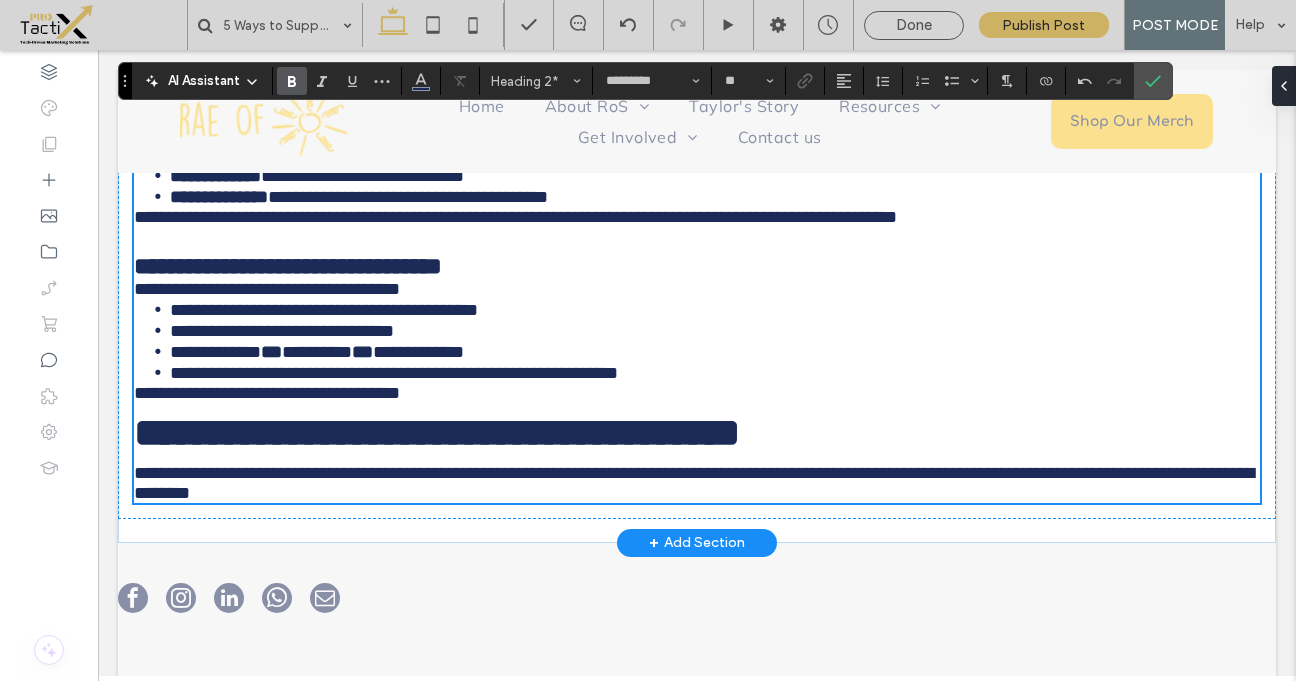 click on "**********" at bounding box center (437, 432) 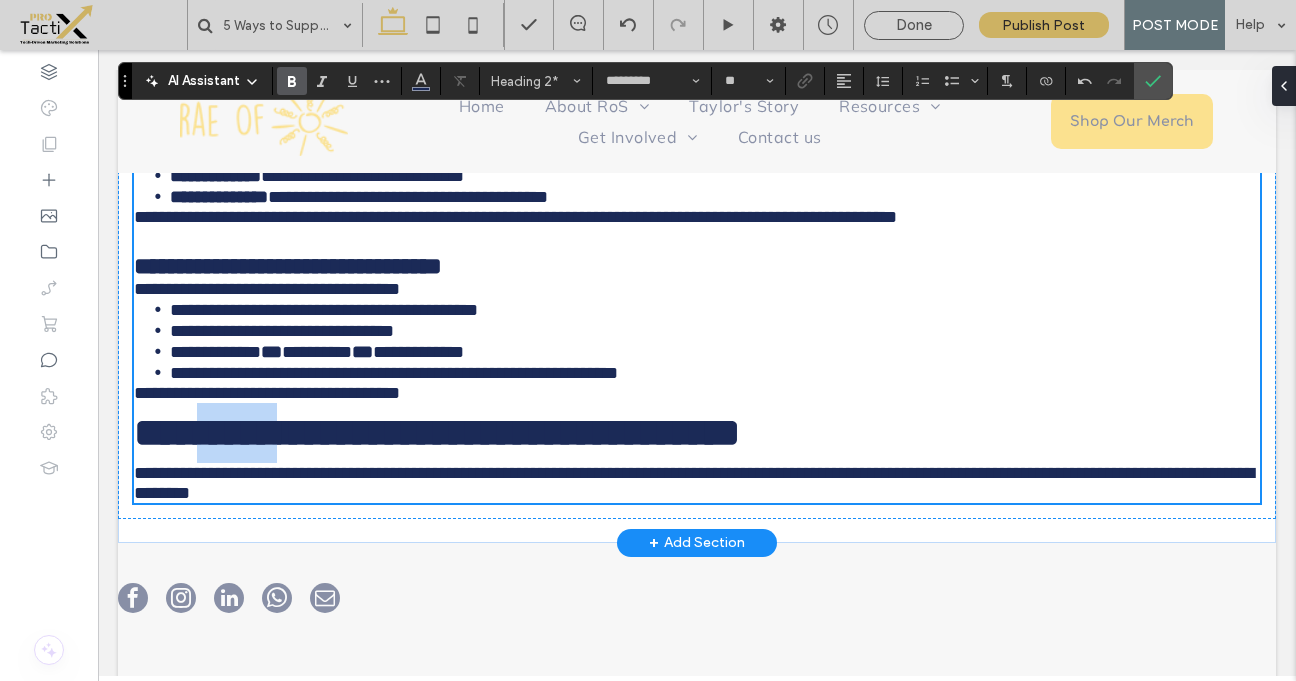 click on "**********" at bounding box center [437, 432] 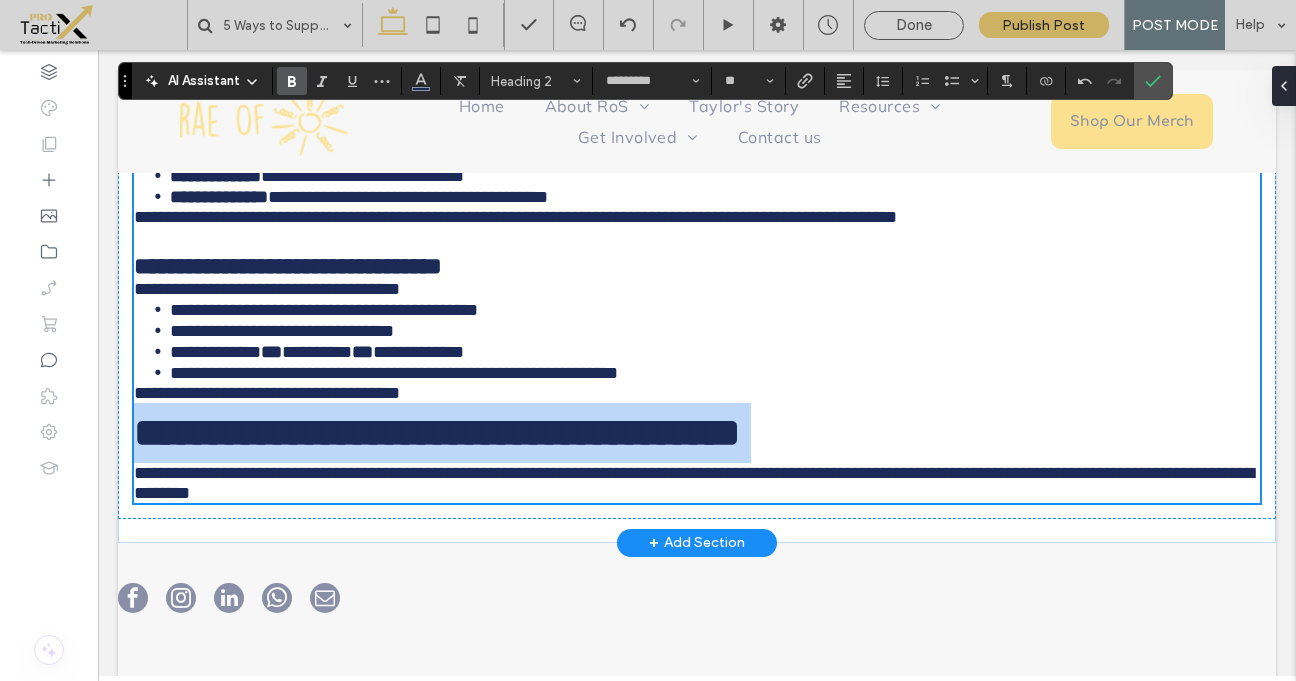 click on "**********" at bounding box center (437, 432) 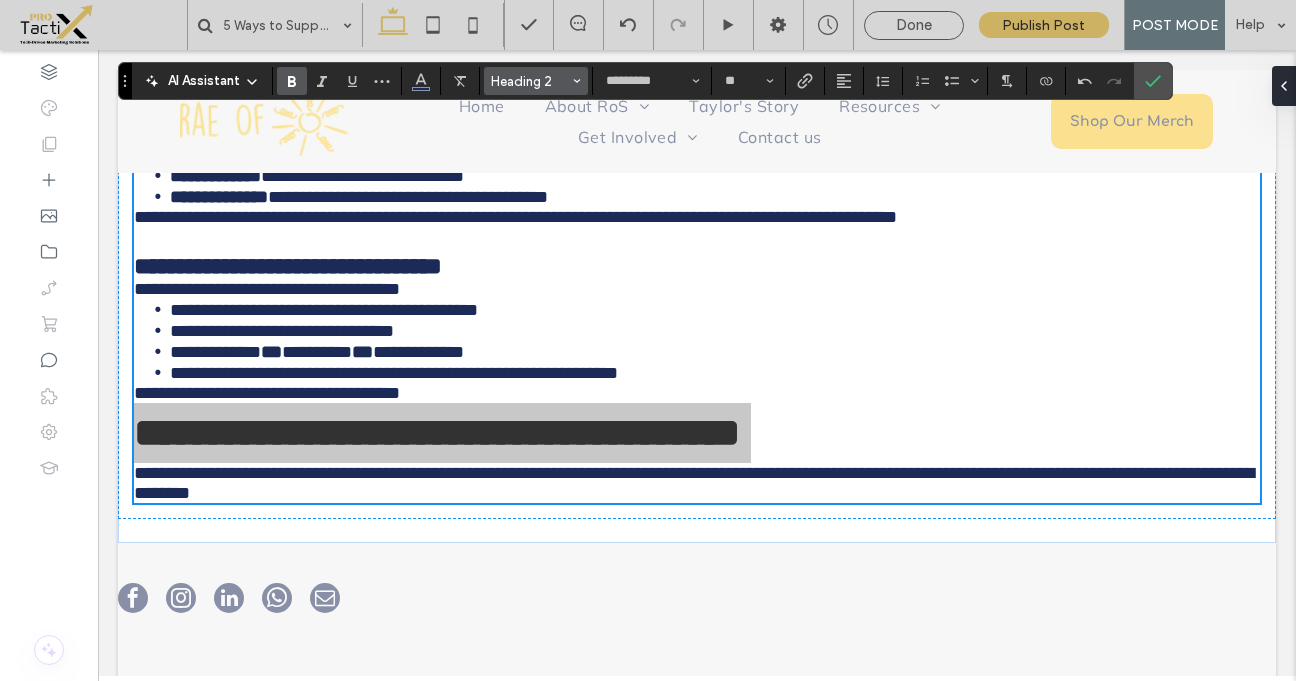 click on "Heading 2" at bounding box center (530, 81) 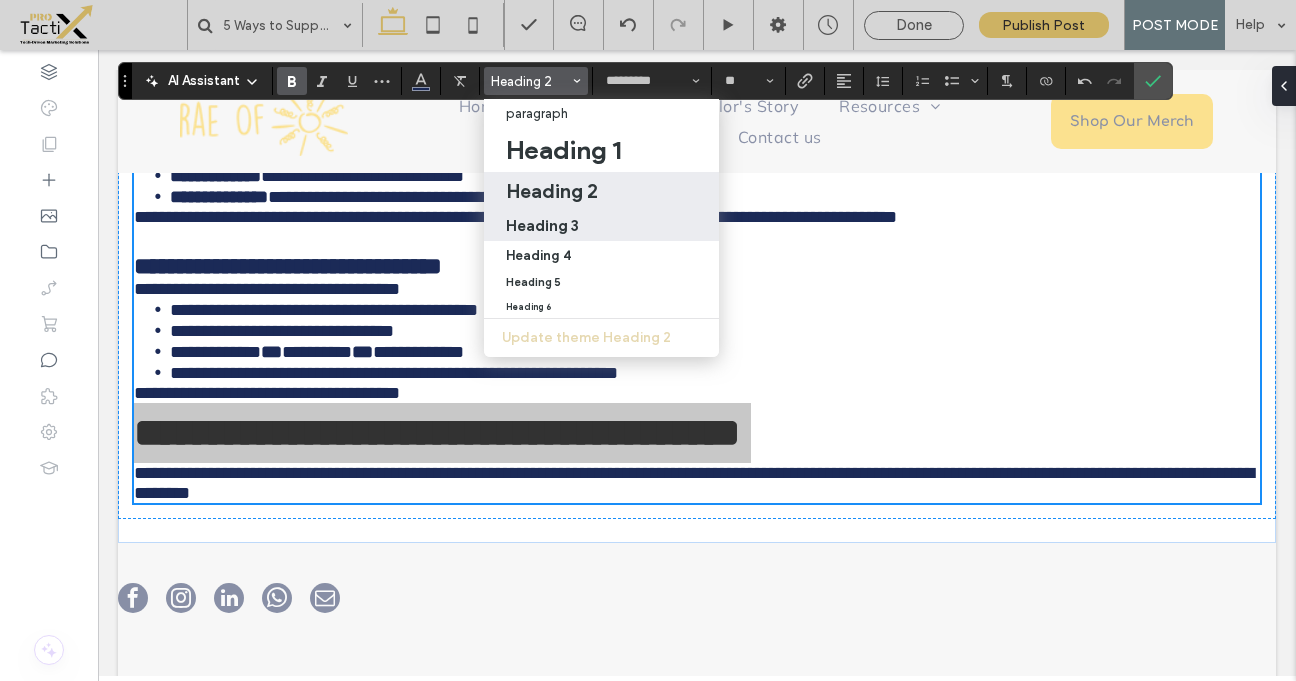 click on "Heading 3" at bounding box center (542, 225) 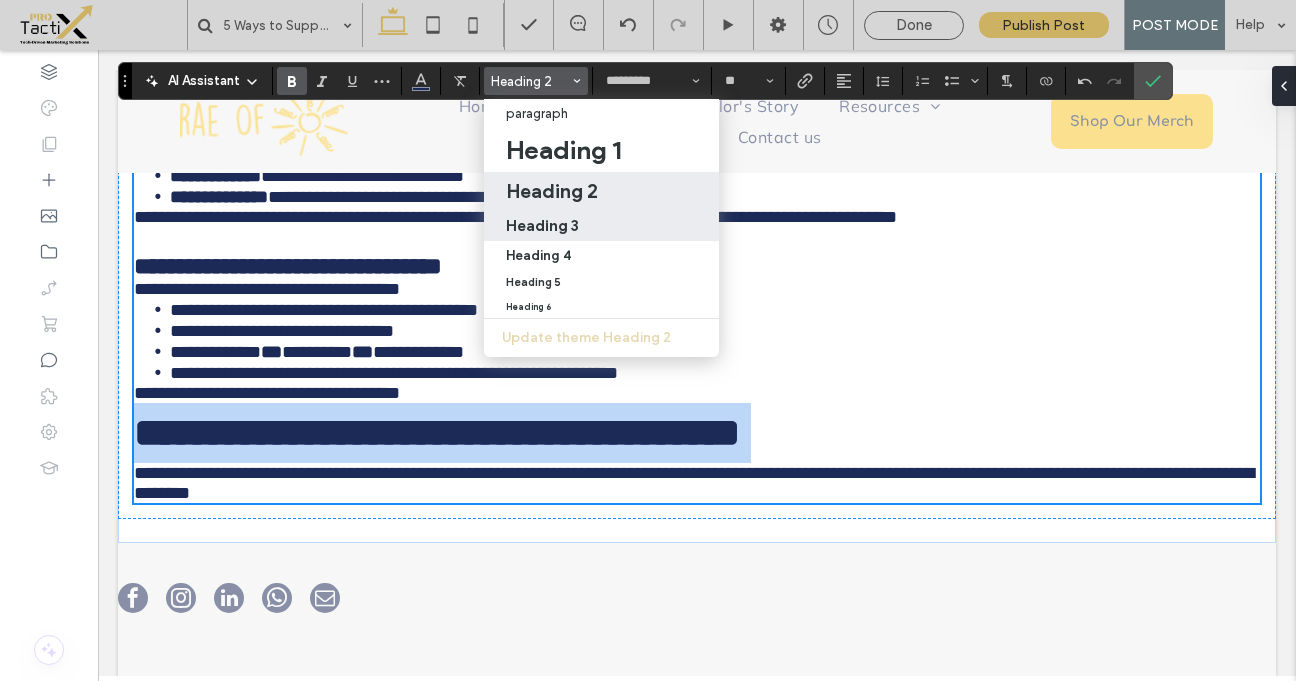 type on "**" 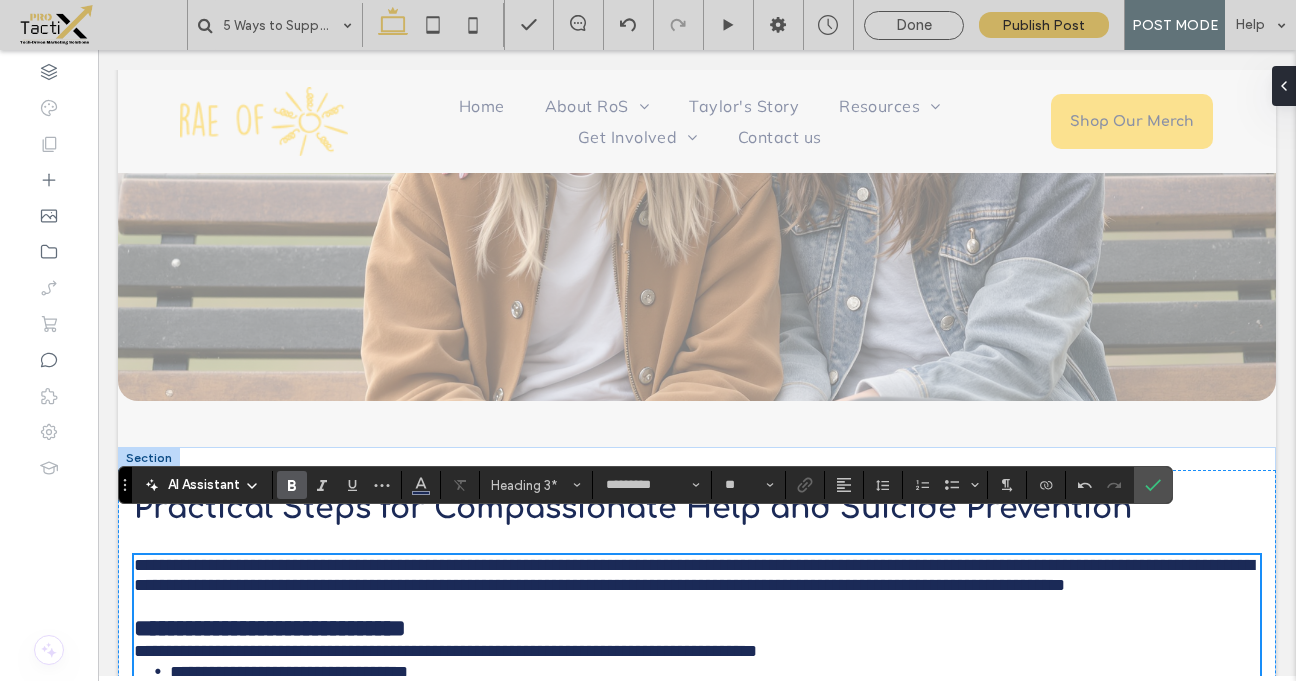 scroll, scrollTop: 462, scrollLeft: 0, axis: vertical 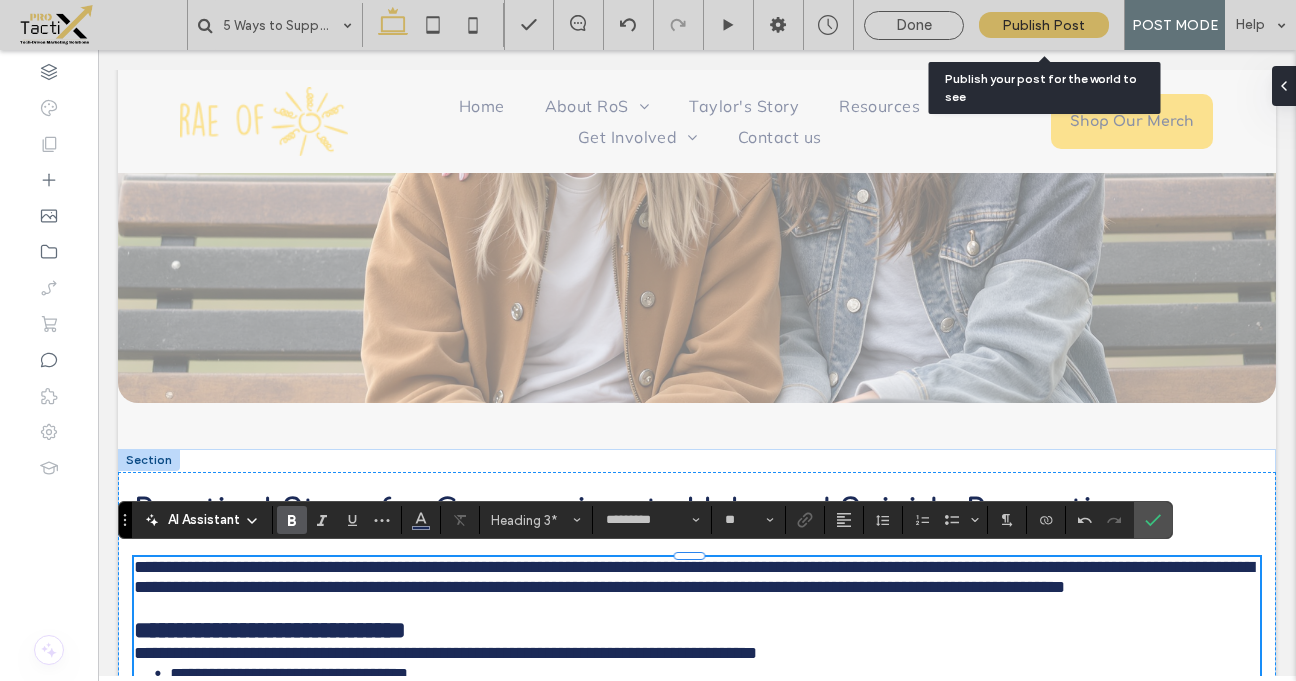 click on "Publish Post" at bounding box center [1044, 25] 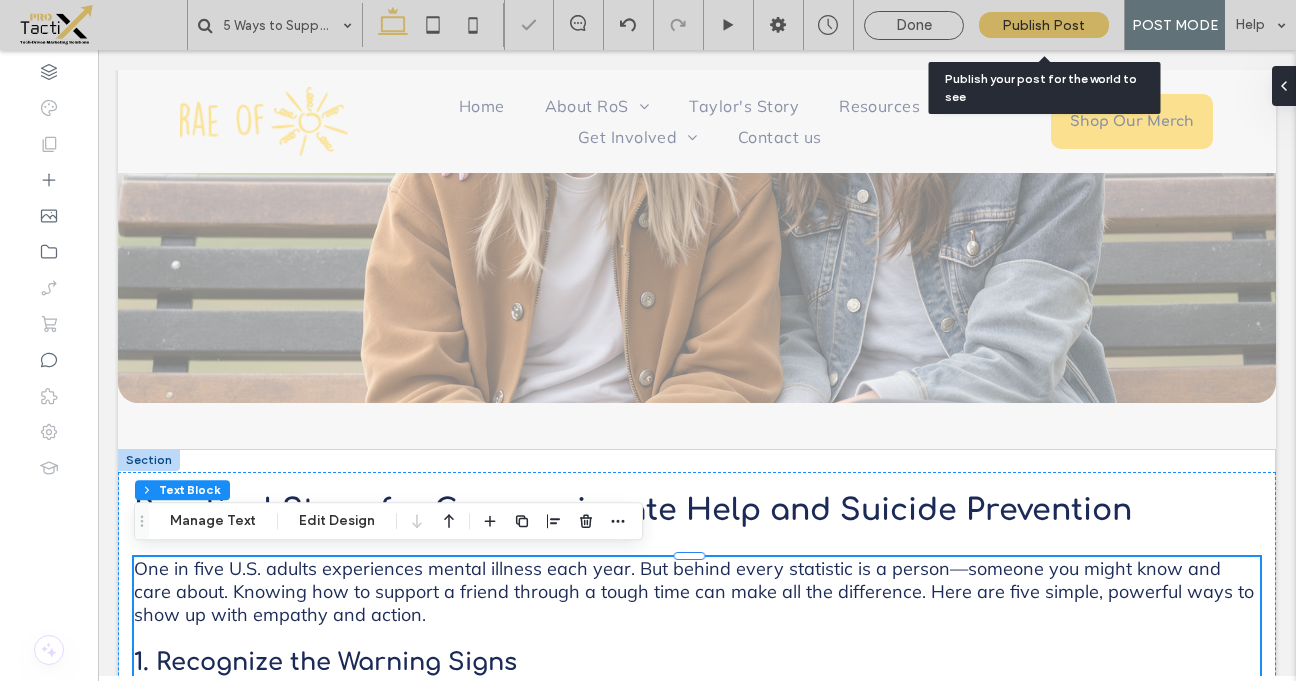 click on "Publish Post" at bounding box center (1043, 25) 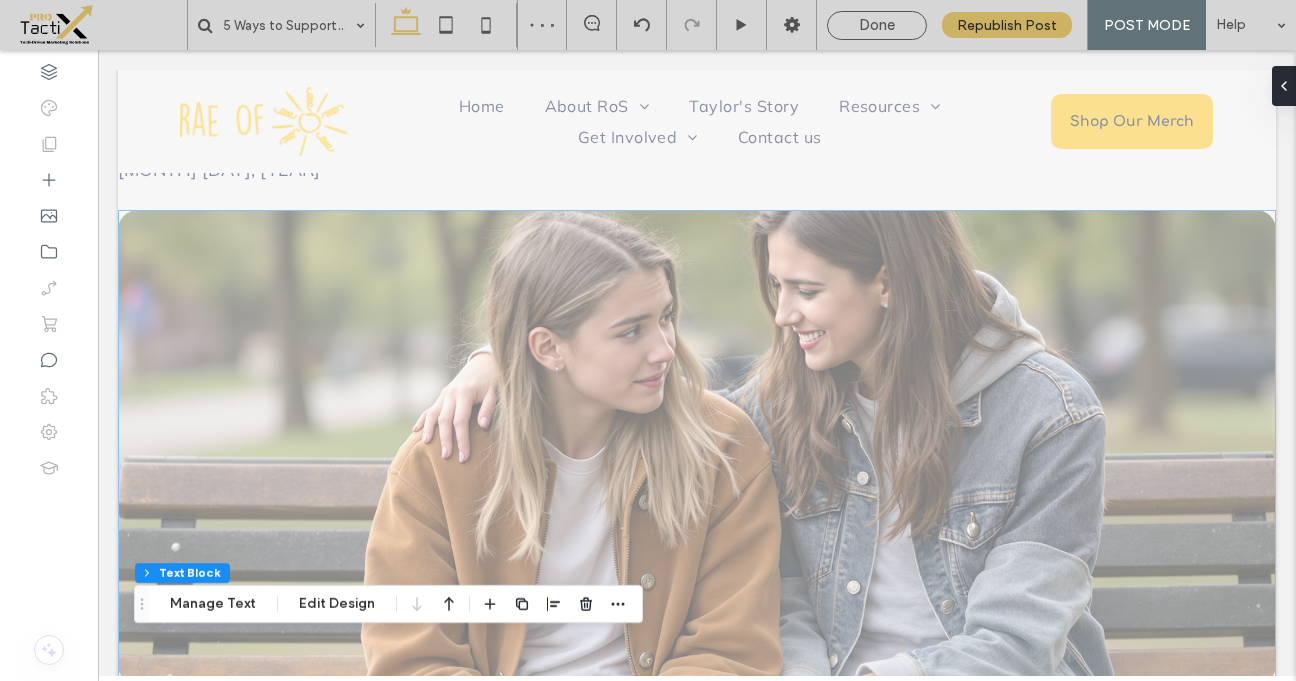 scroll, scrollTop: 140, scrollLeft: 0, axis: vertical 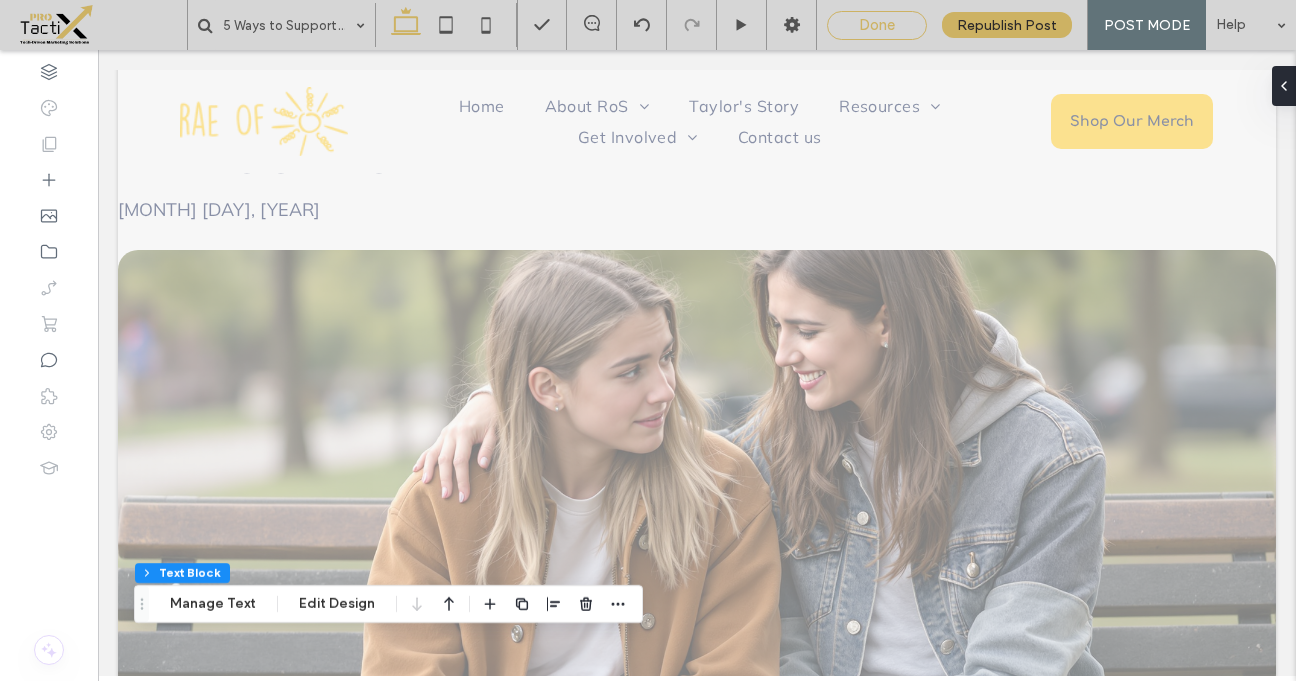 click on "Done" at bounding box center (877, 25) 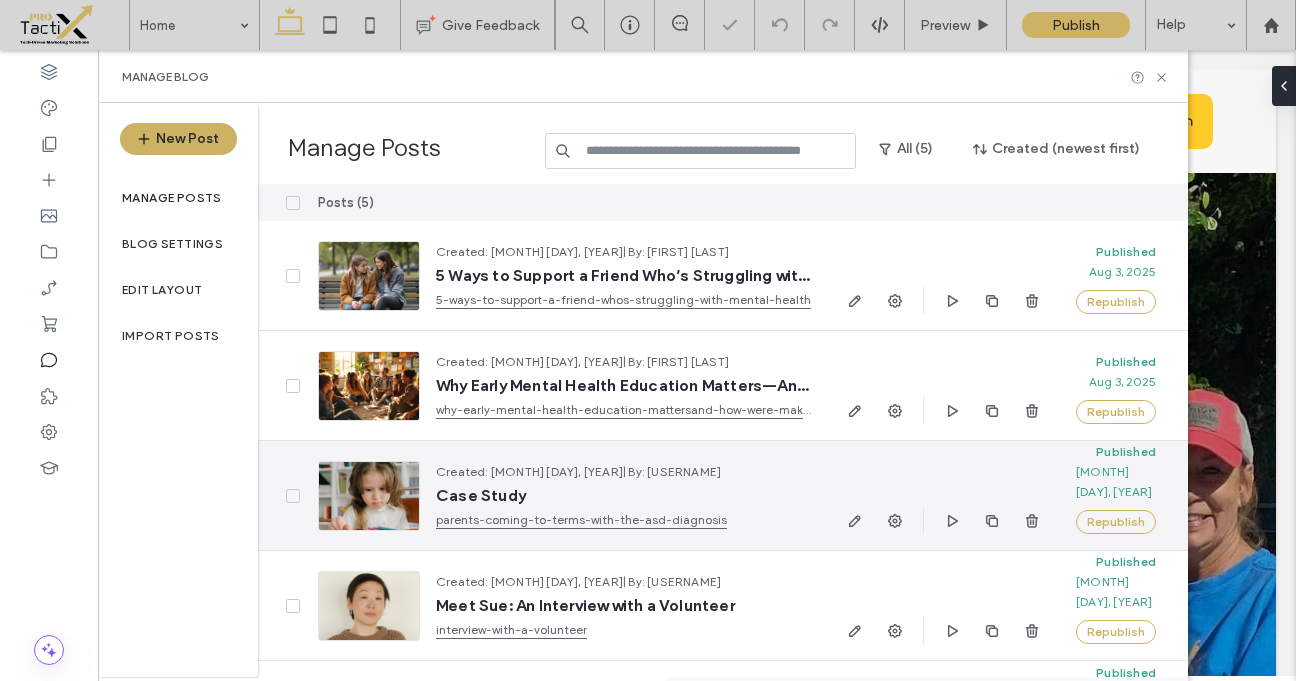 scroll, scrollTop: 0, scrollLeft: 0, axis: both 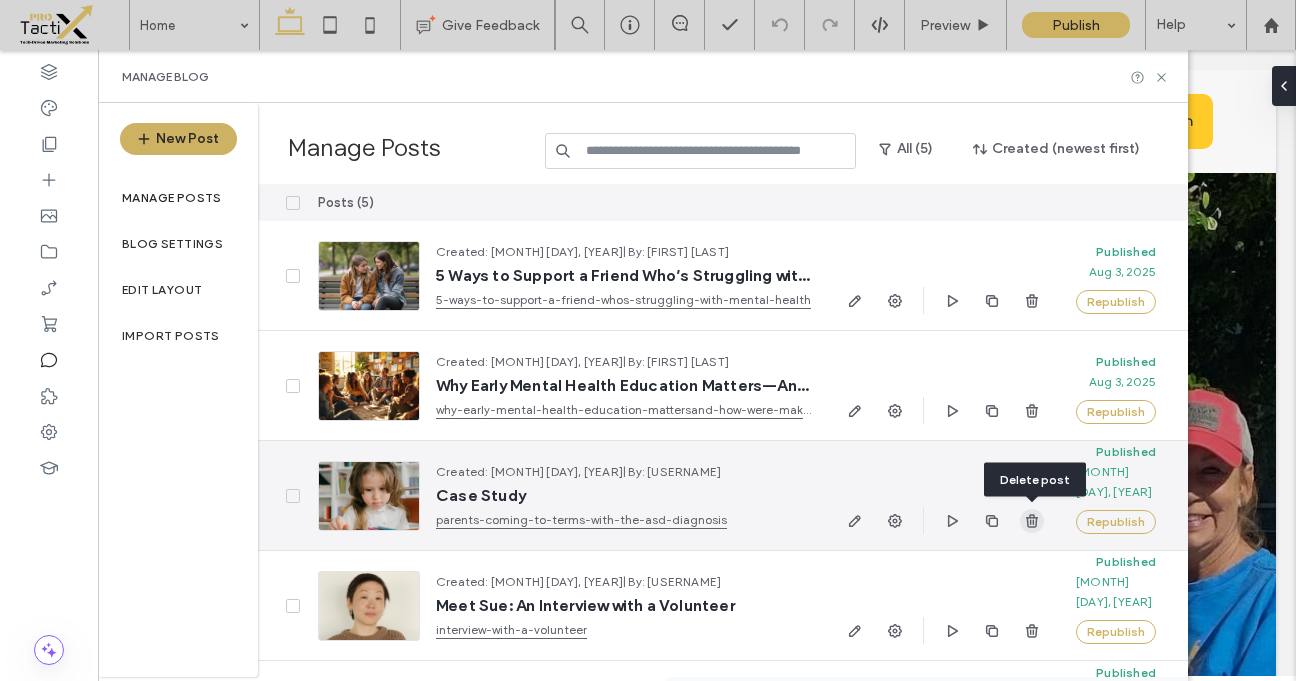 click 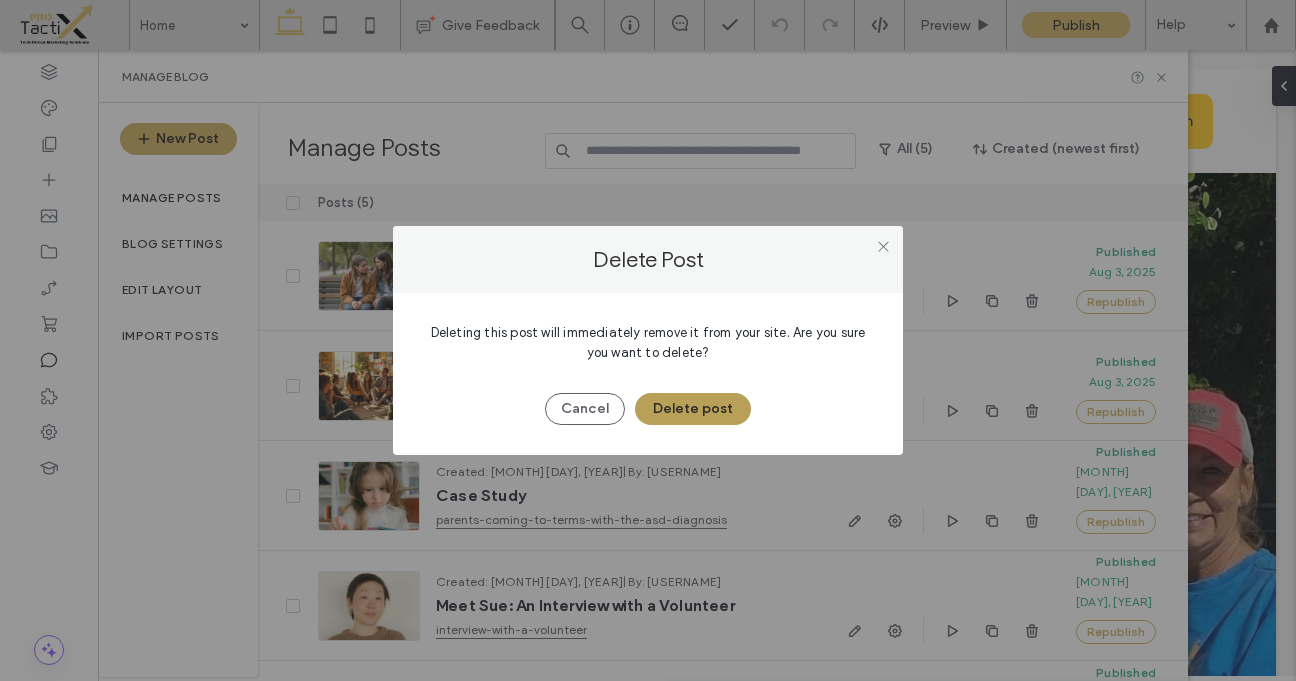 click on "Delete post" at bounding box center (693, 409) 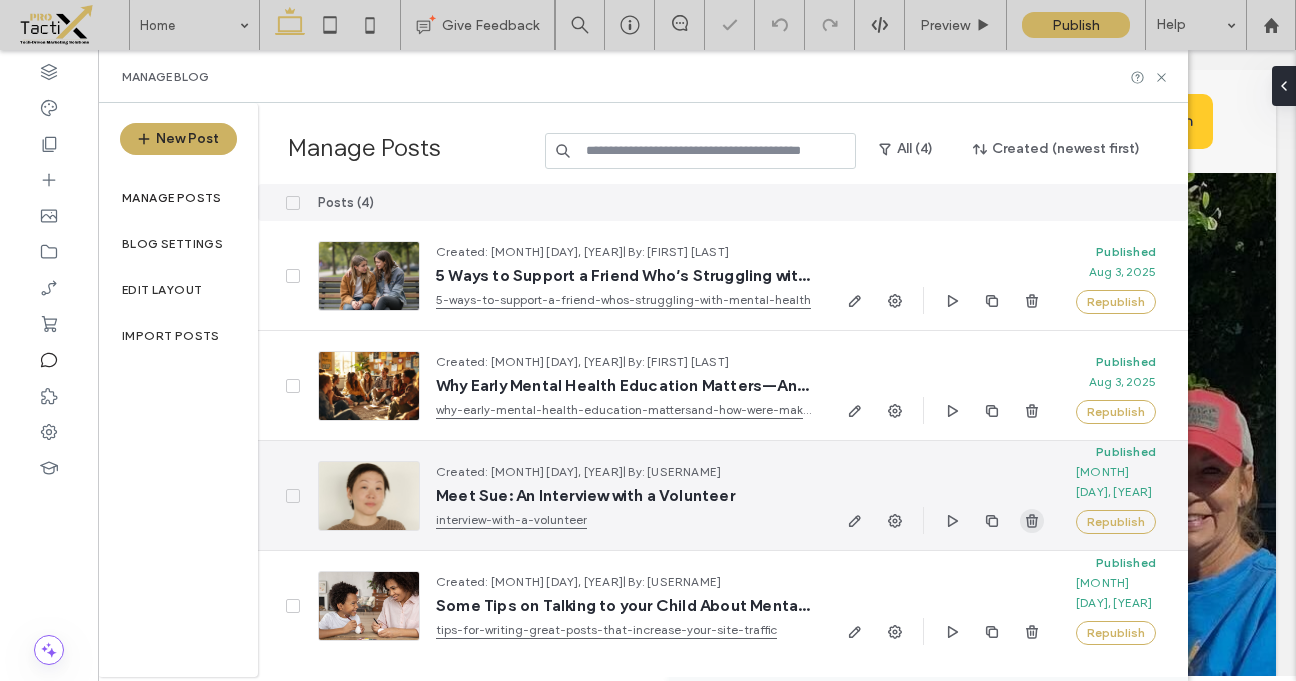 click 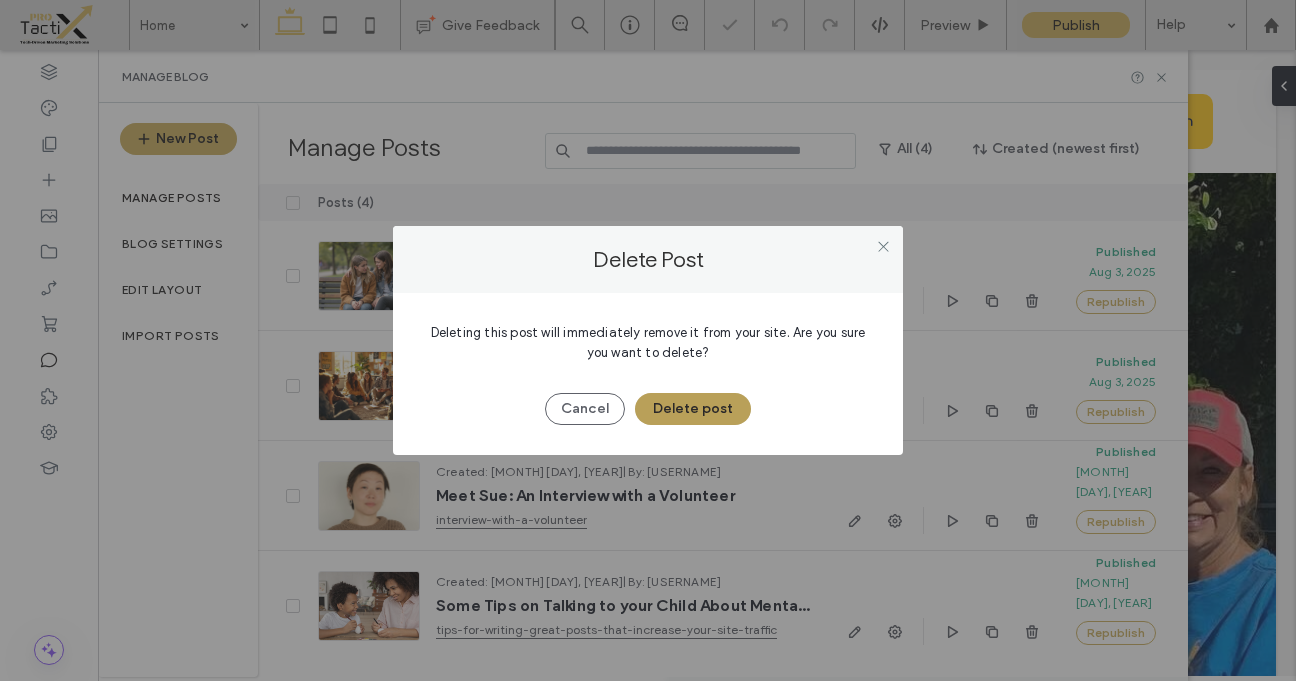 scroll, scrollTop: 0, scrollLeft: 0, axis: both 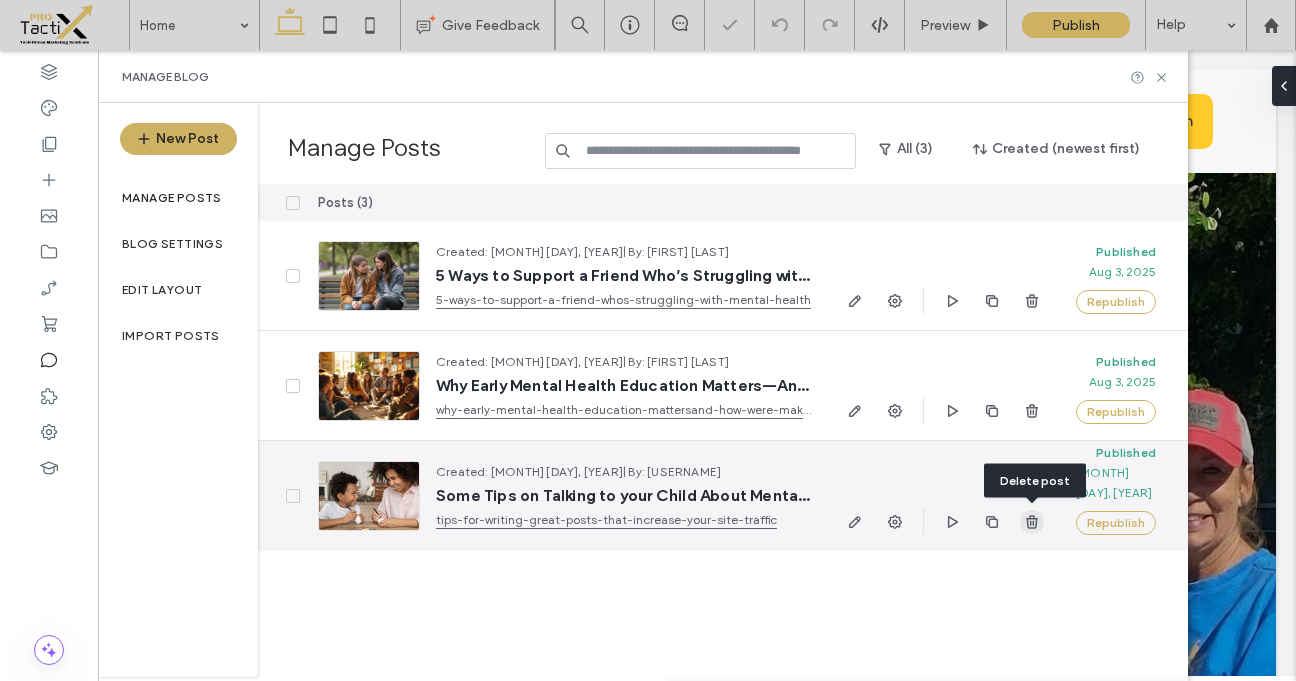 click 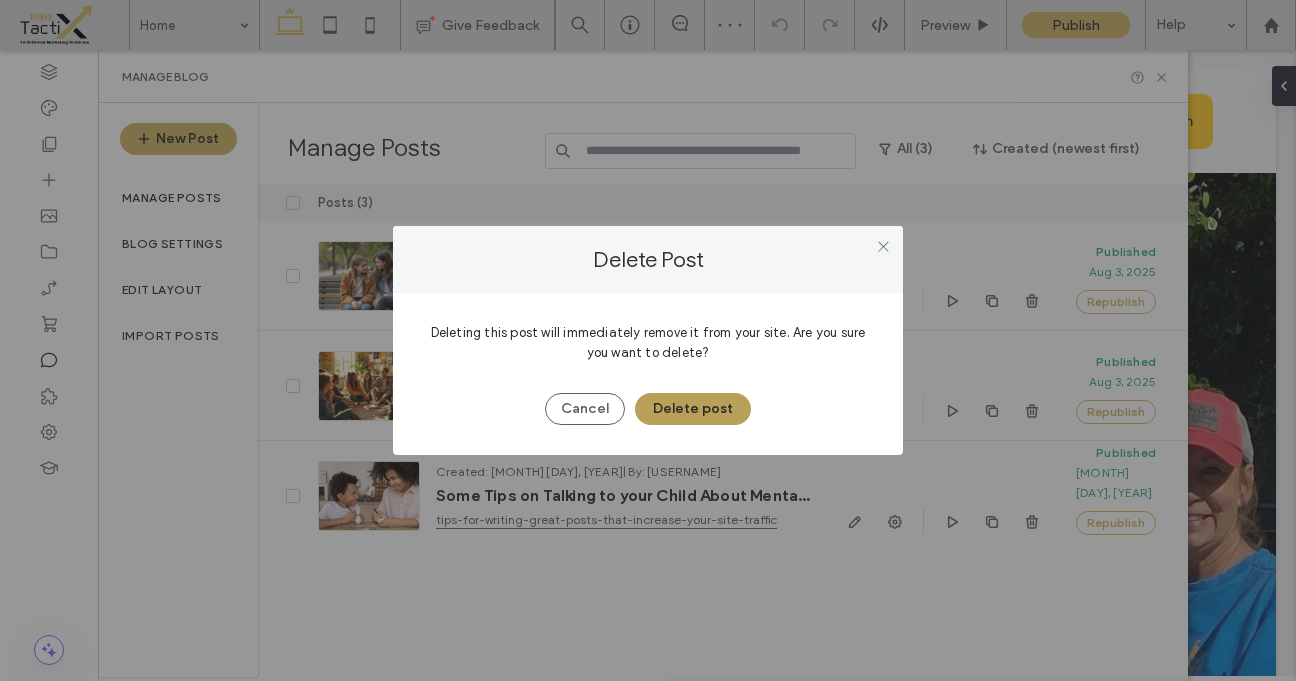 click on "Delete post" at bounding box center [693, 409] 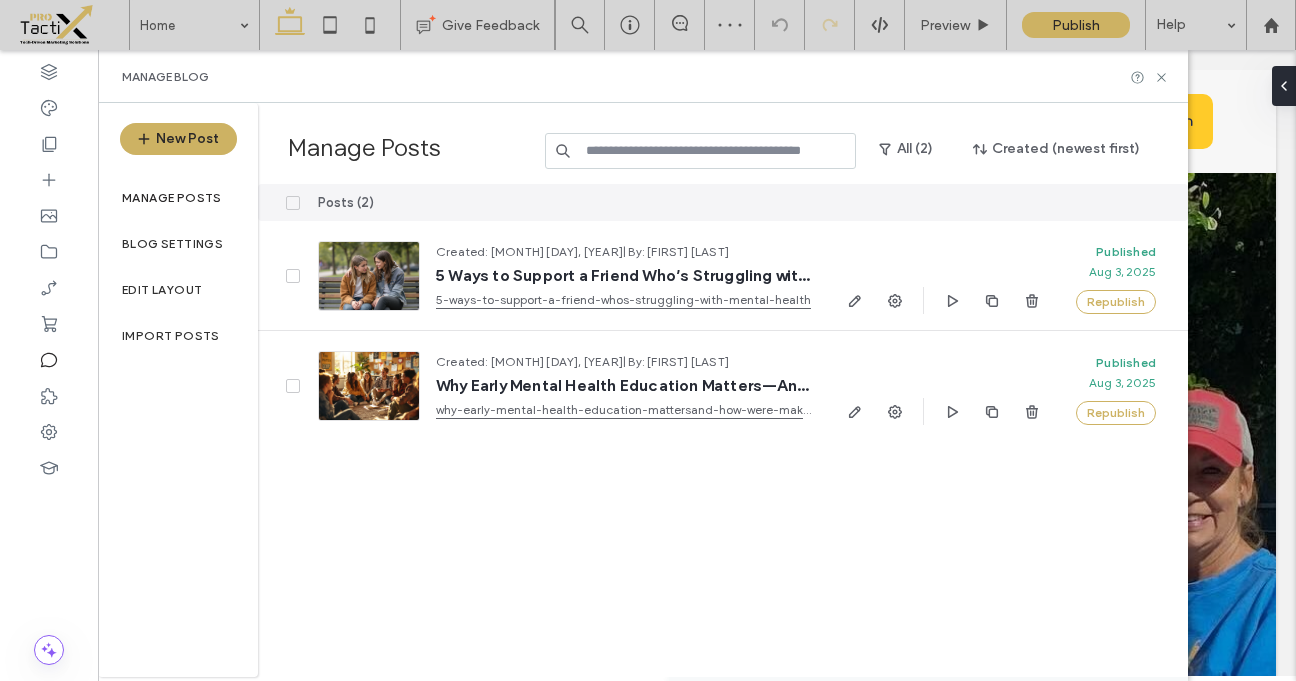 scroll, scrollTop: 0, scrollLeft: 0, axis: both 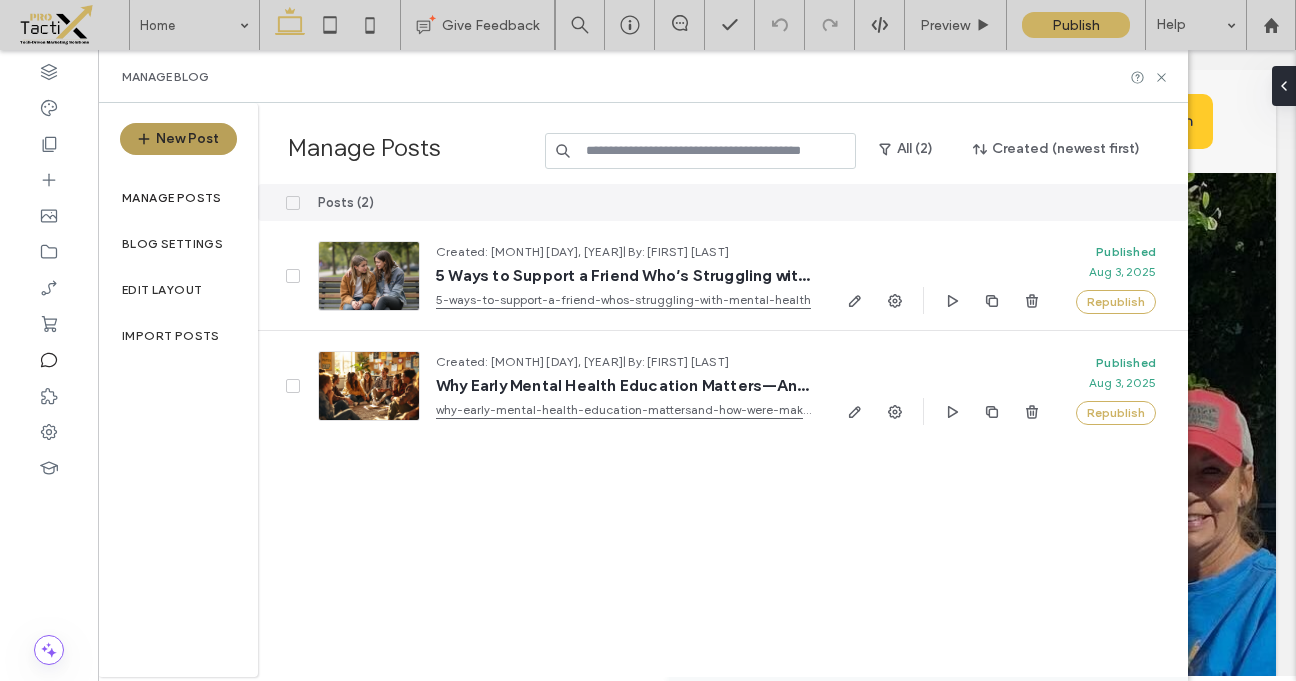 click on "New Post" at bounding box center (178, 139) 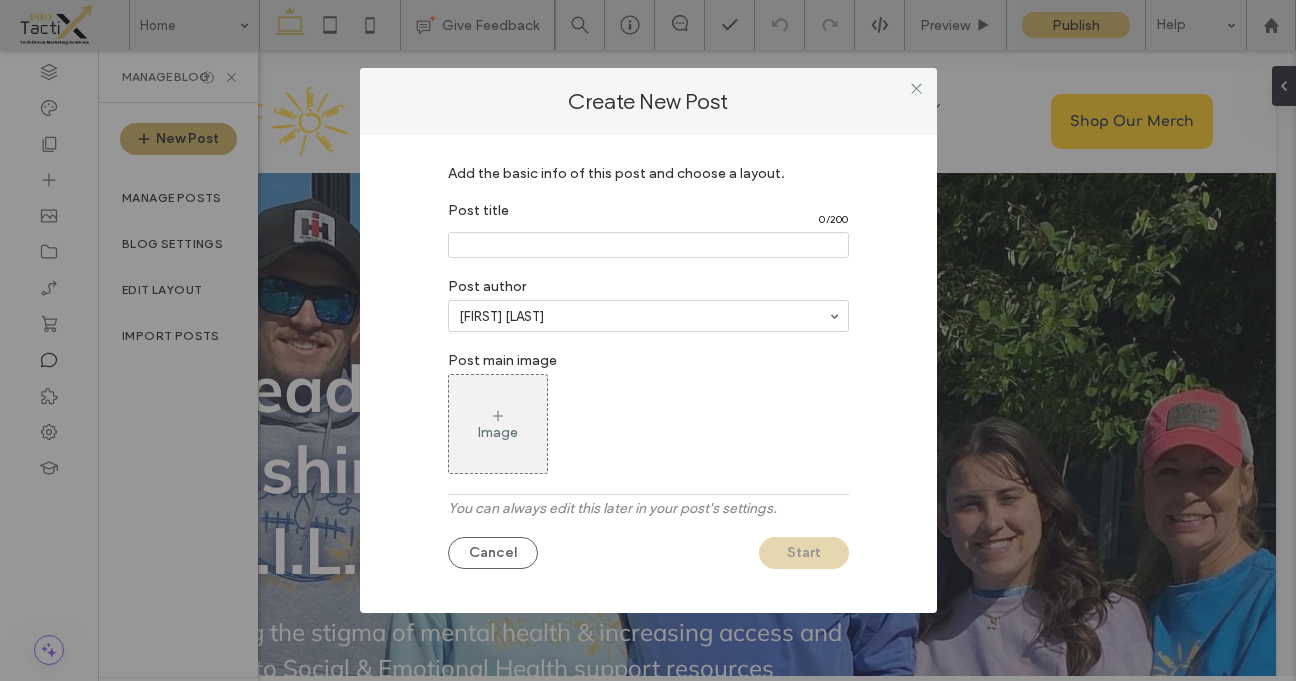 click on "Image" at bounding box center [498, 432] 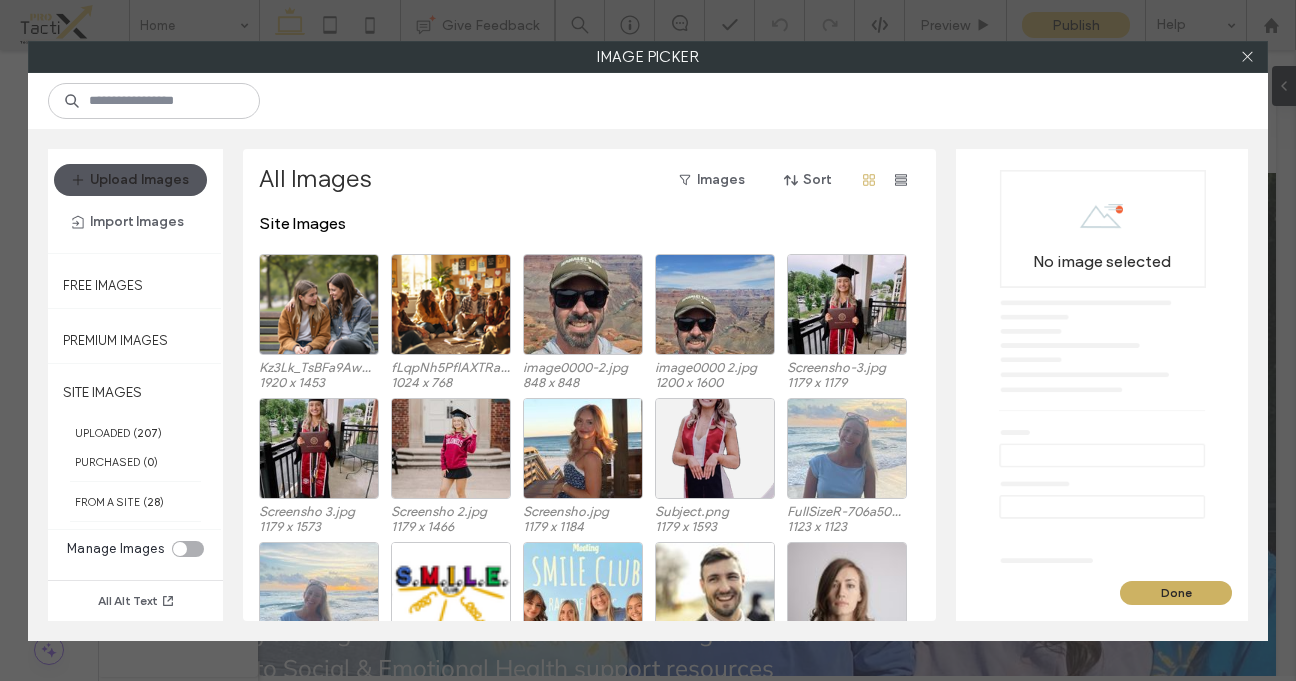 click on "Upload Images" at bounding box center (130, 180) 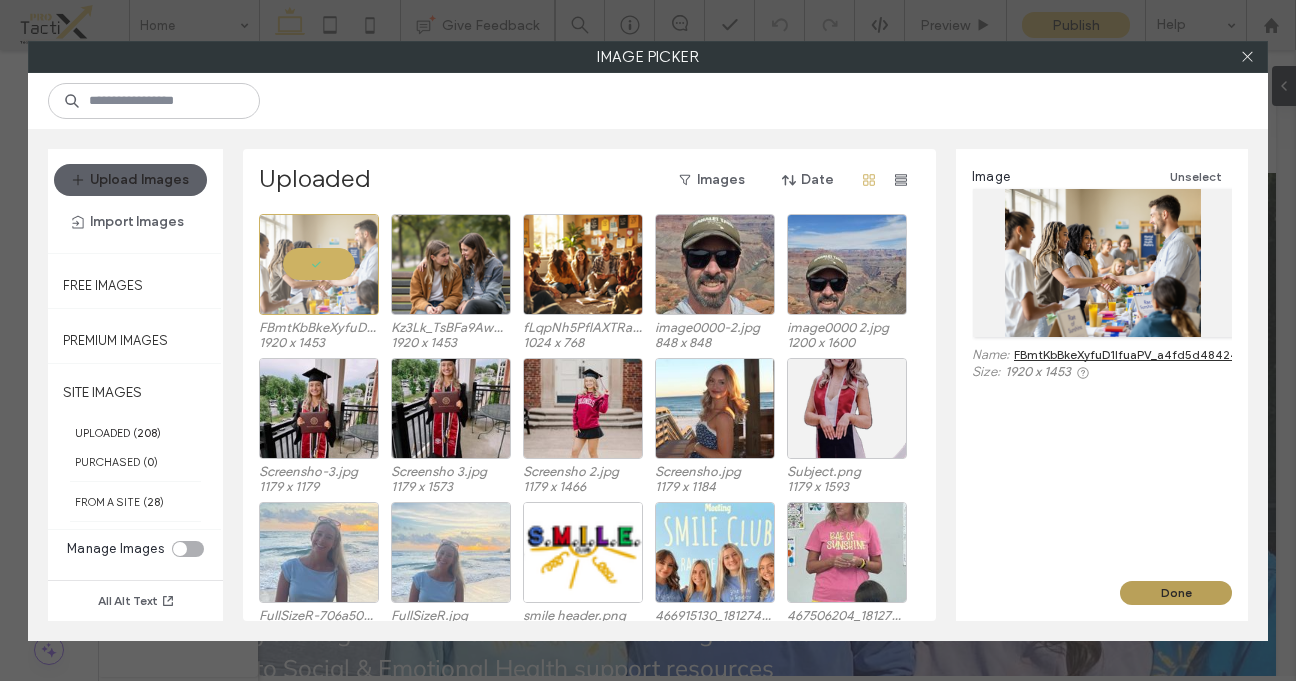 click on "Done" at bounding box center [1176, 593] 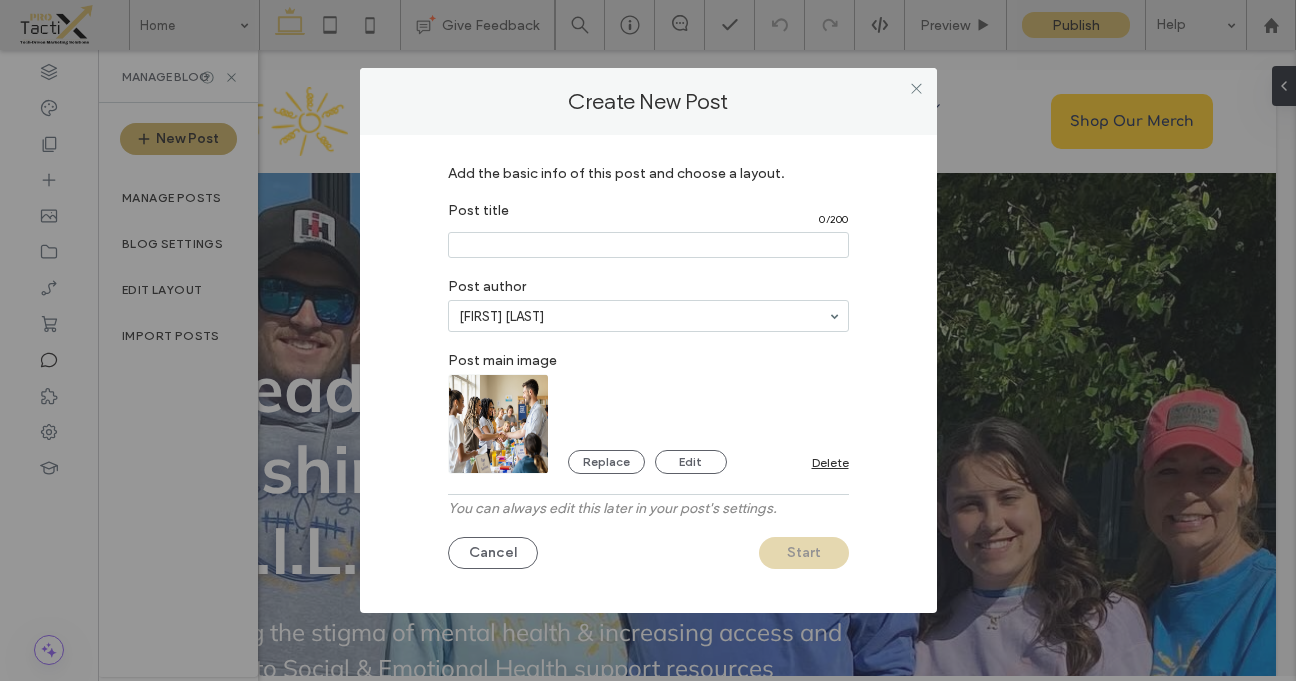 click at bounding box center (648, 245) 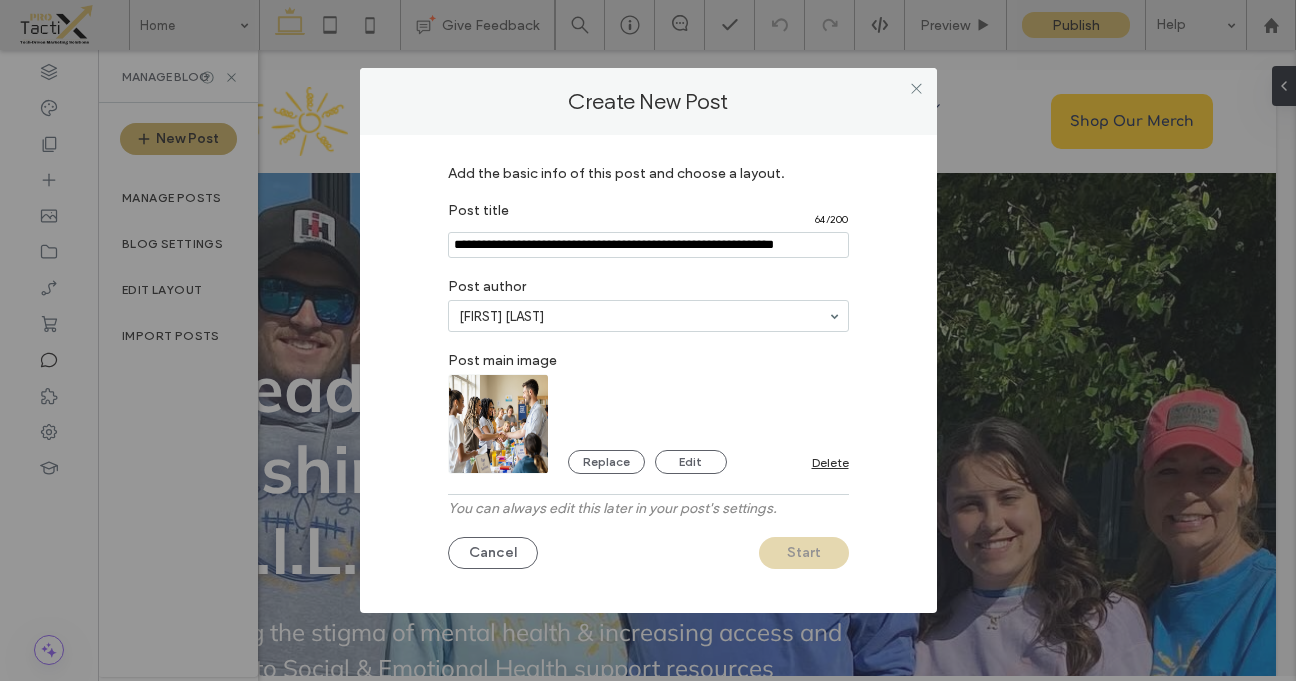 scroll, scrollTop: 0, scrollLeft: 12, axis: horizontal 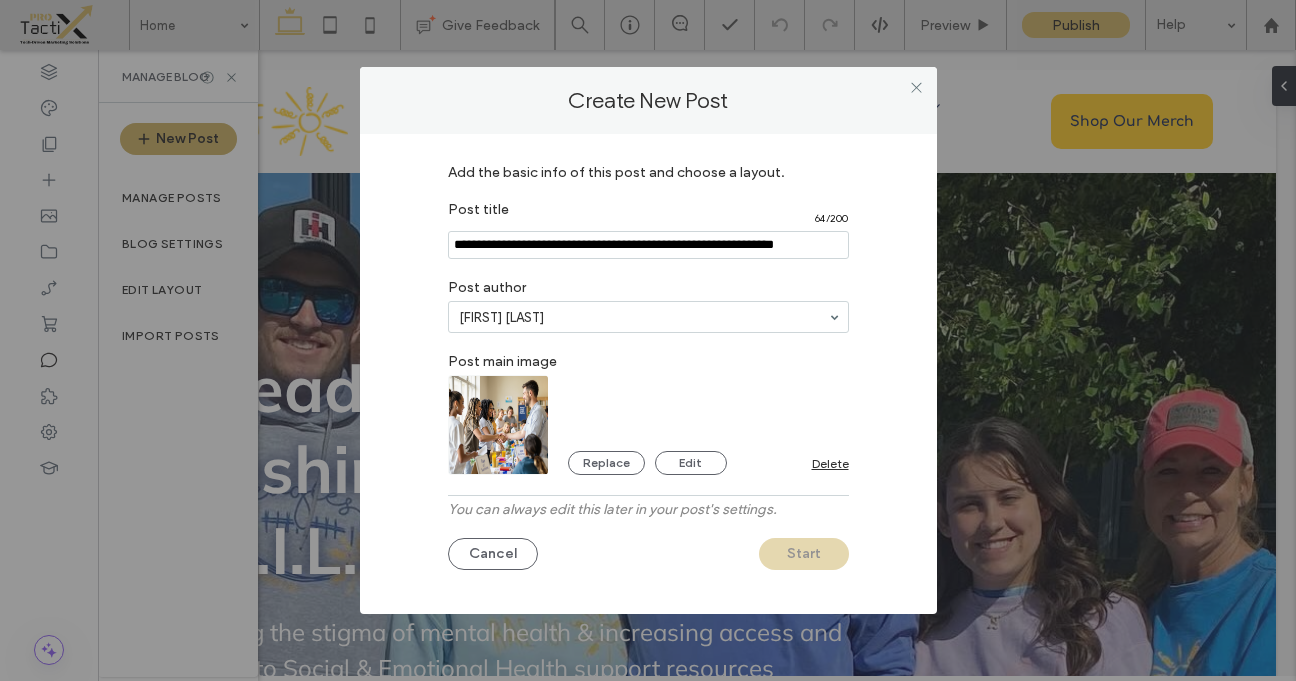 type on "**********" 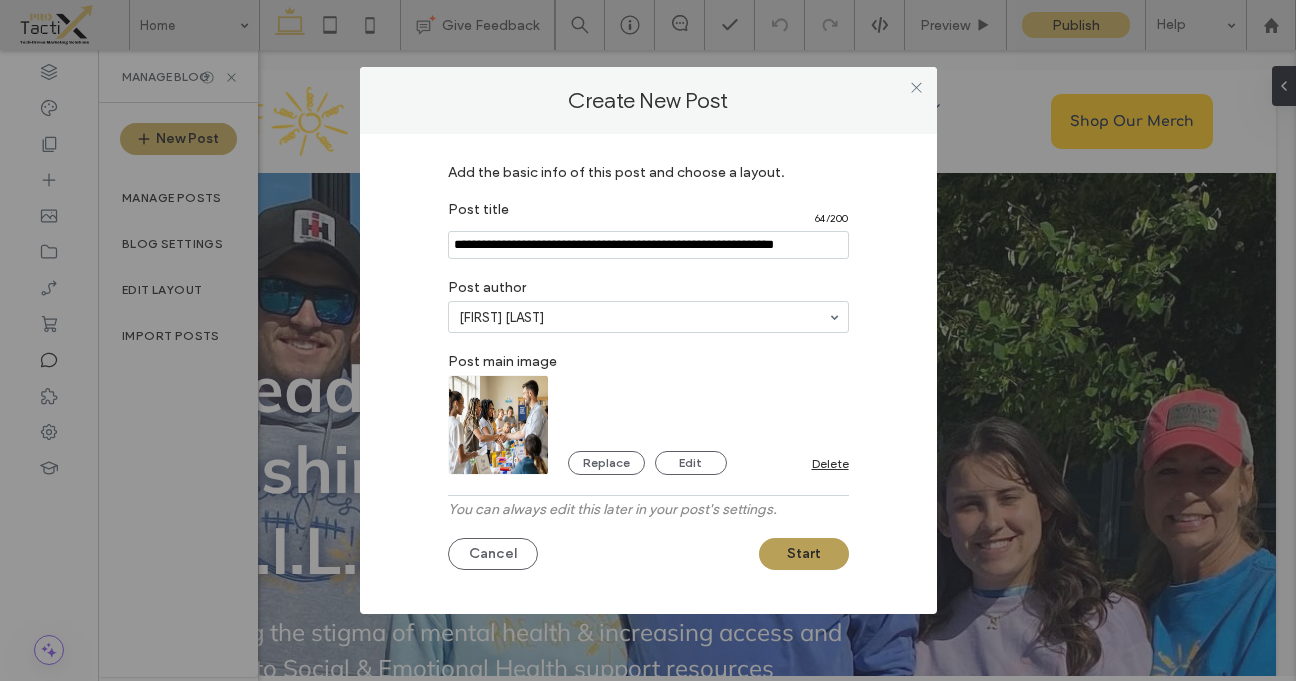 click on "Start" at bounding box center [804, 554] 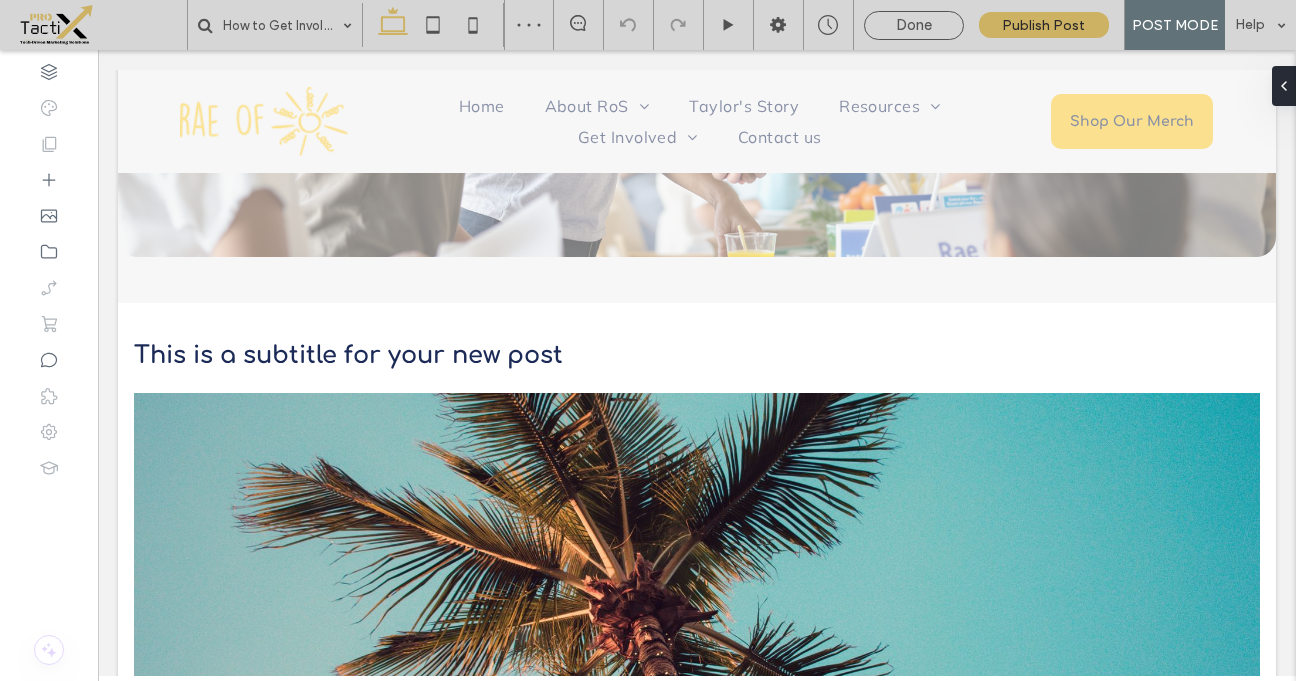 scroll, scrollTop: 641, scrollLeft: 0, axis: vertical 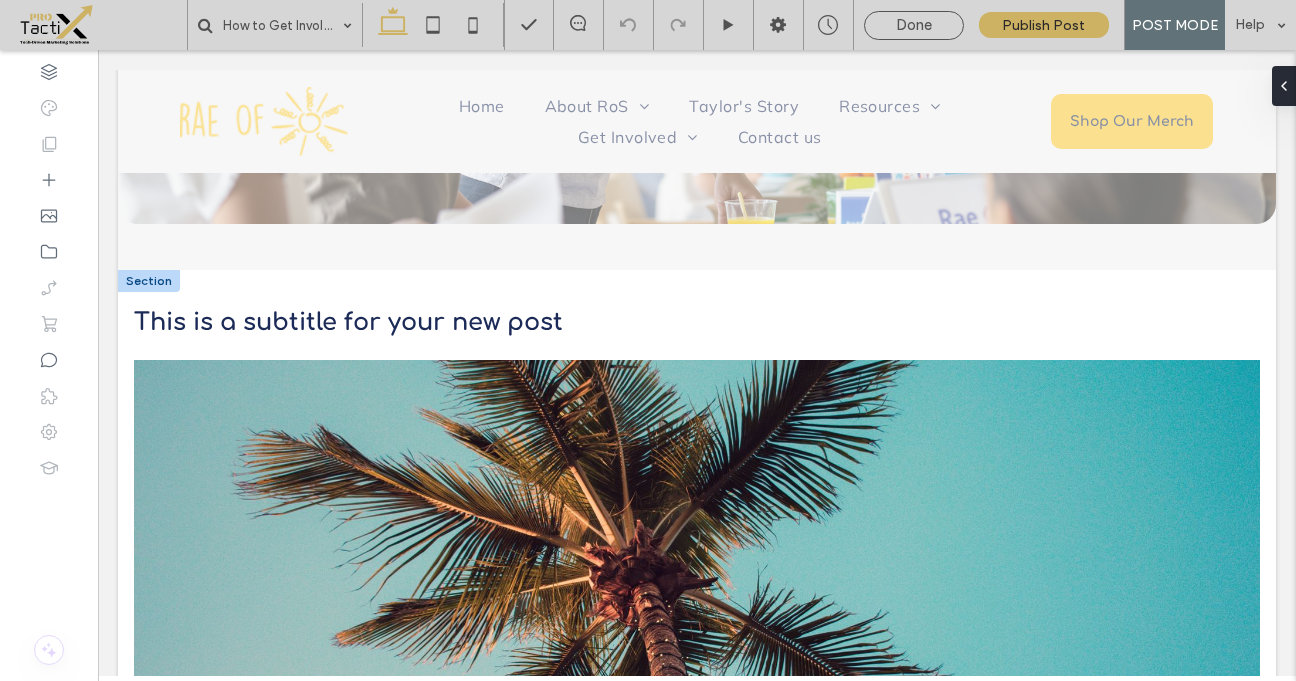 click at bounding box center [697, 563] 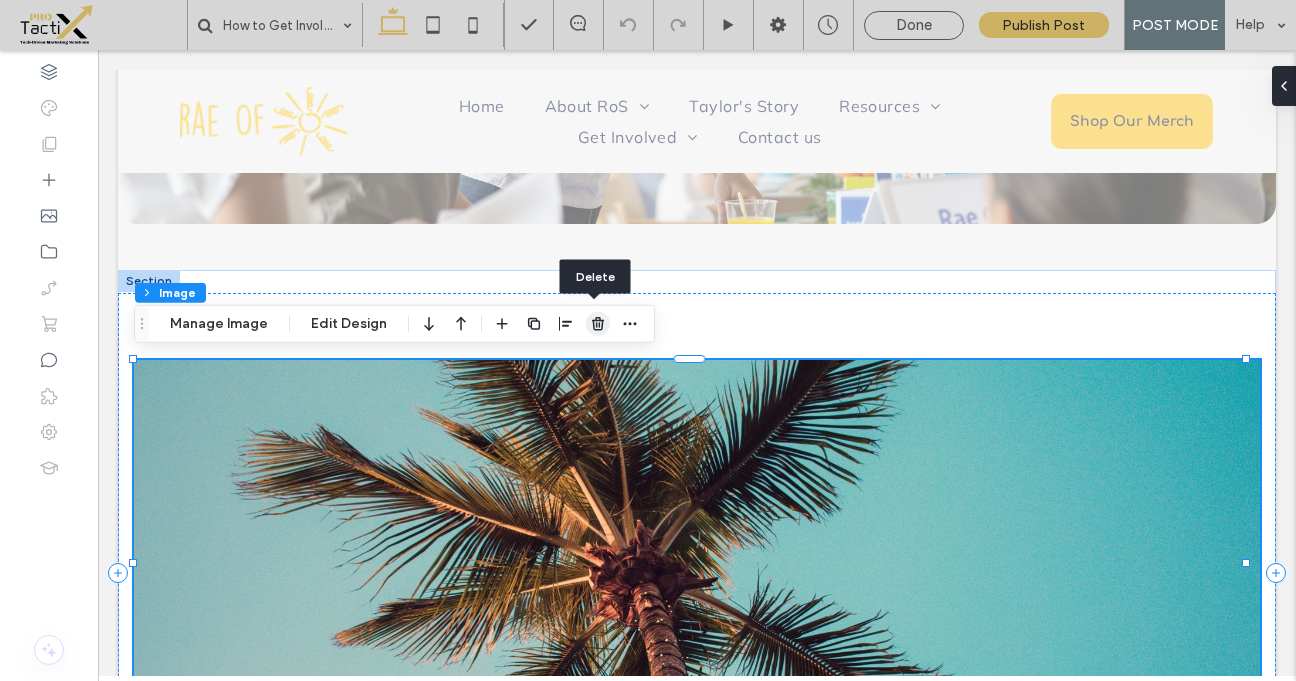click 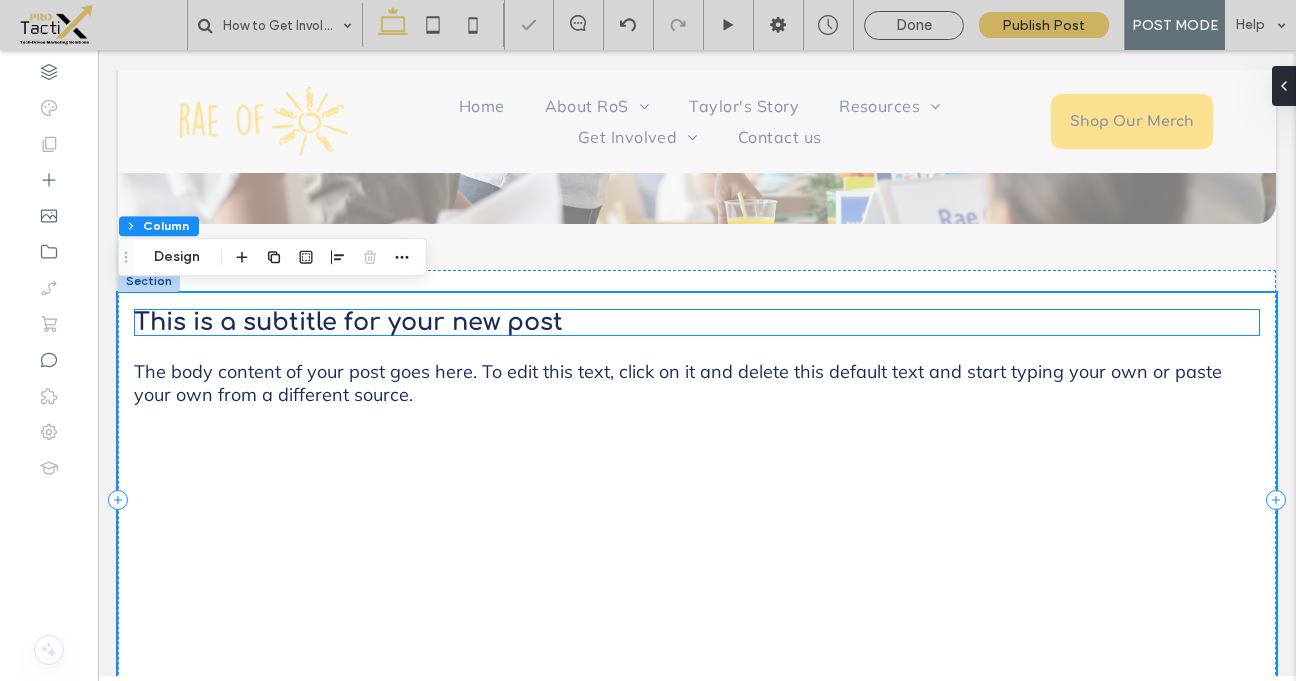 click on "This is a subtitle for your new post" at bounding box center [348, 322] 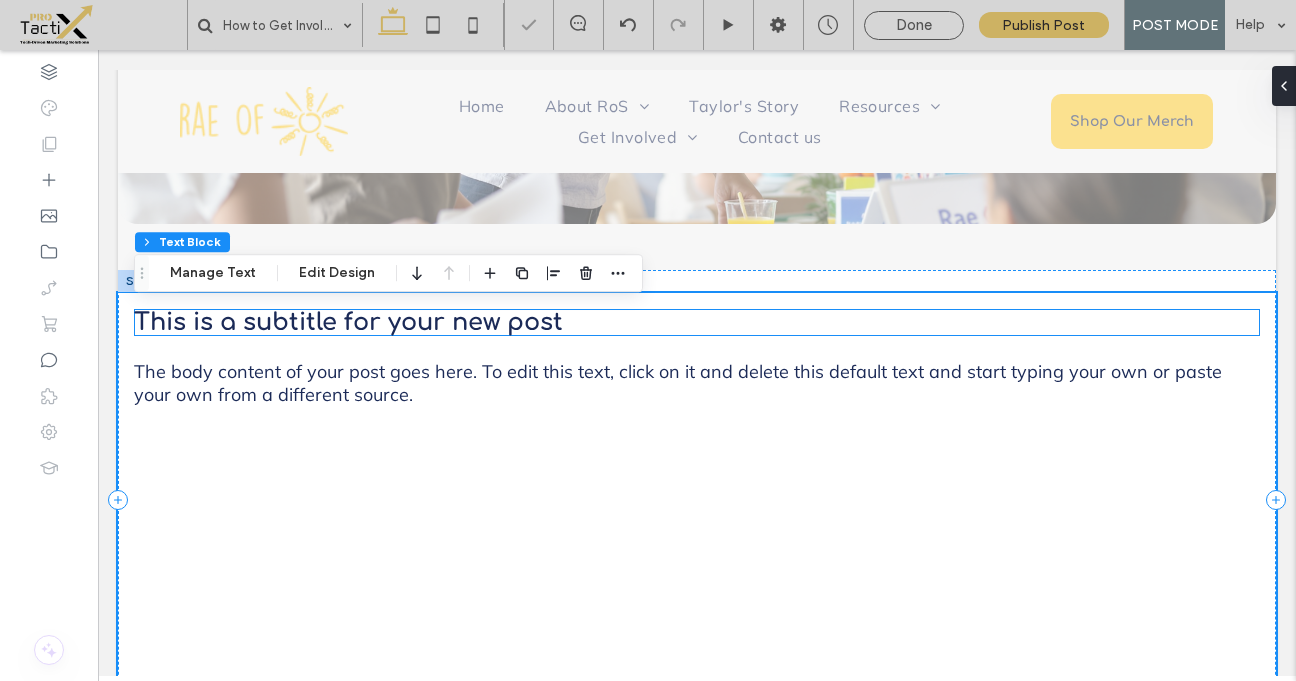 click on "This is a subtitle for your new post" at bounding box center [348, 322] 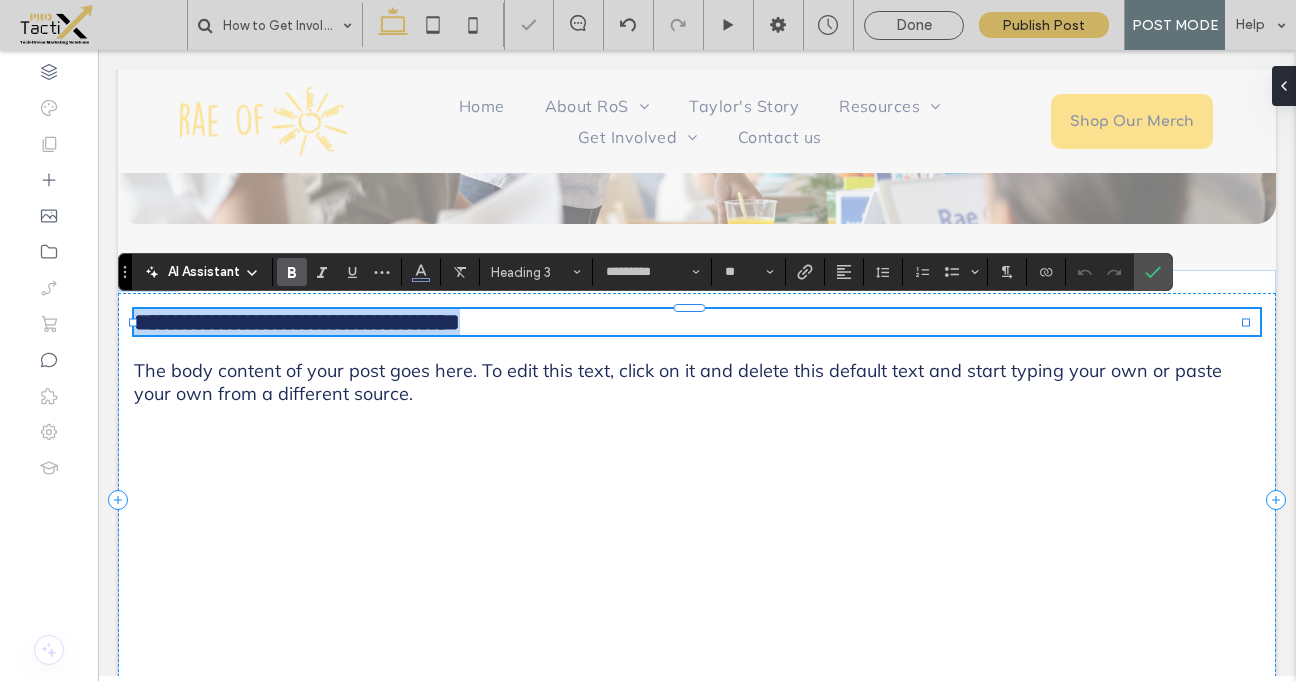 type on "******" 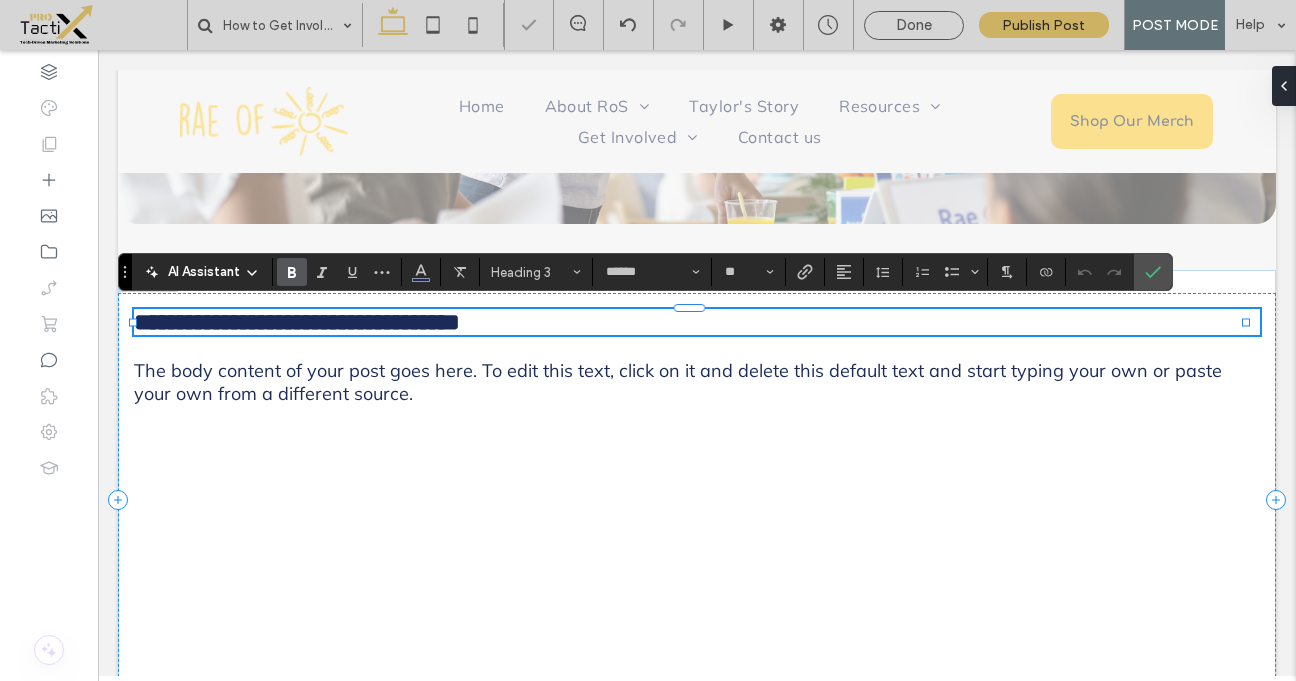 scroll, scrollTop: 0, scrollLeft: 0, axis: both 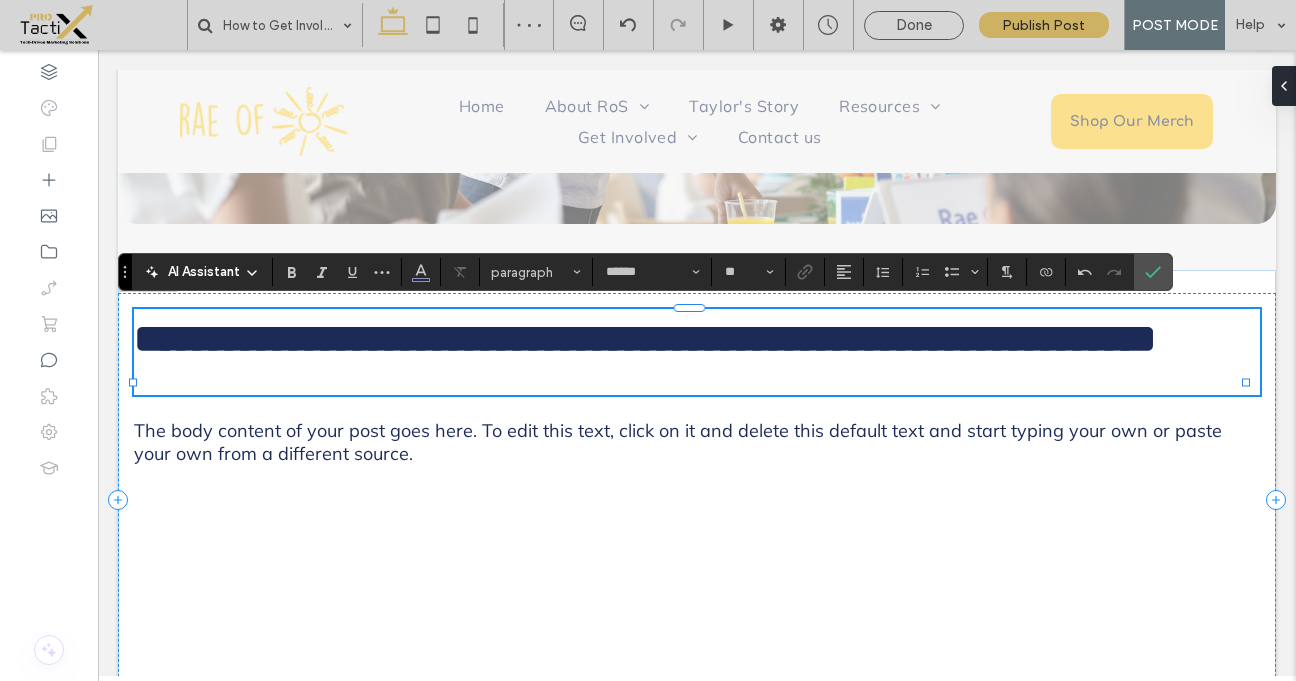 type on "*********" 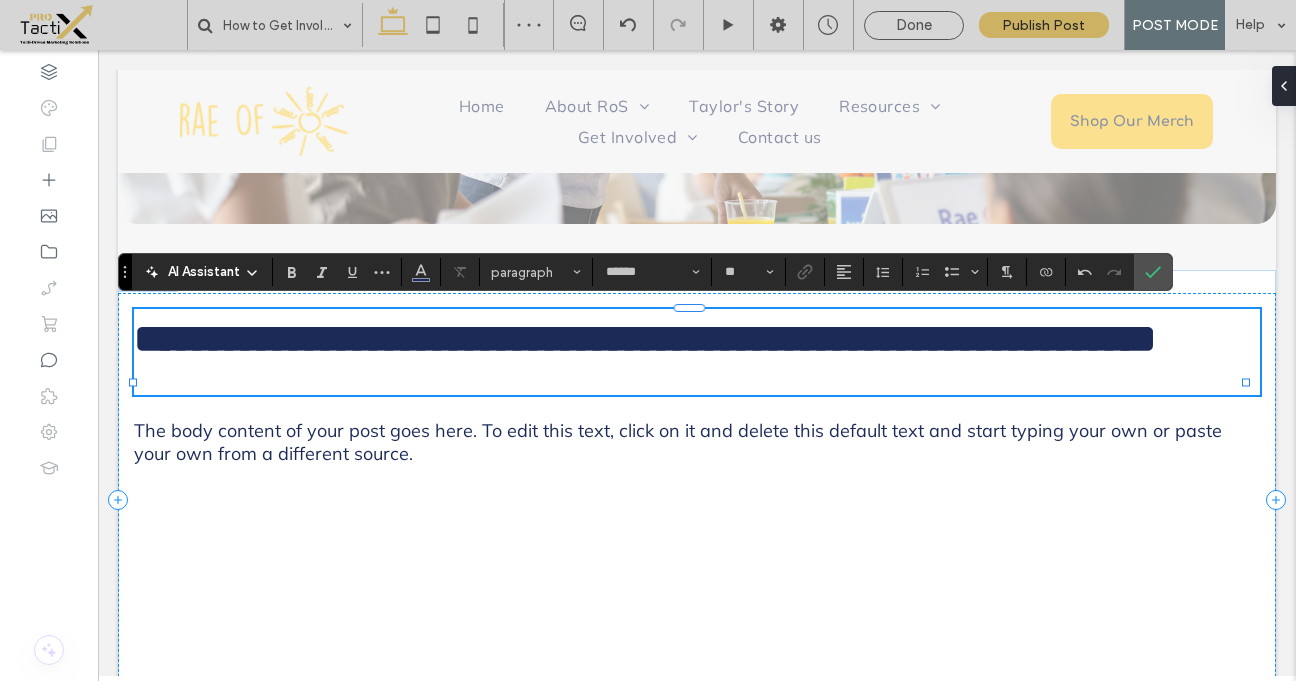 type on "**" 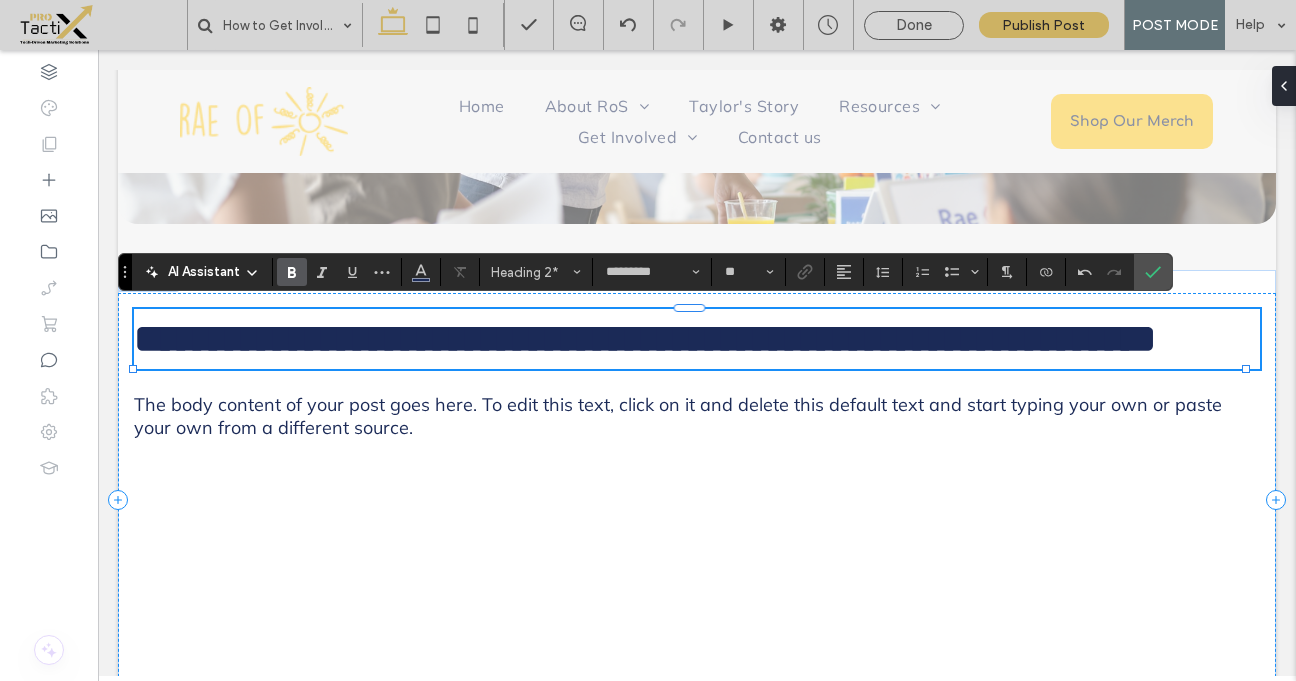 click on "**********" at bounding box center (697, 339) 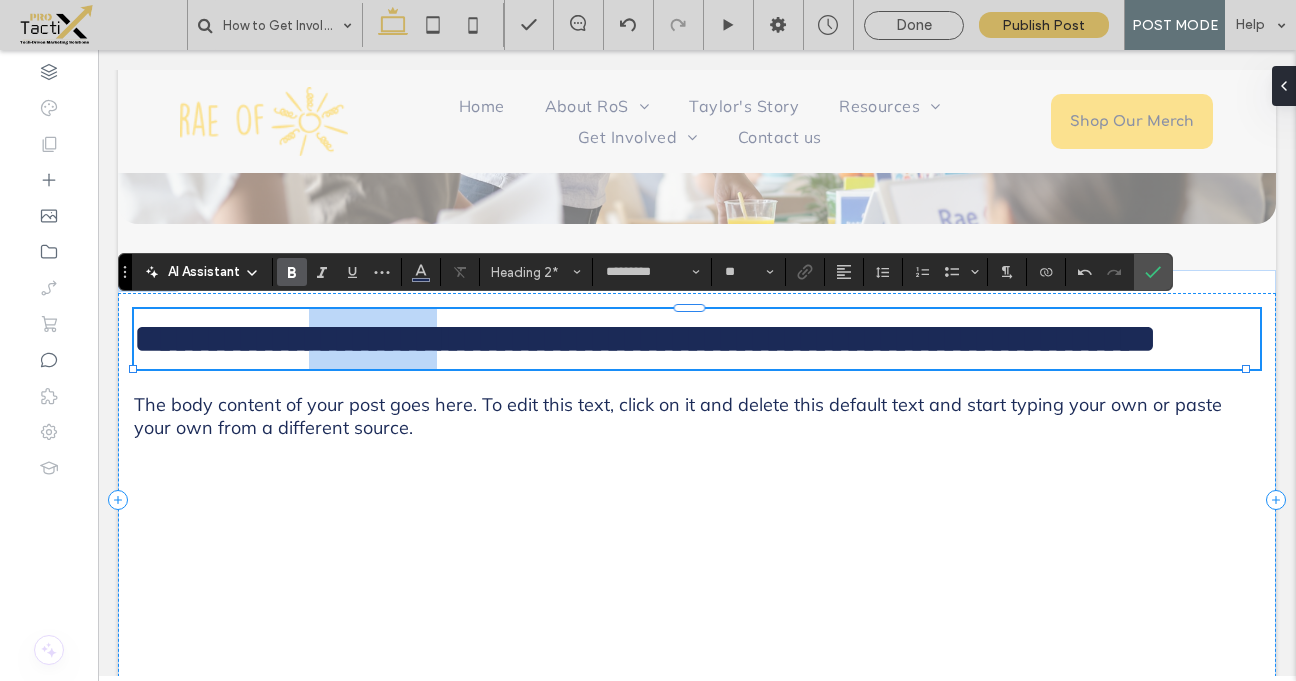 click on "**********" at bounding box center (697, 339) 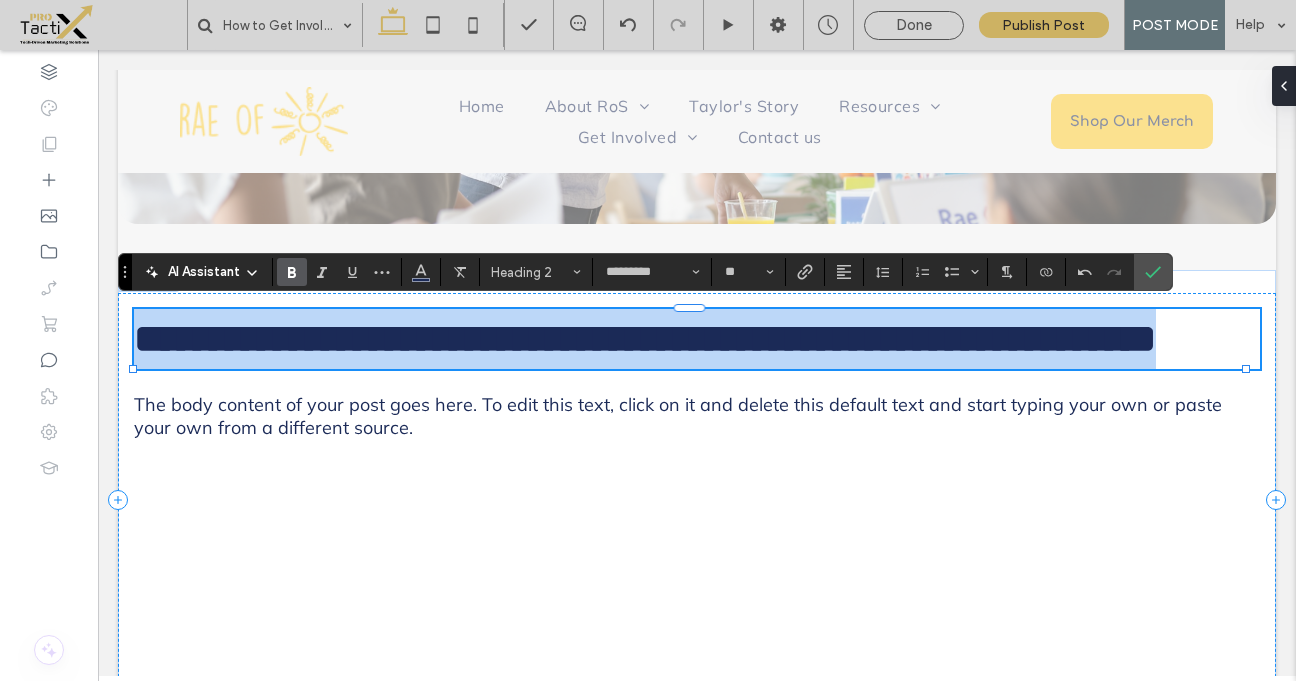 click on "**********" at bounding box center [697, 339] 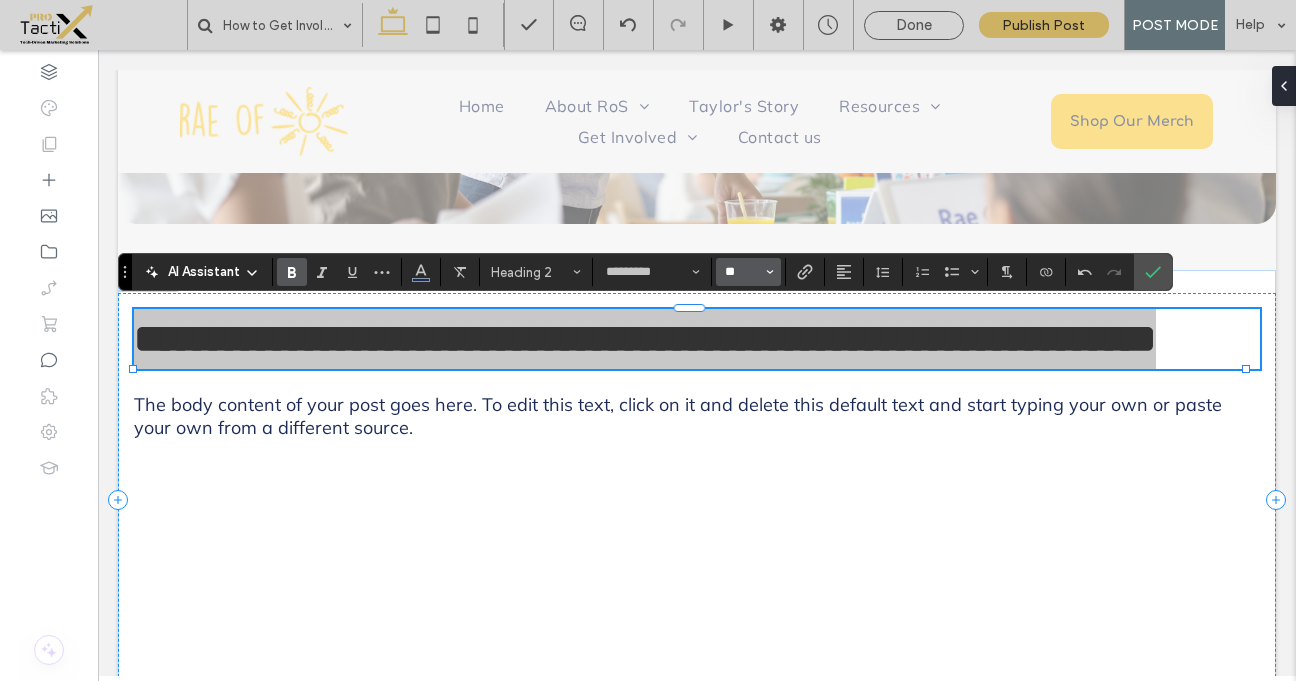 click on "**" at bounding box center (742, 272) 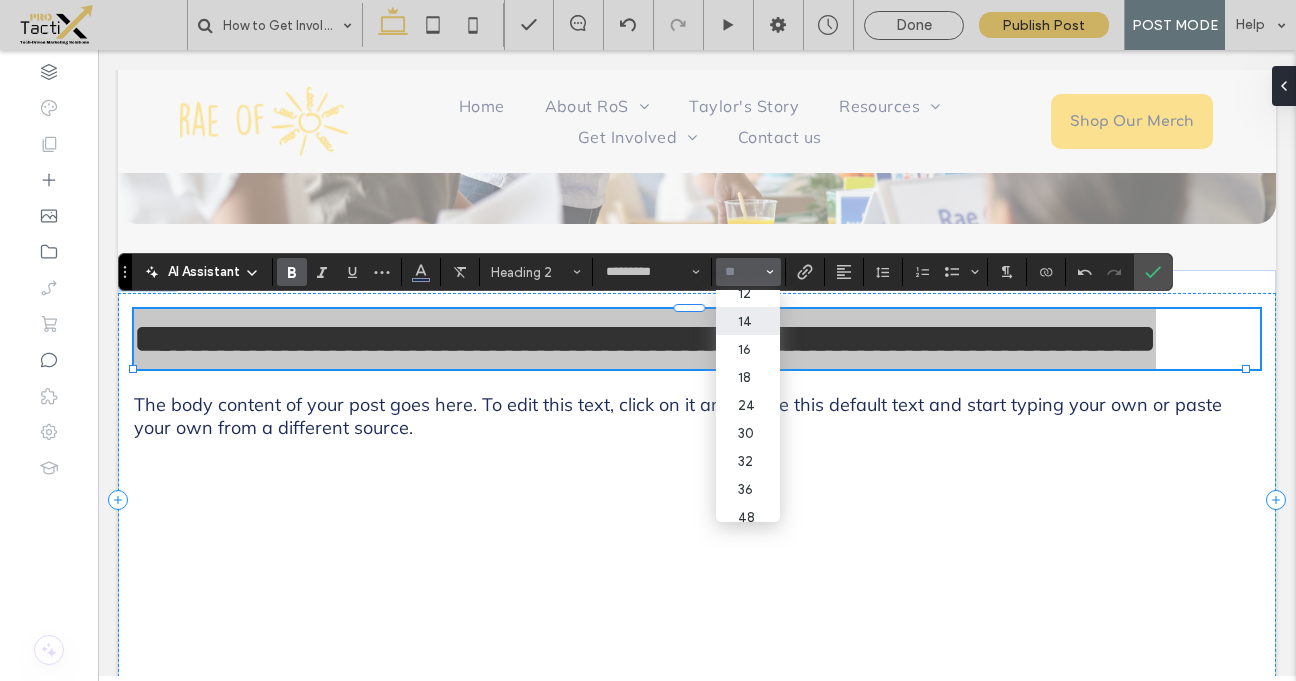 scroll, scrollTop: 119, scrollLeft: 0, axis: vertical 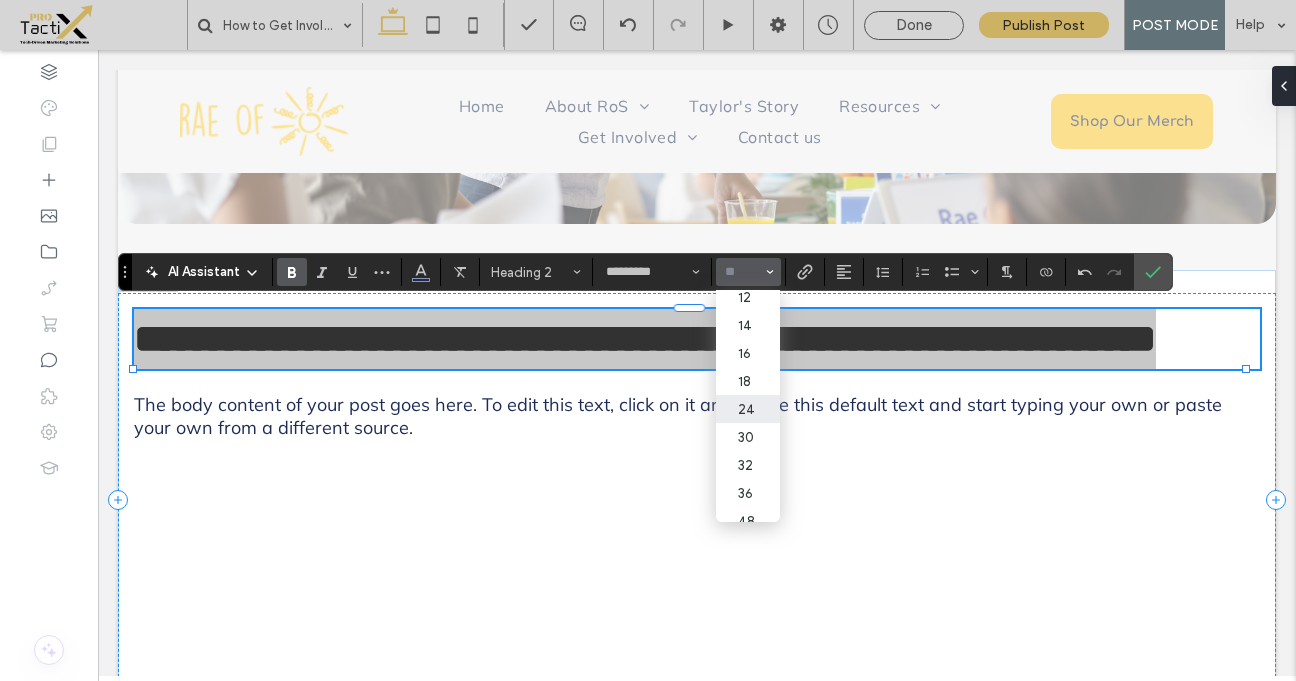 click on "24" at bounding box center (748, 409) 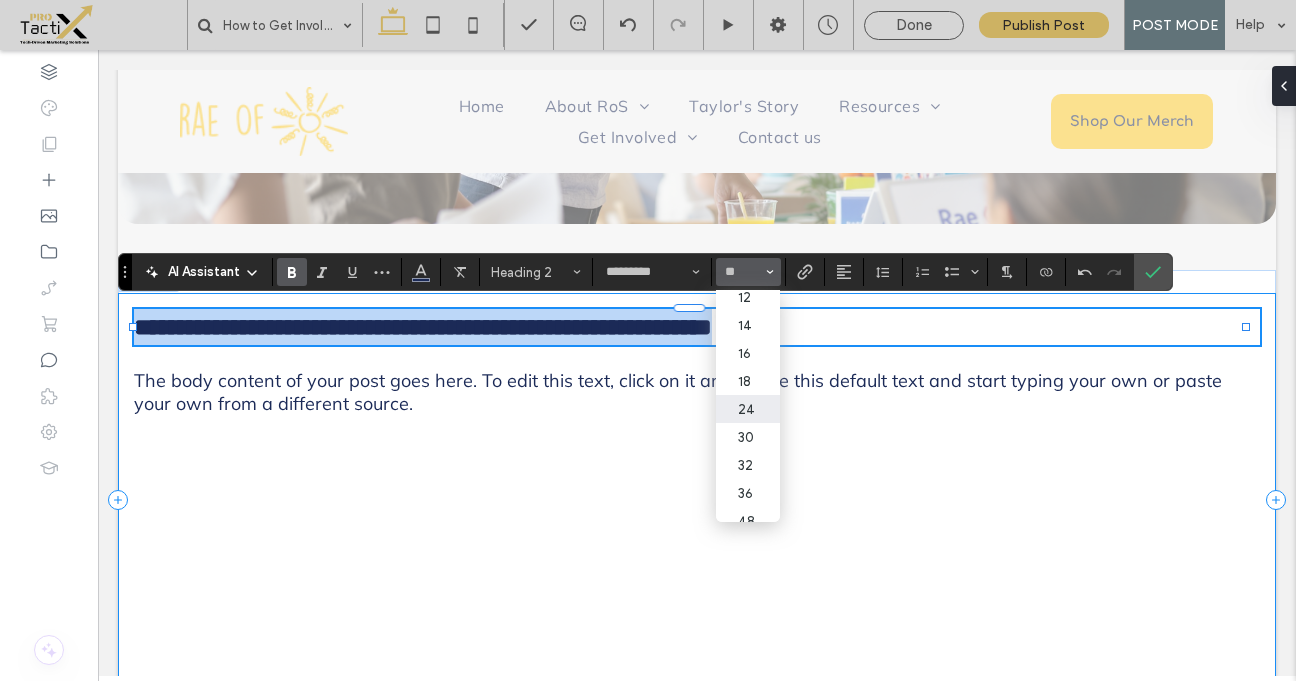 type on "**" 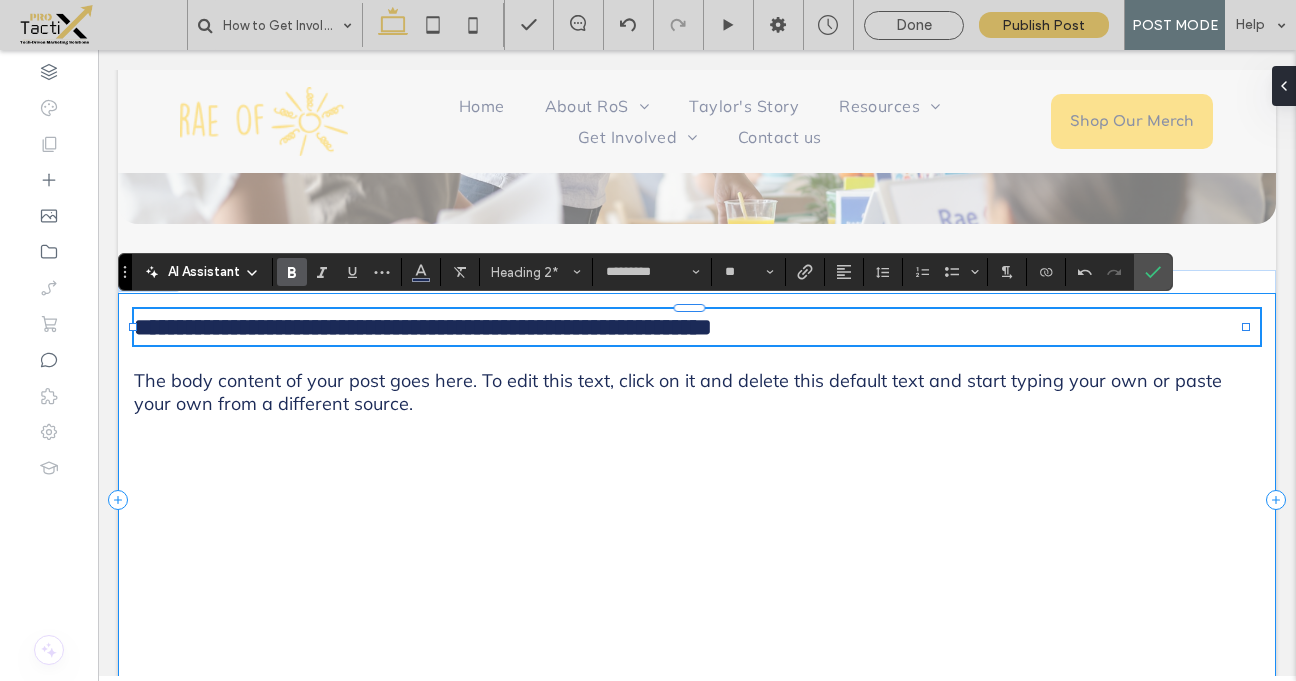 click on "**********" at bounding box center (697, 500) 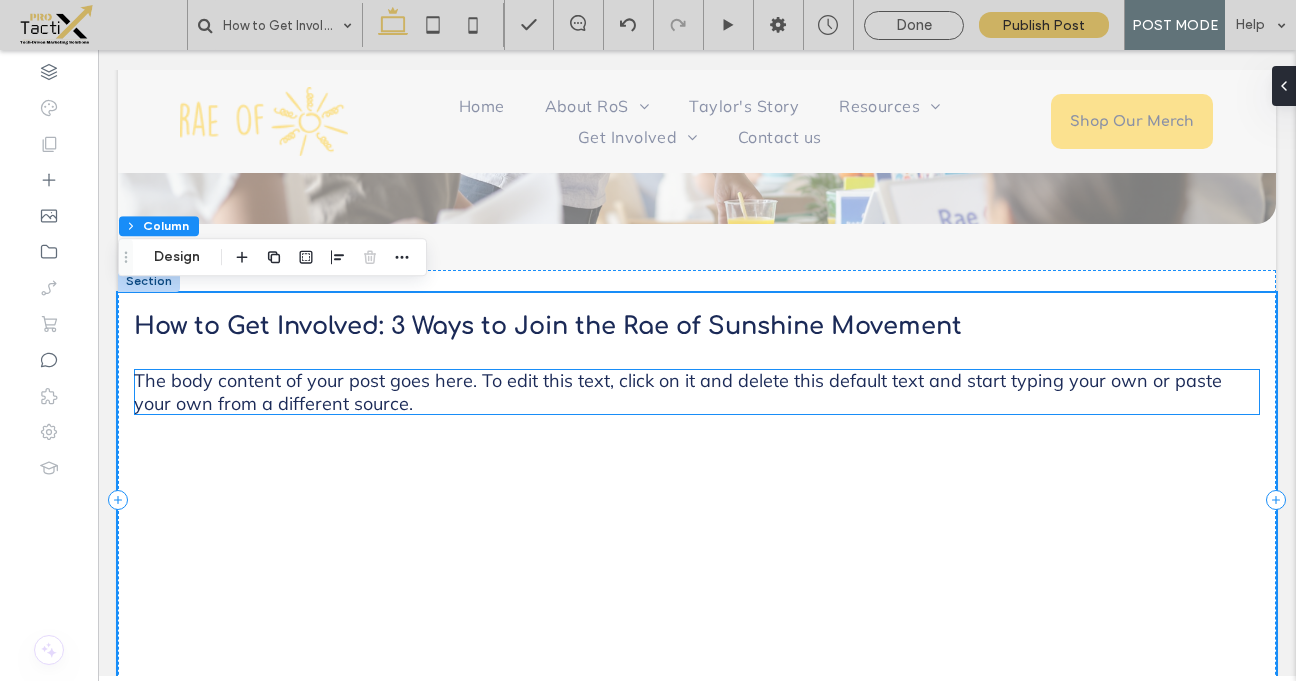 click on "The body content of your post goes here. To edit this text, click on it and delete this default text and start typing your own or paste your own from a different source." at bounding box center (678, 392) 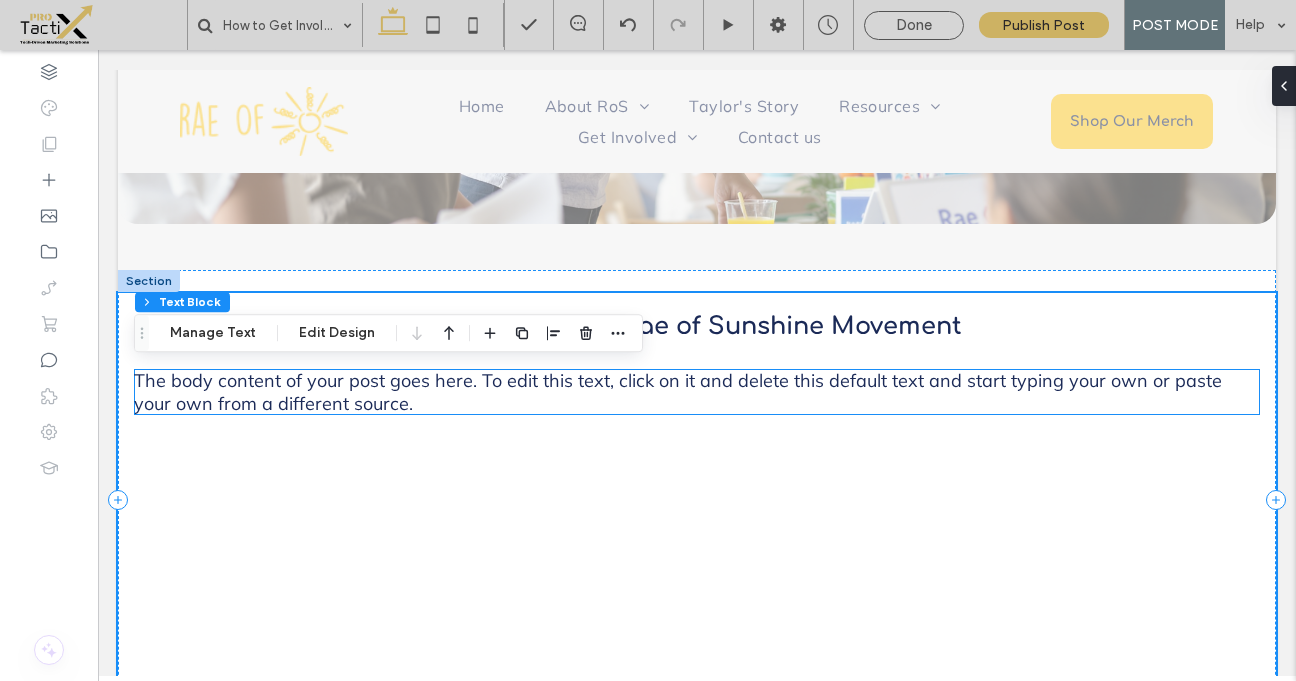 click on "The body content of your post goes here. To edit this text, click on it and delete this default text and start typing your own or paste your own from a different source." at bounding box center [678, 392] 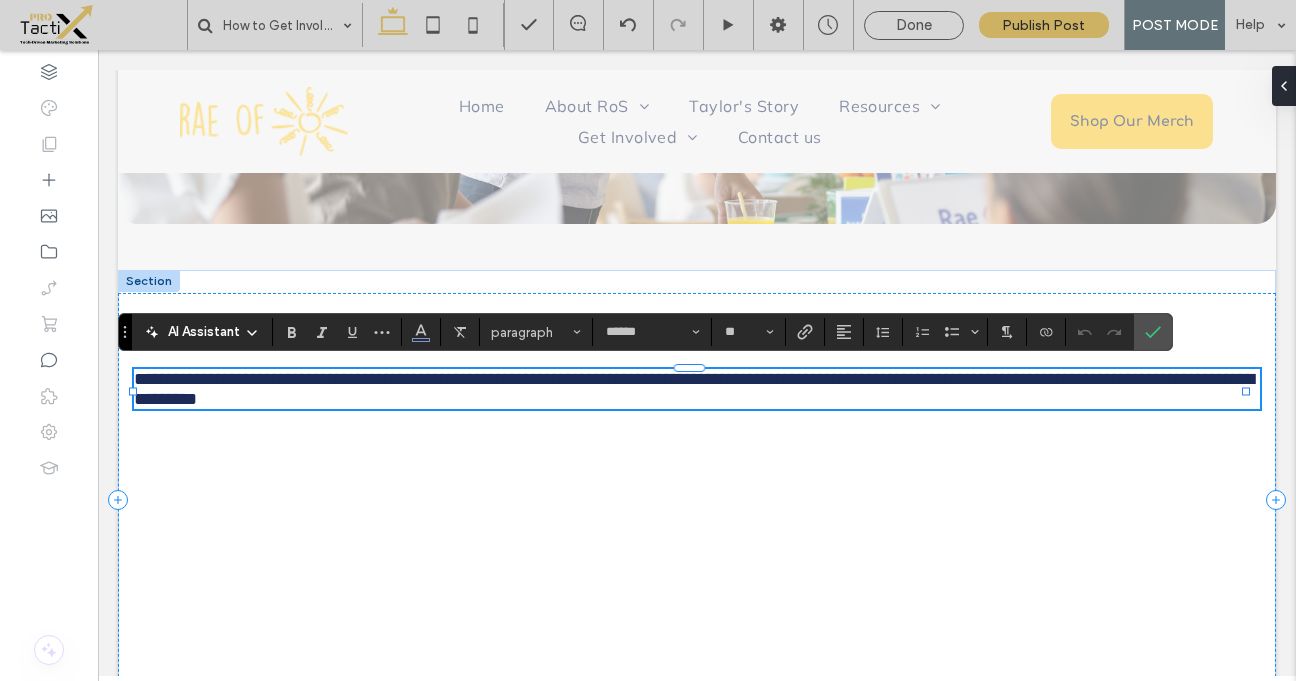 scroll, scrollTop: 0, scrollLeft: 0, axis: both 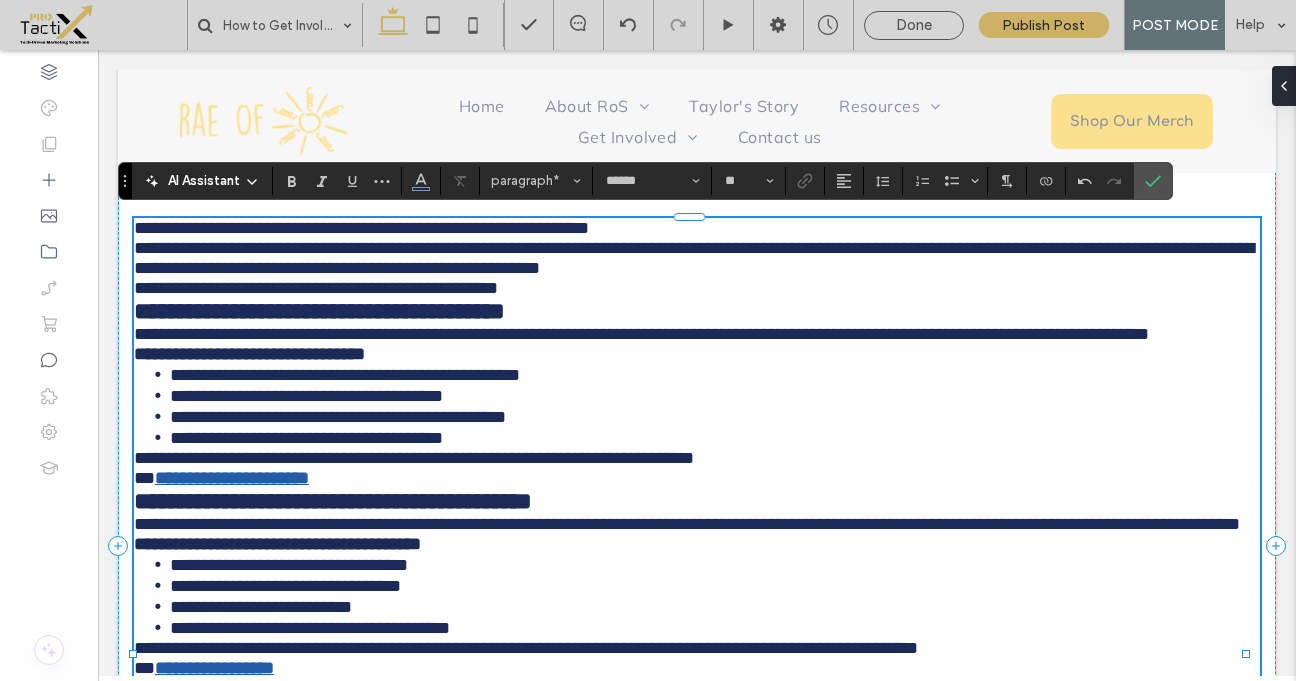 type on "*********" 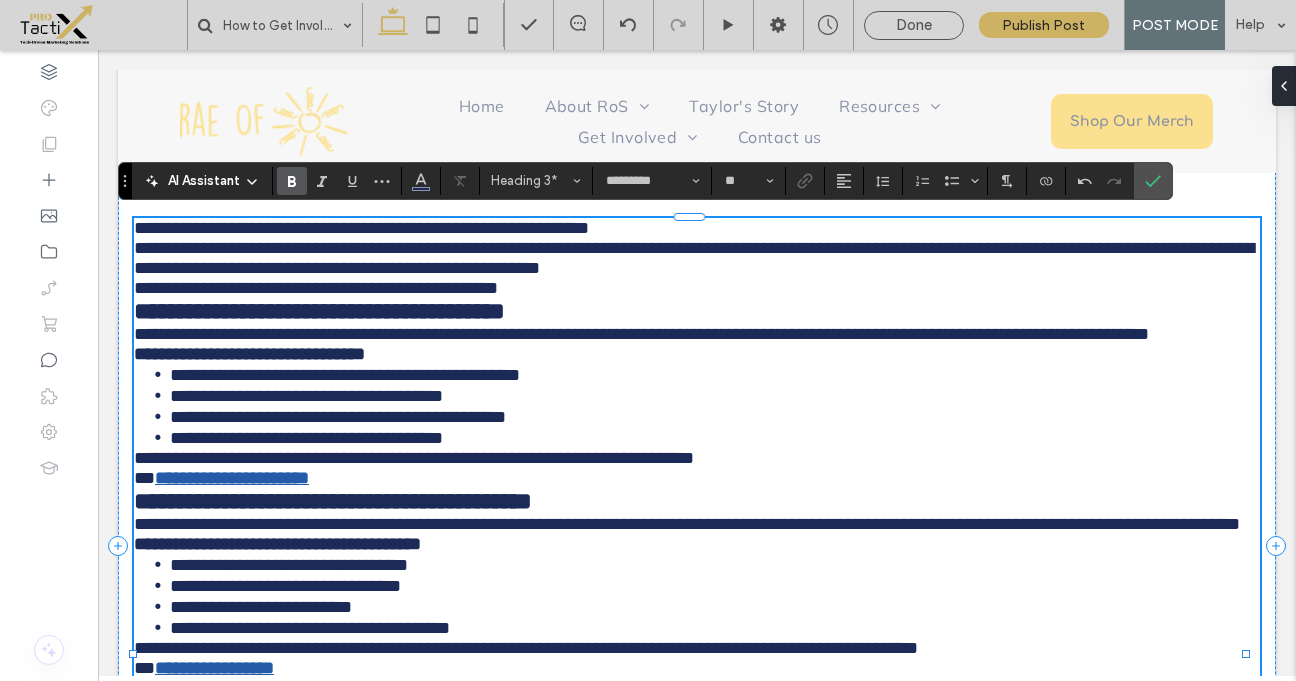 click on "**" at bounding box center [148, 311] 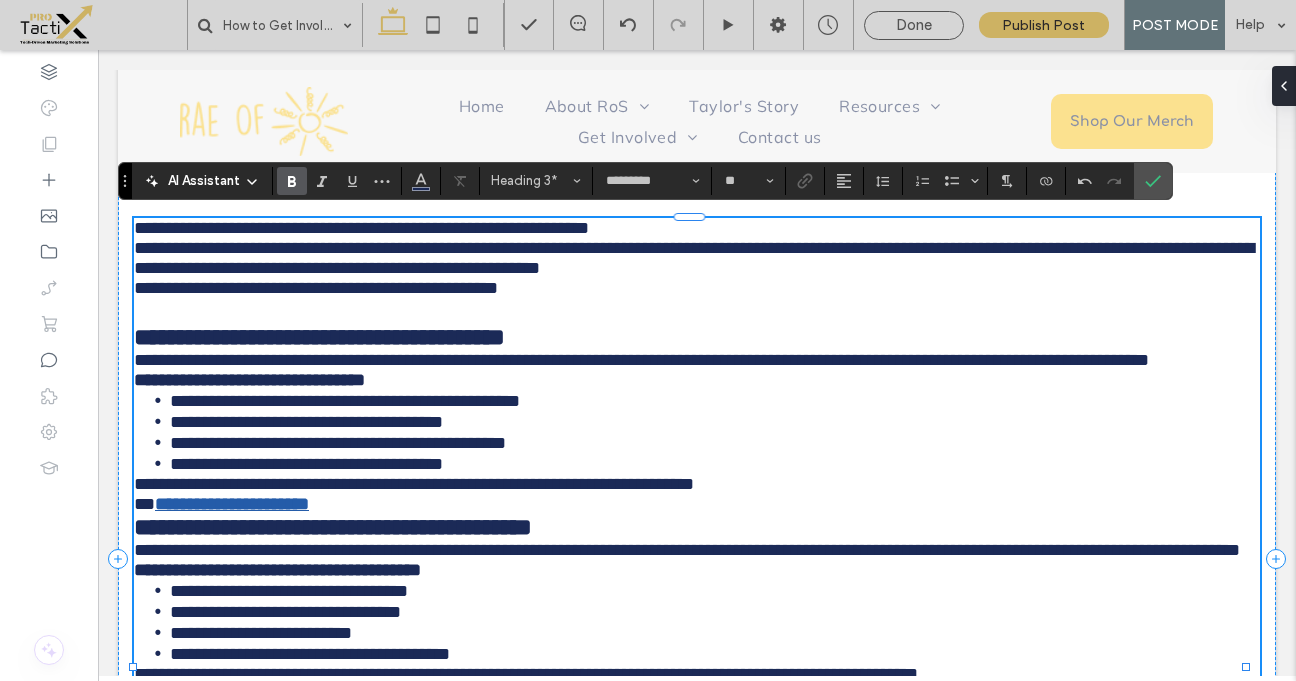 type on "******" 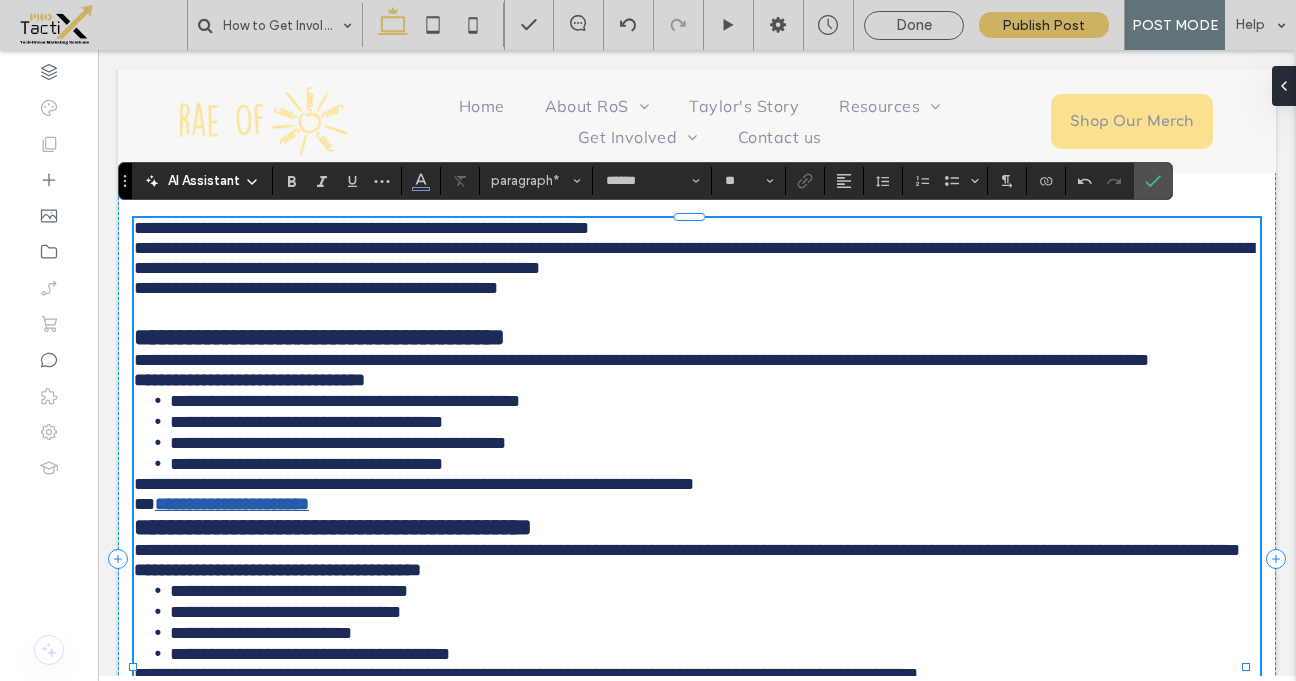 type on "*********" 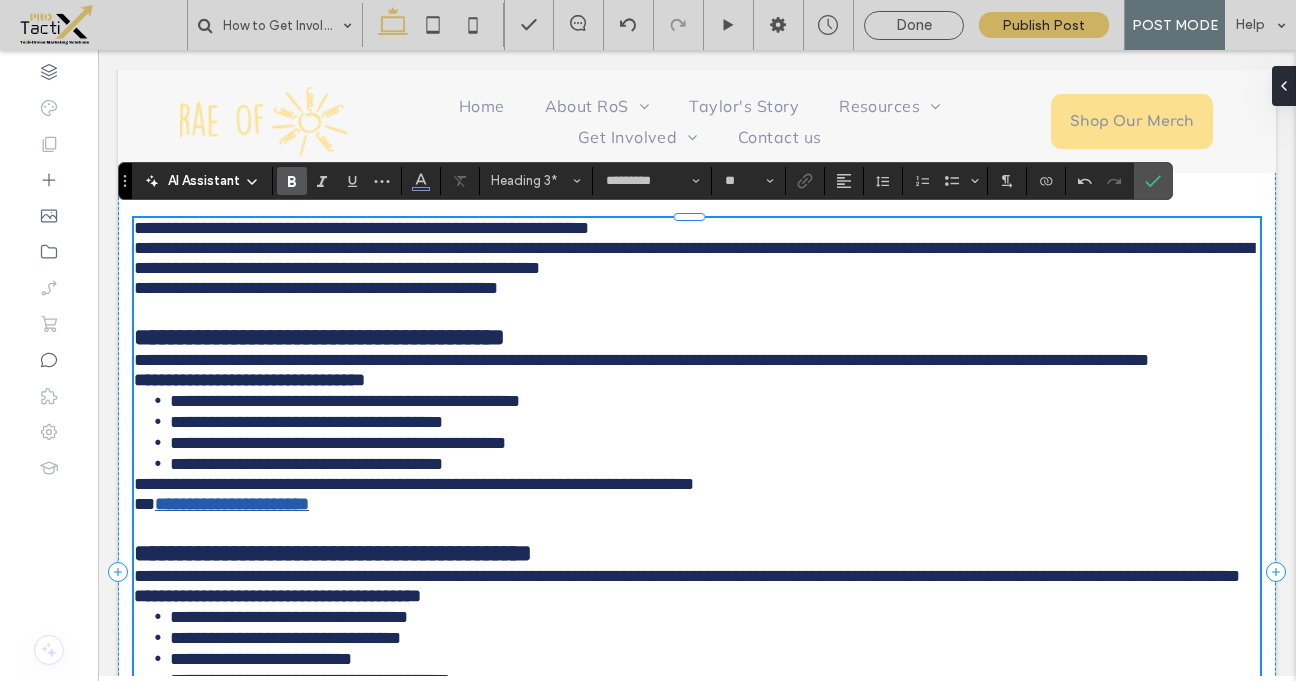 type on "******" 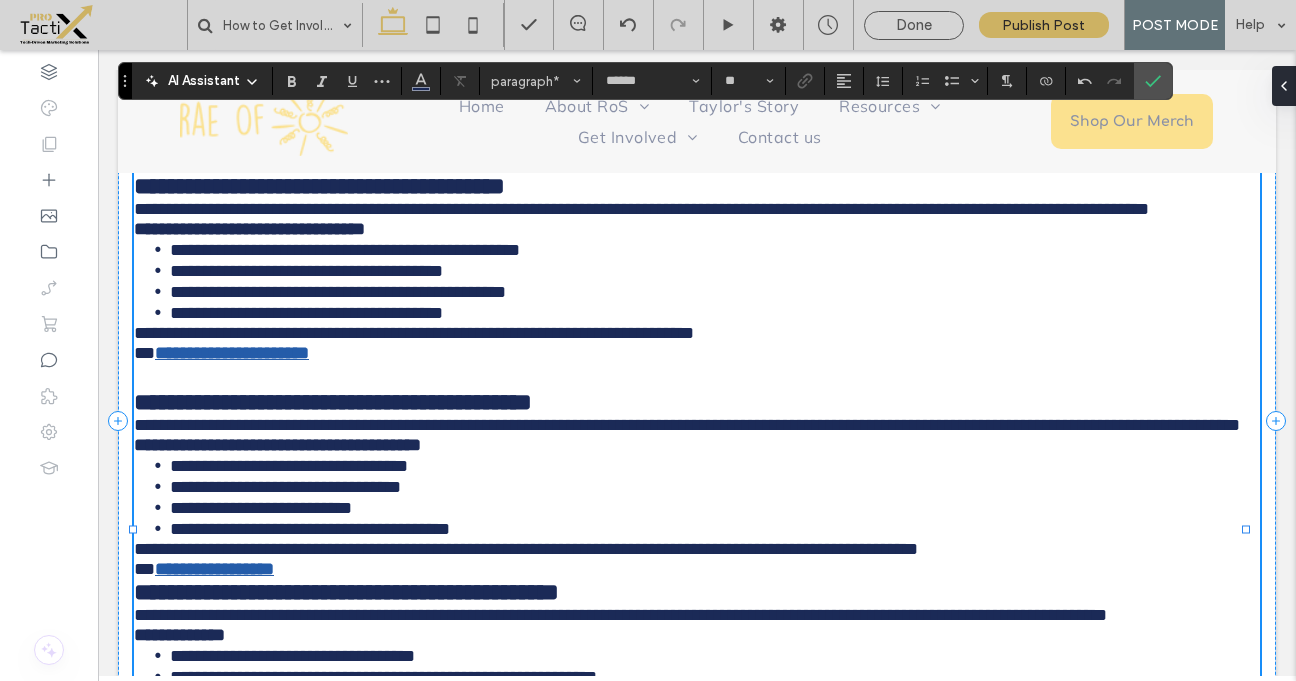 type on "*********" 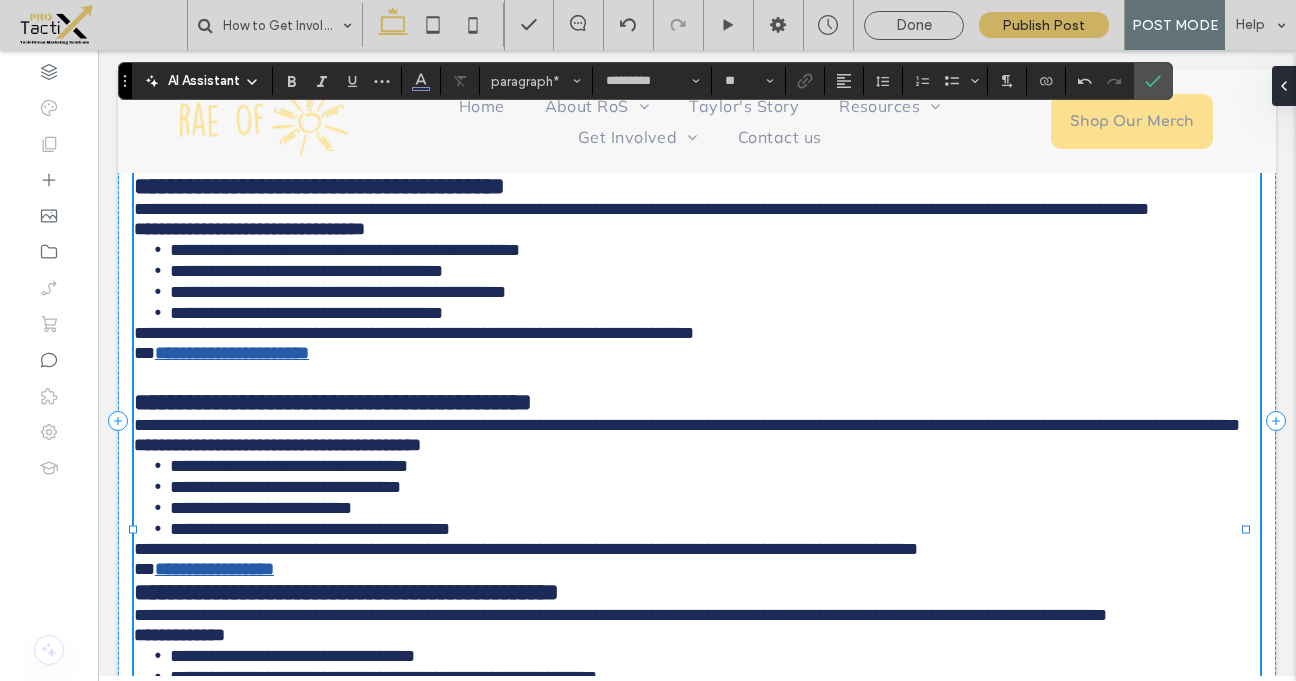 scroll, scrollTop: 1273, scrollLeft: 0, axis: vertical 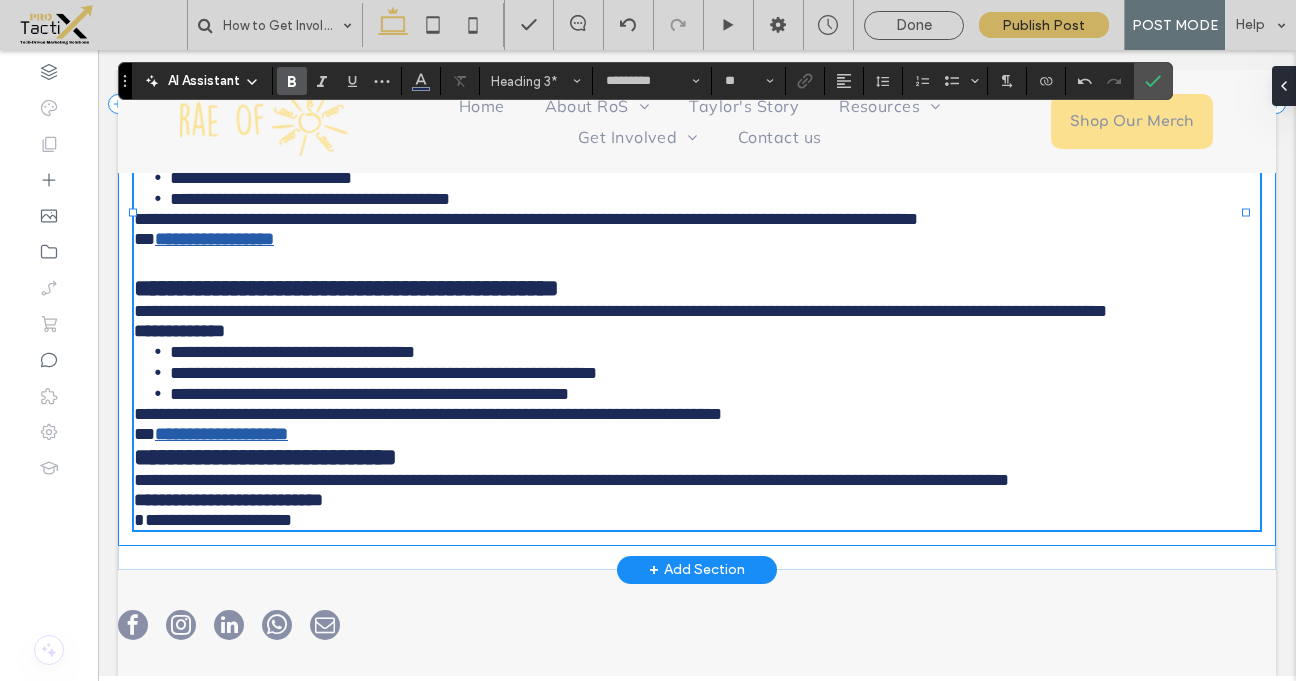 type on "******" 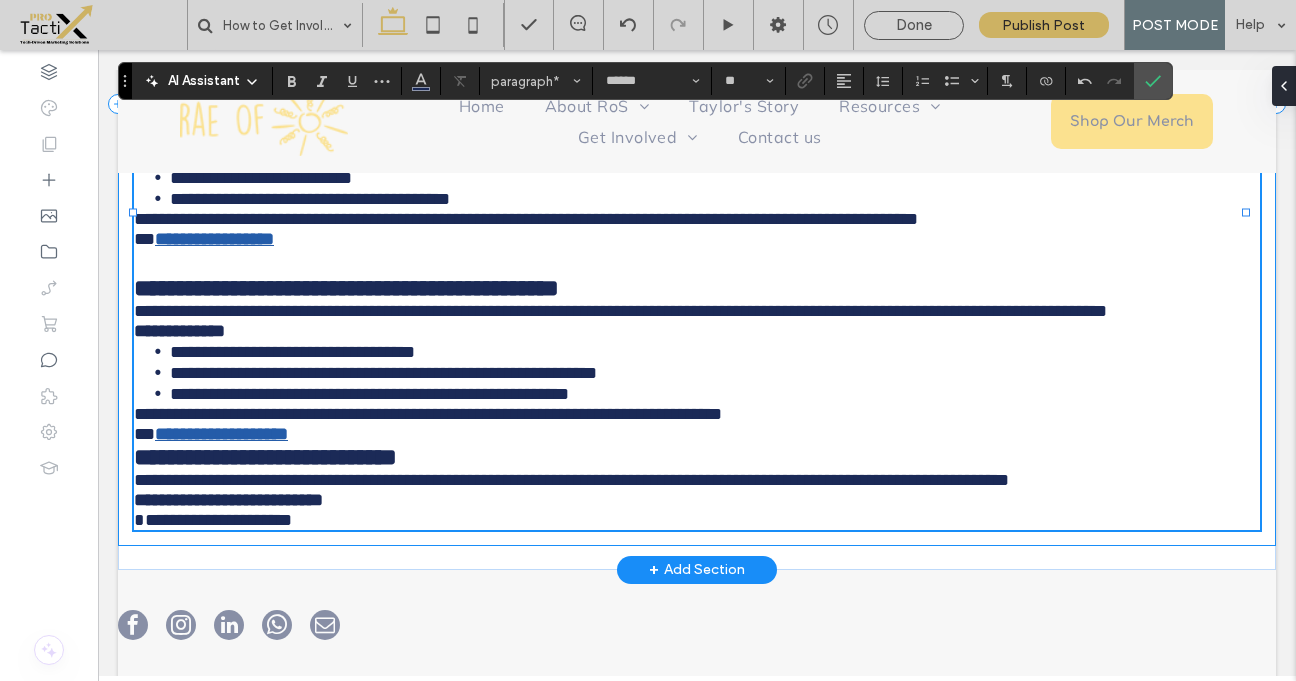 type on "*********" 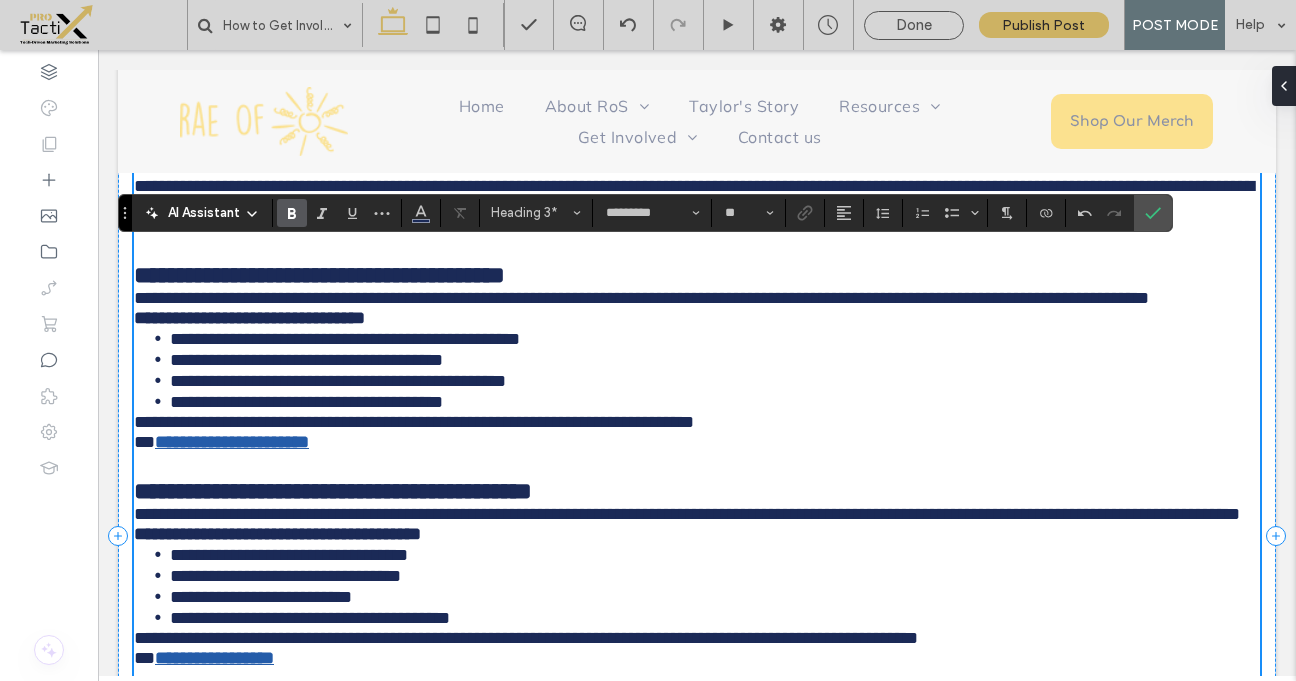 scroll, scrollTop: 953, scrollLeft: 0, axis: vertical 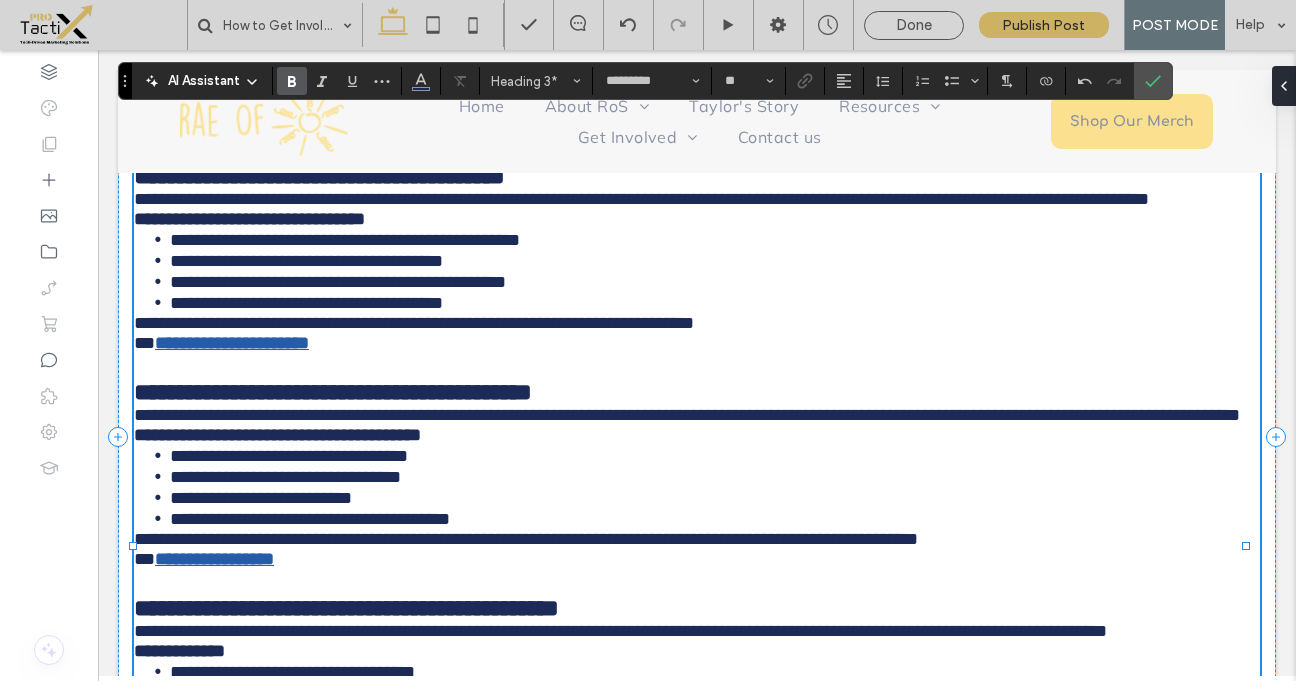 type on "******" 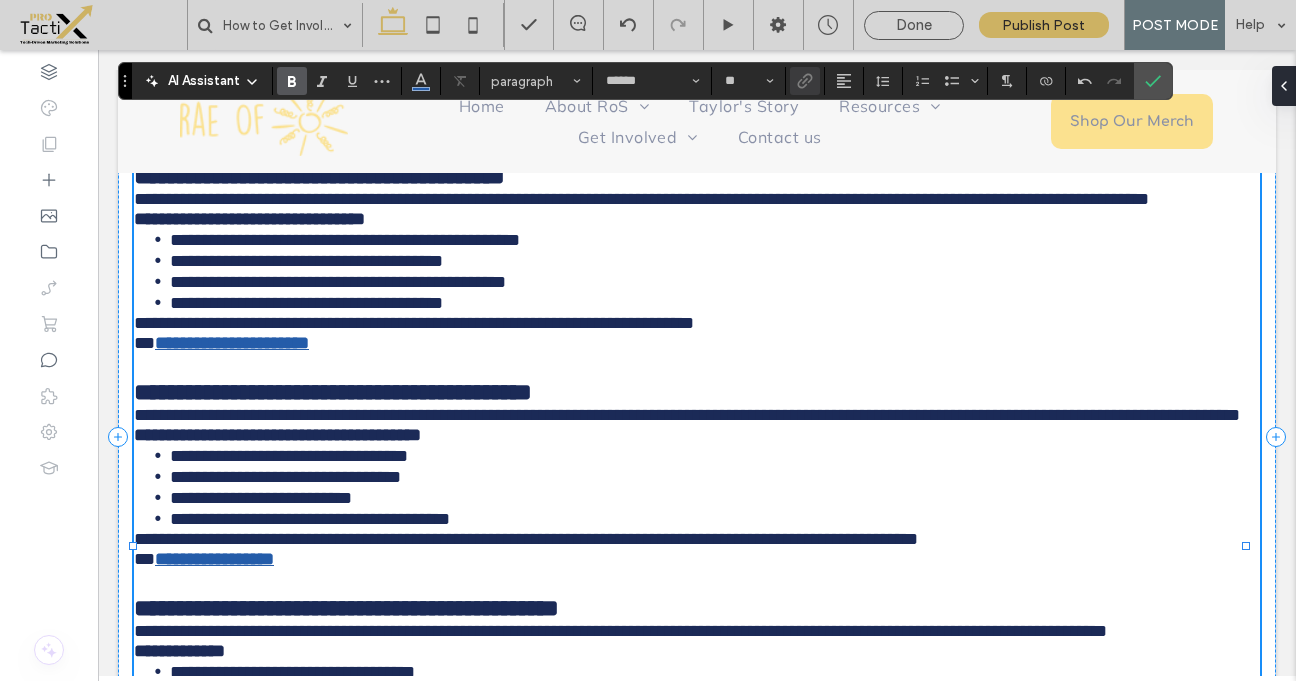 click on "**********" at bounding box center [232, 343] 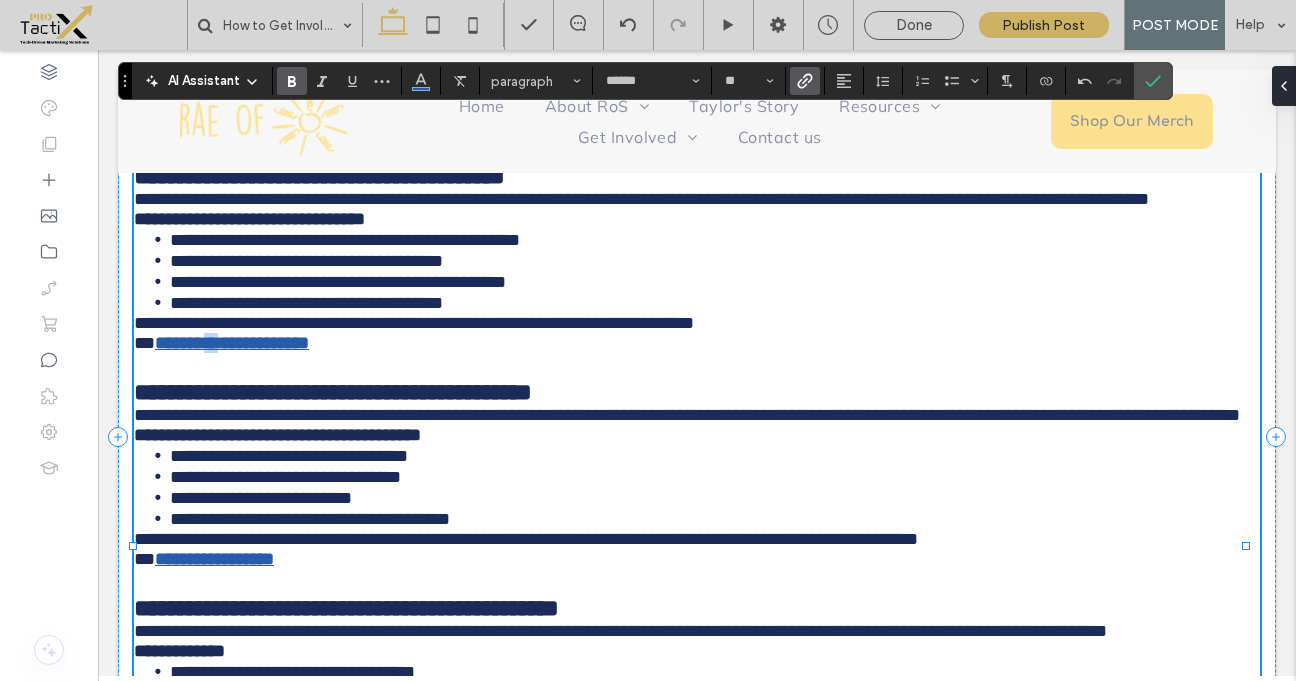 click on "**********" at bounding box center (232, 343) 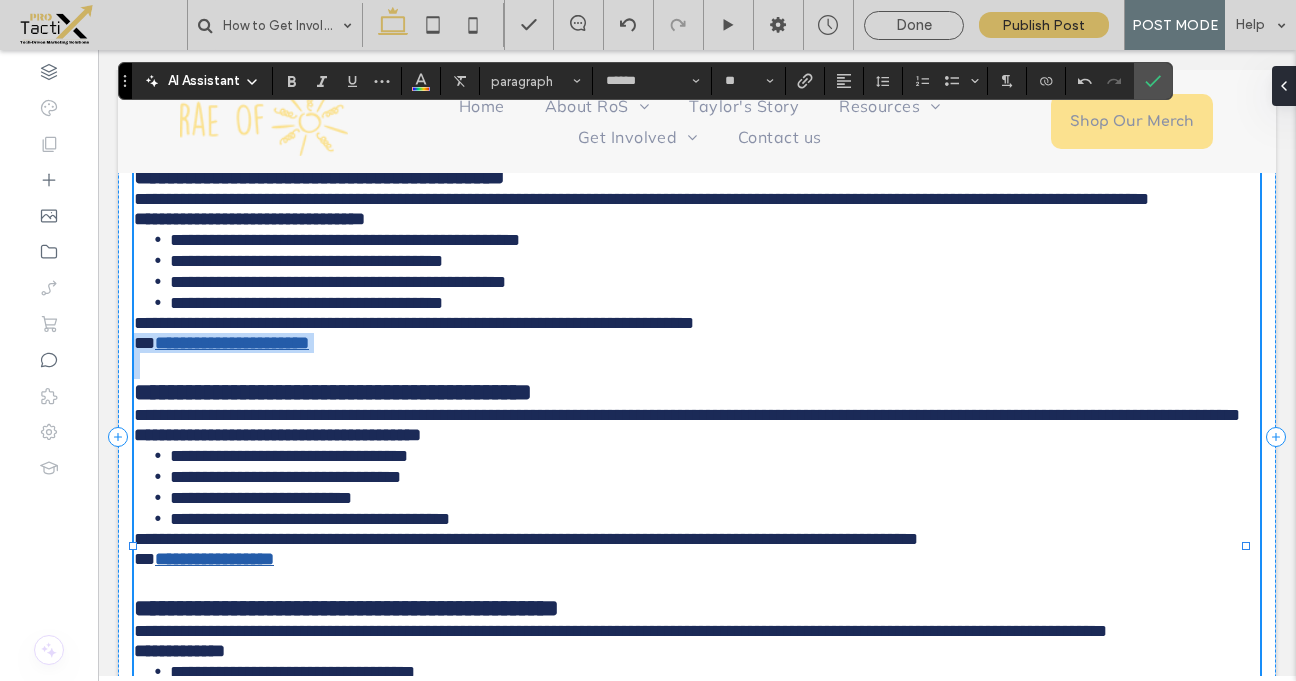 click on "**********" at bounding box center (232, 343) 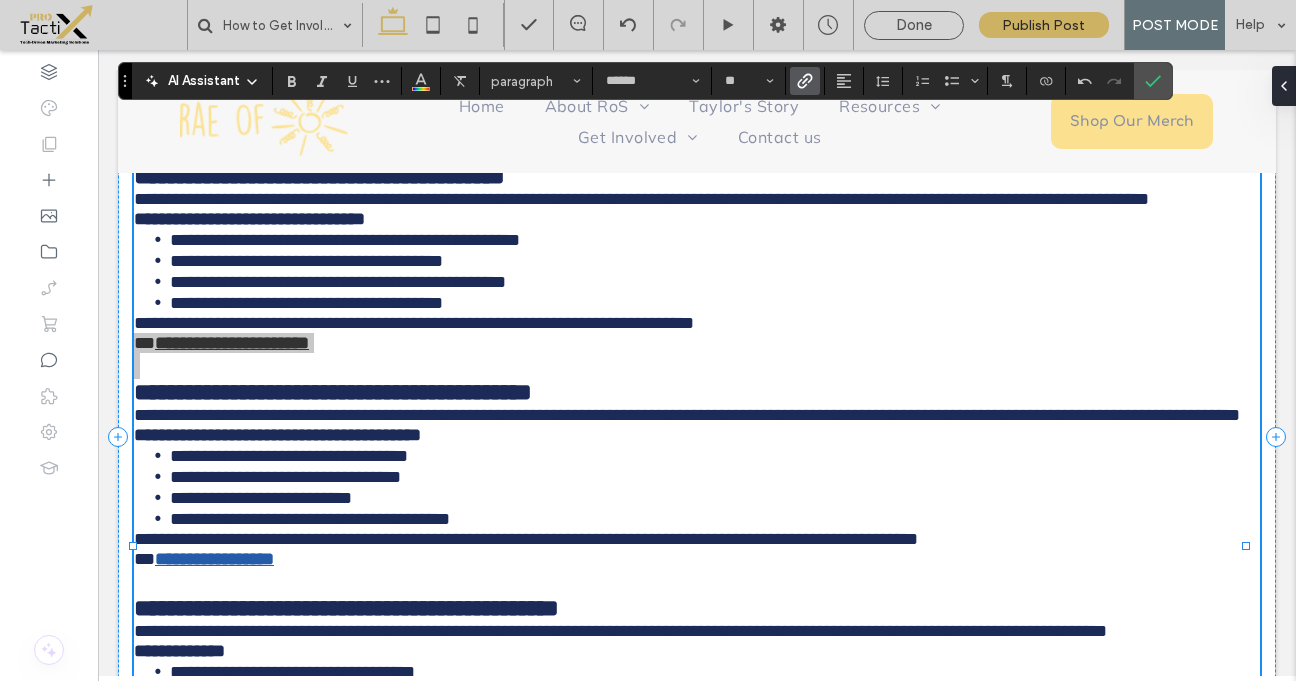 click 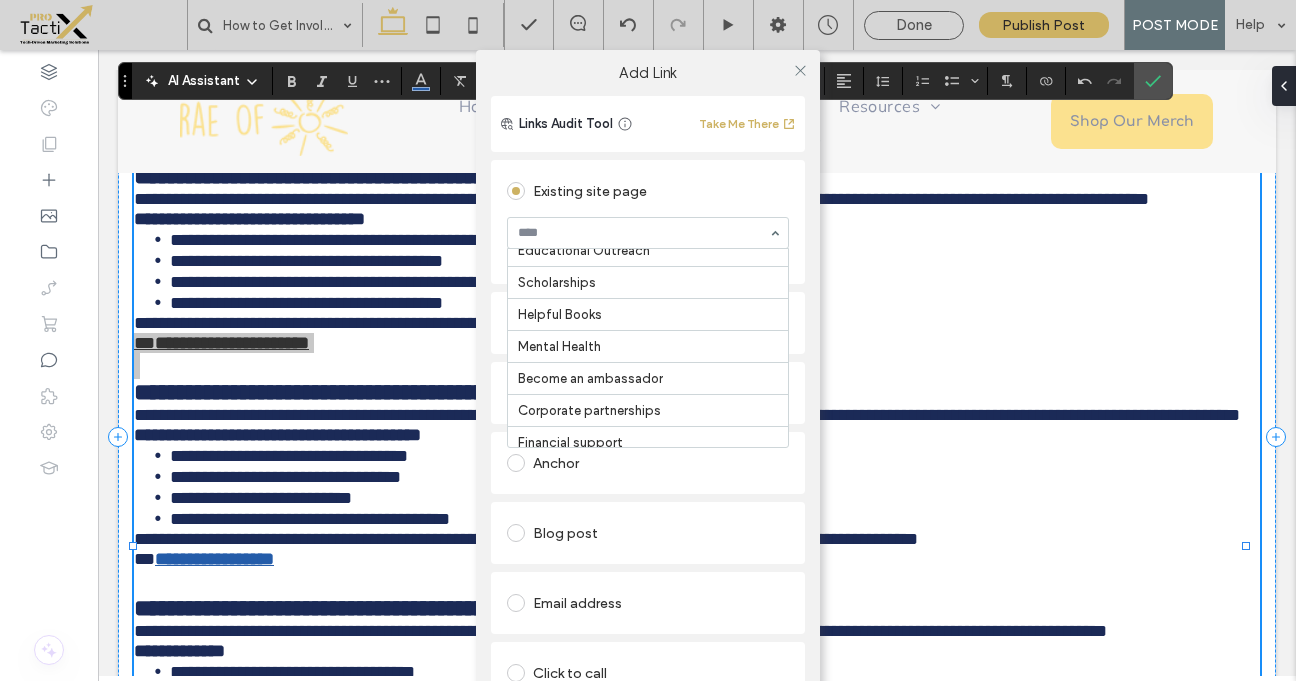 scroll, scrollTop: 143, scrollLeft: 0, axis: vertical 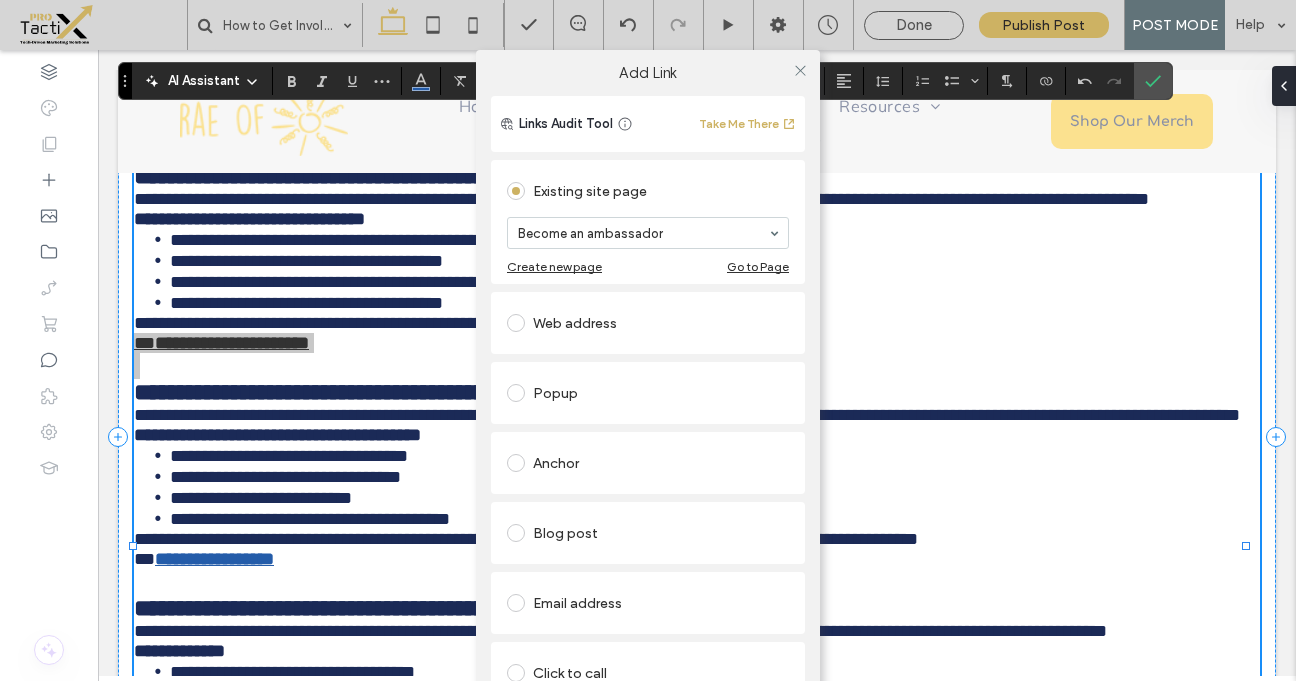 click on "Add Link Links Audit Tool Take Me There Existing site page Become an ambassador Create new page Go to Page Web address Popup Anchor Blog post Email address Click to call File for download Remove link" at bounding box center [648, 390] 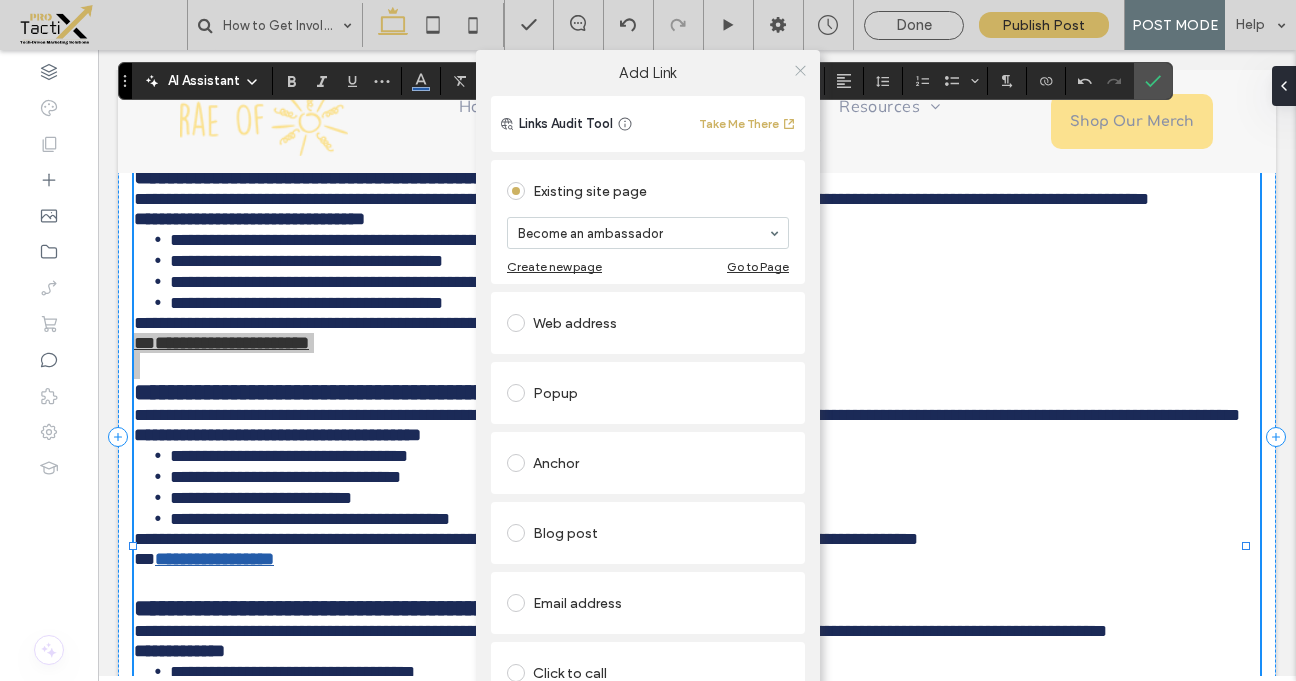 click 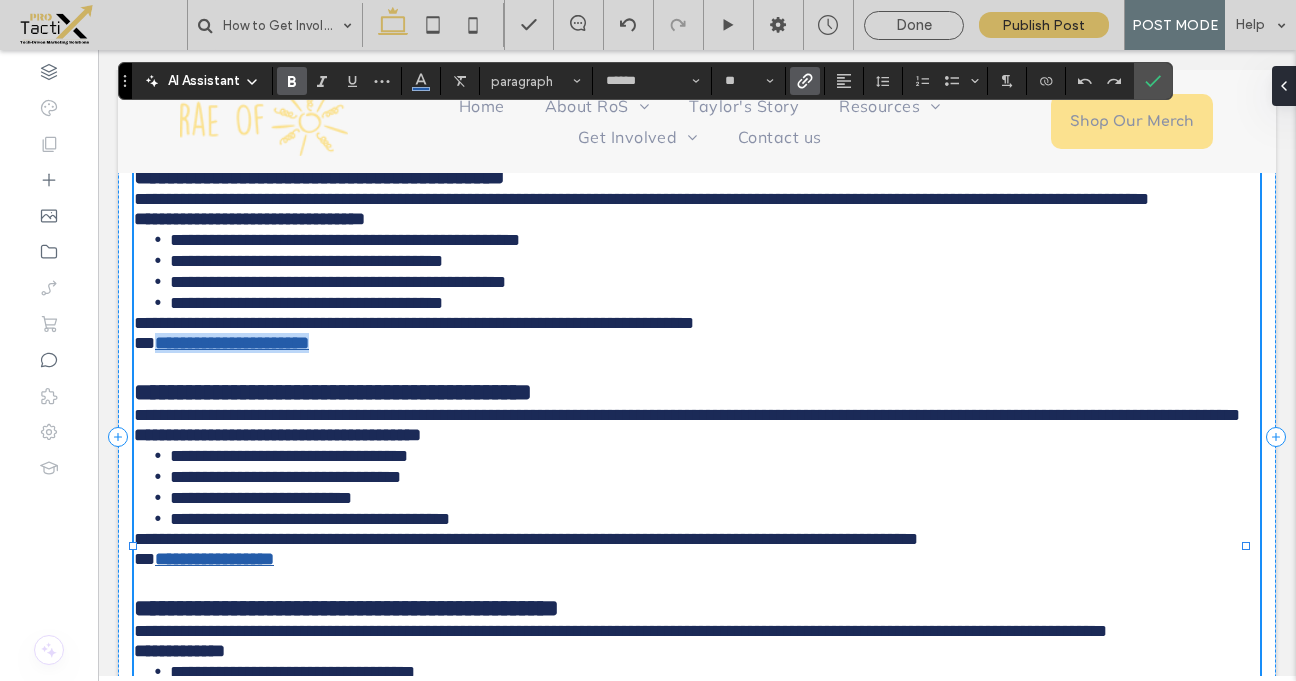 drag, startPoint x: 158, startPoint y: 392, endPoint x: 388, endPoint y: 393, distance: 230.00217 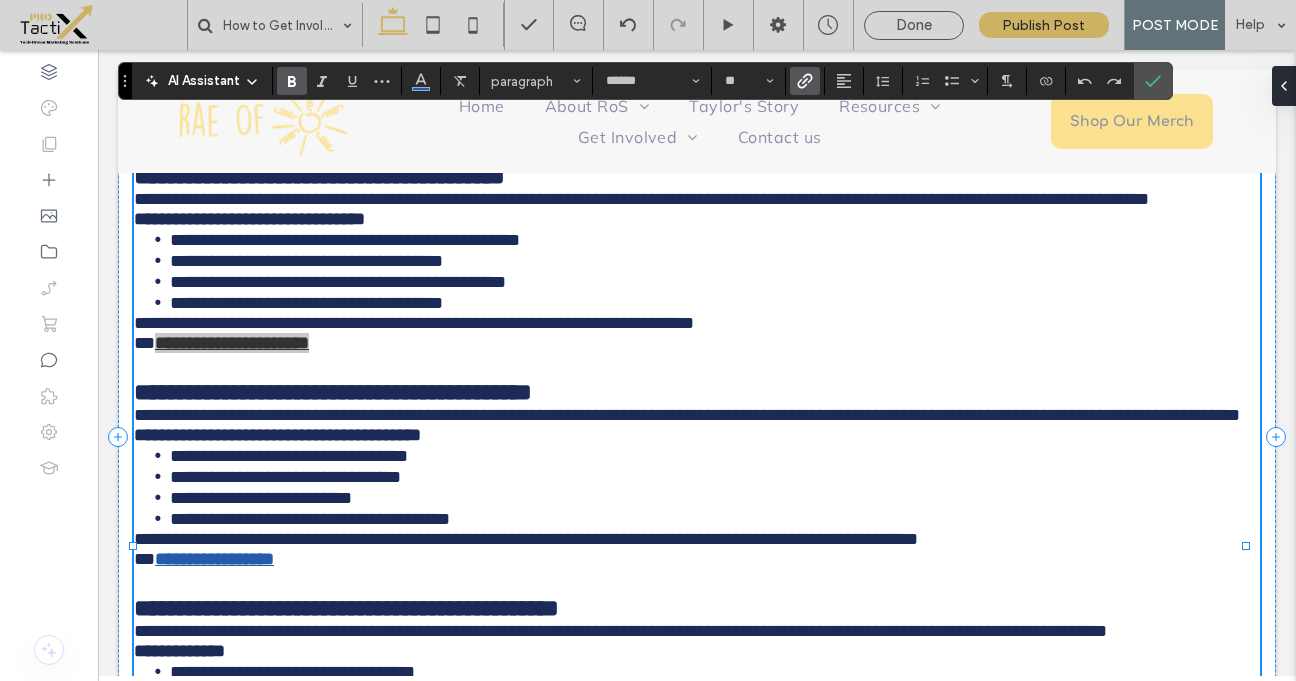 click 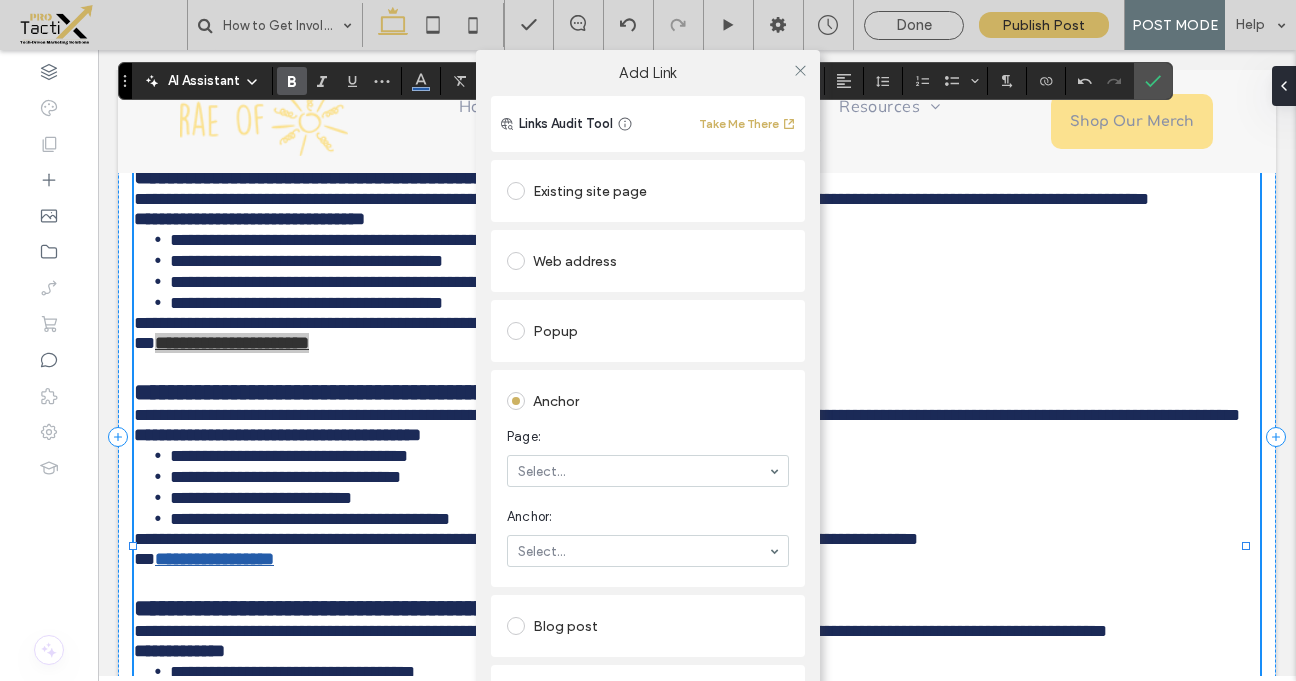 click on "Existing site page" at bounding box center (648, 191) 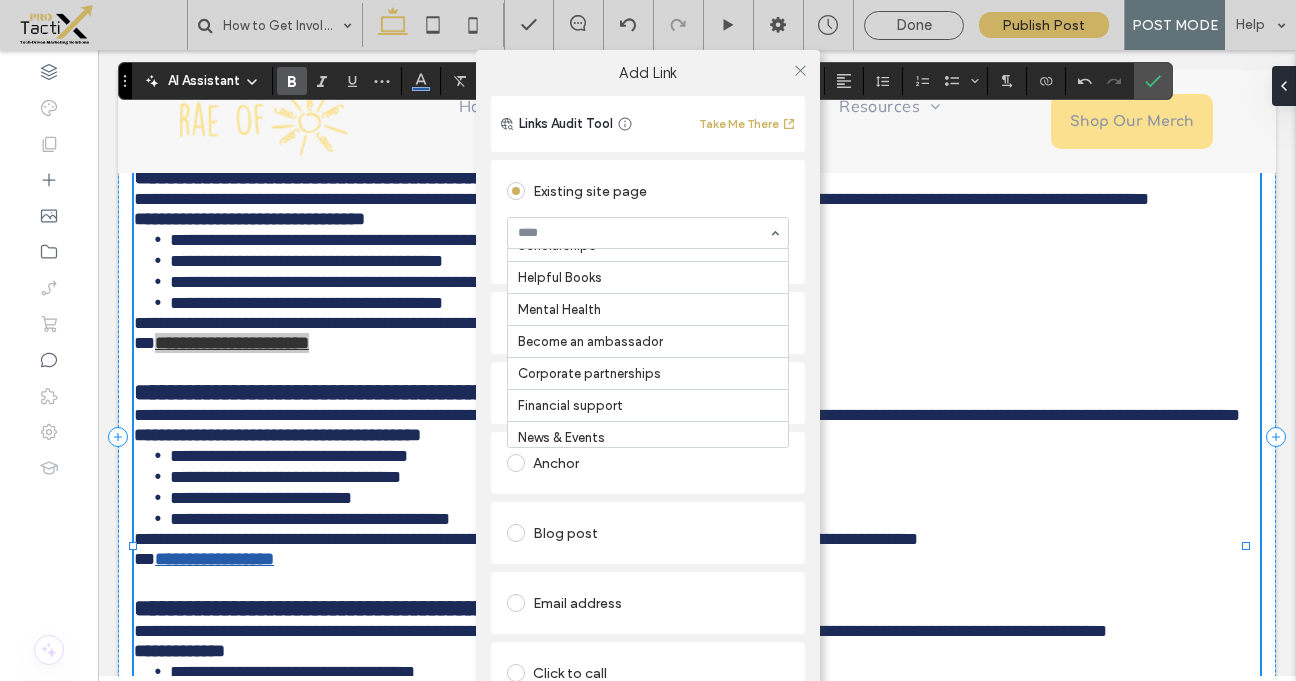scroll, scrollTop: 193, scrollLeft: 0, axis: vertical 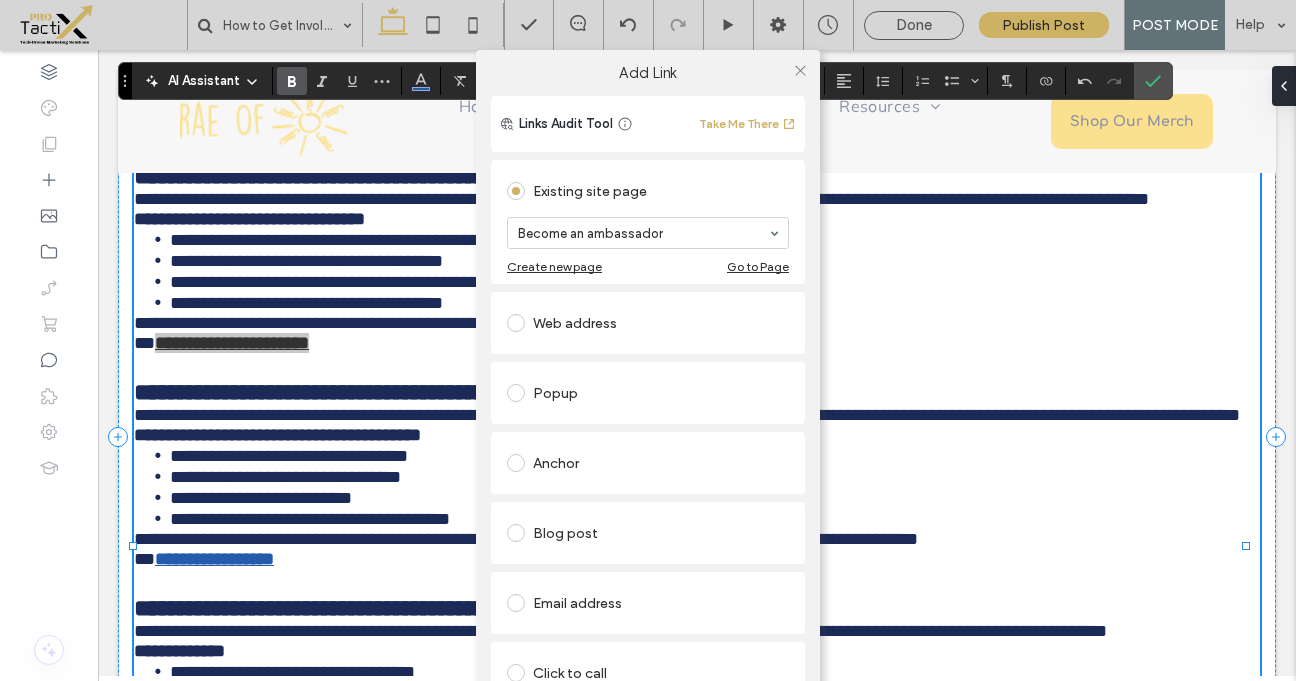click on "Add Link Links Audit Tool Take Me There Existing site page Become an ambassador Create new page Go to Page Web address Popup Anchor Page: Select... Anchor: Select... Blog post Email address Click to call File for download Remove link" at bounding box center [648, 390] 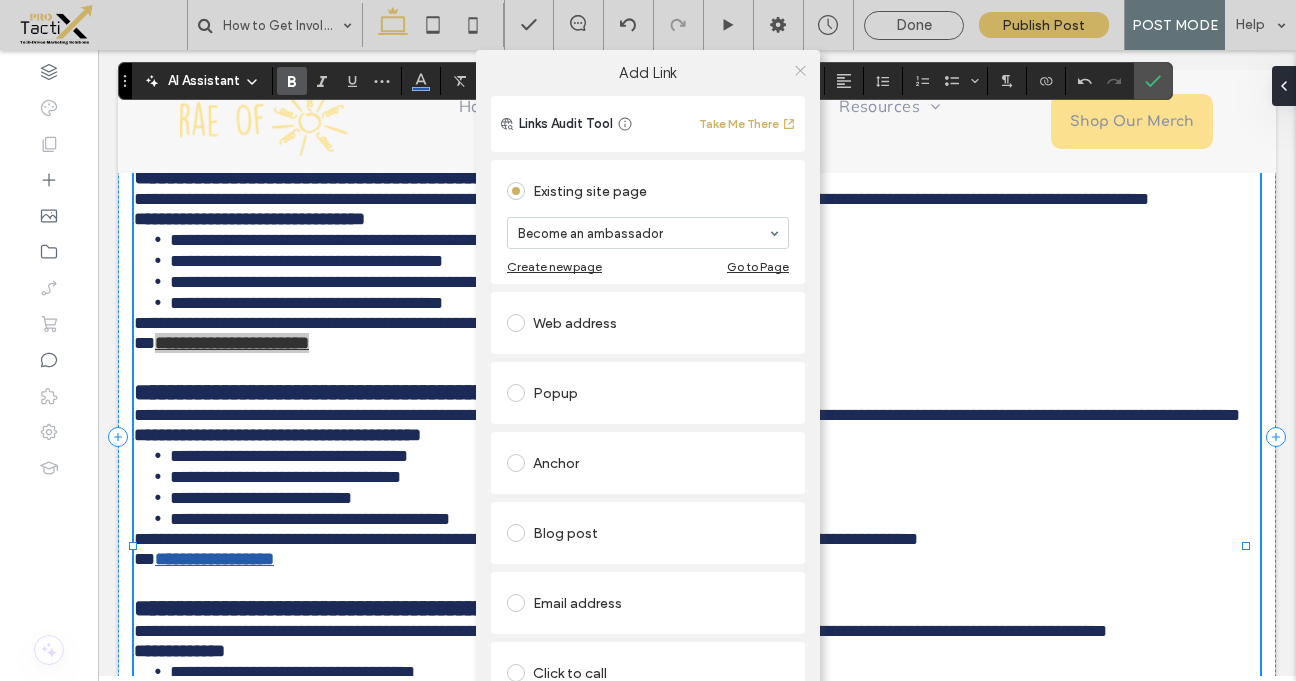 click 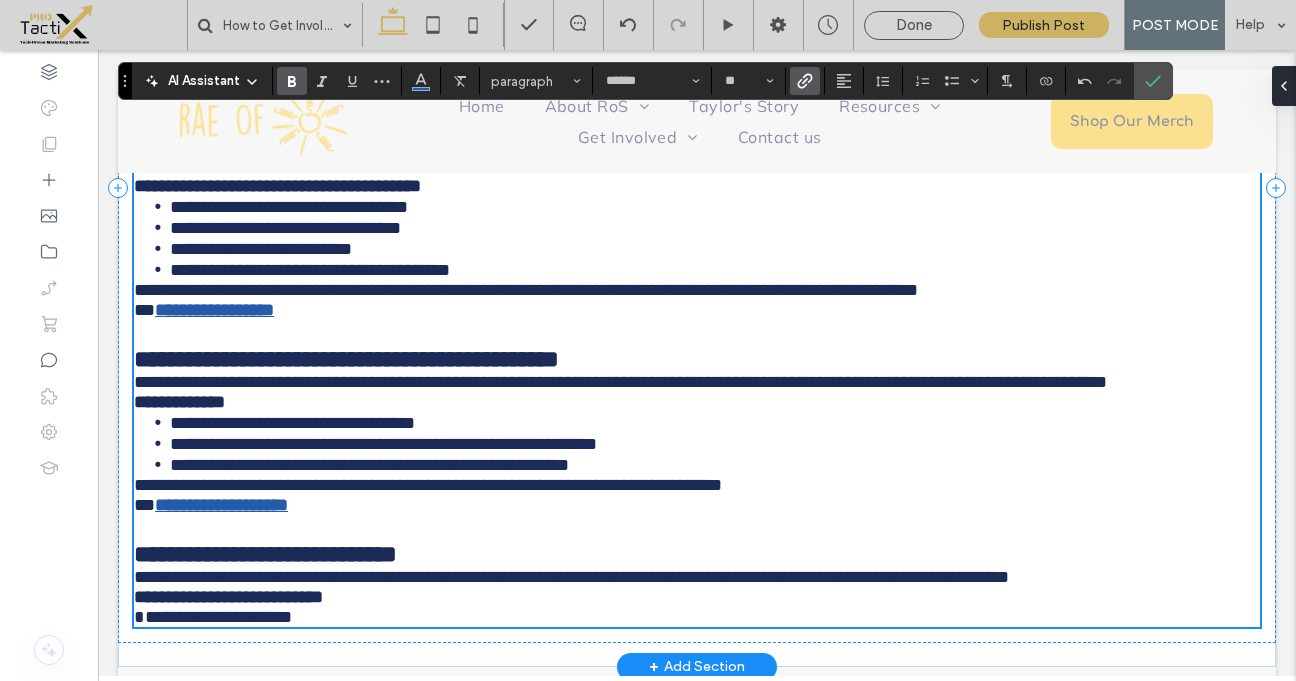 scroll, scrollTop: 1208, scrollLeft: 0, axis: vertical 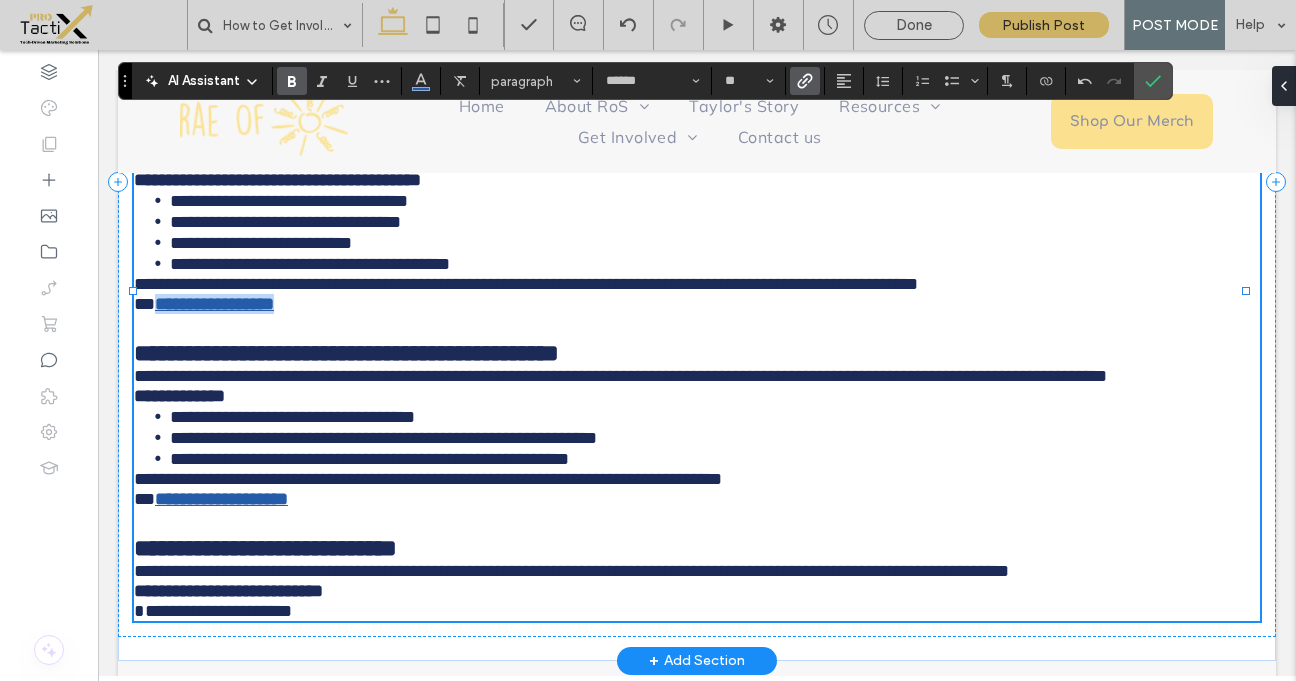 drag, startPoint x: 159, startPoint y: 404, endPoint x: 316, endPoint y: 396, distance: 157.20369 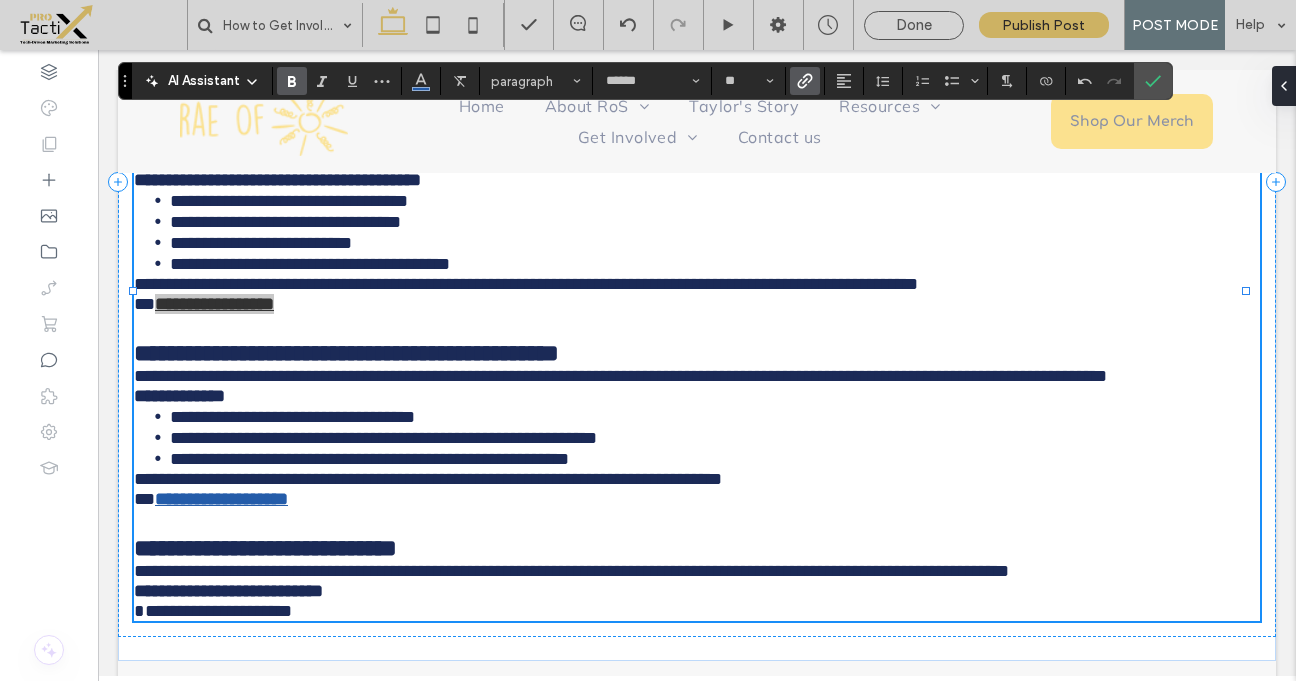click 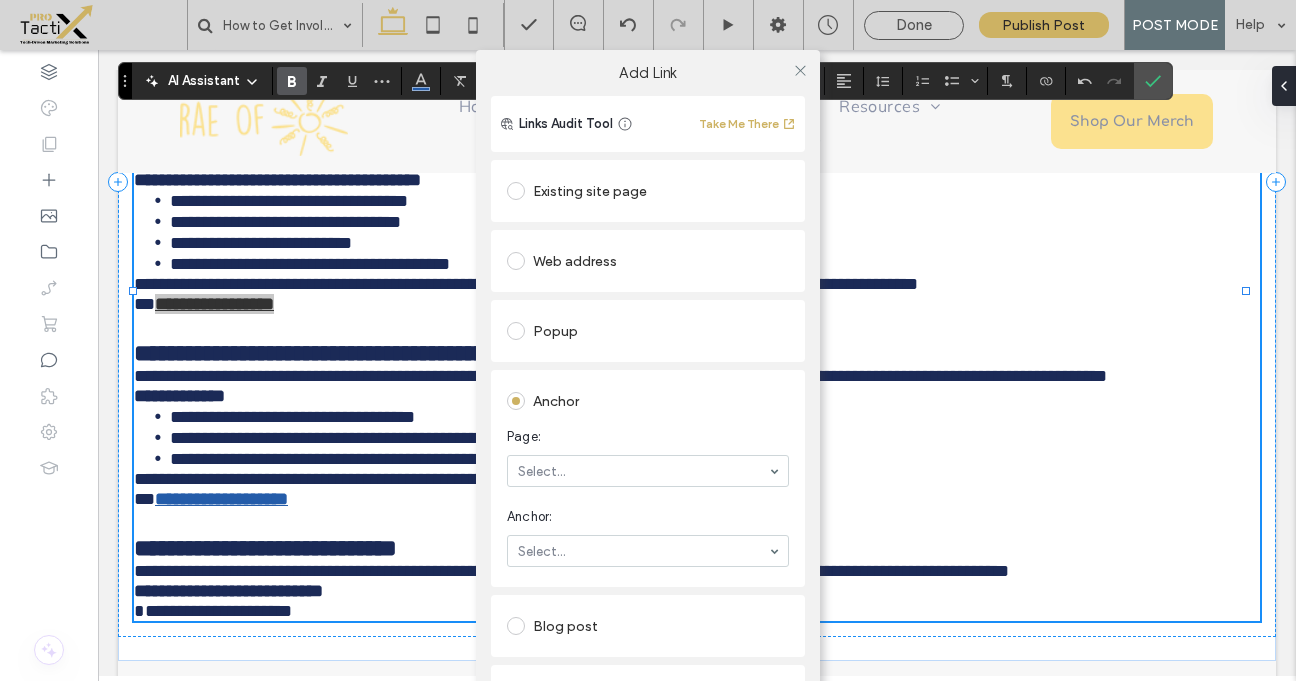 click on "Web address" at bounding box center [648, 261] 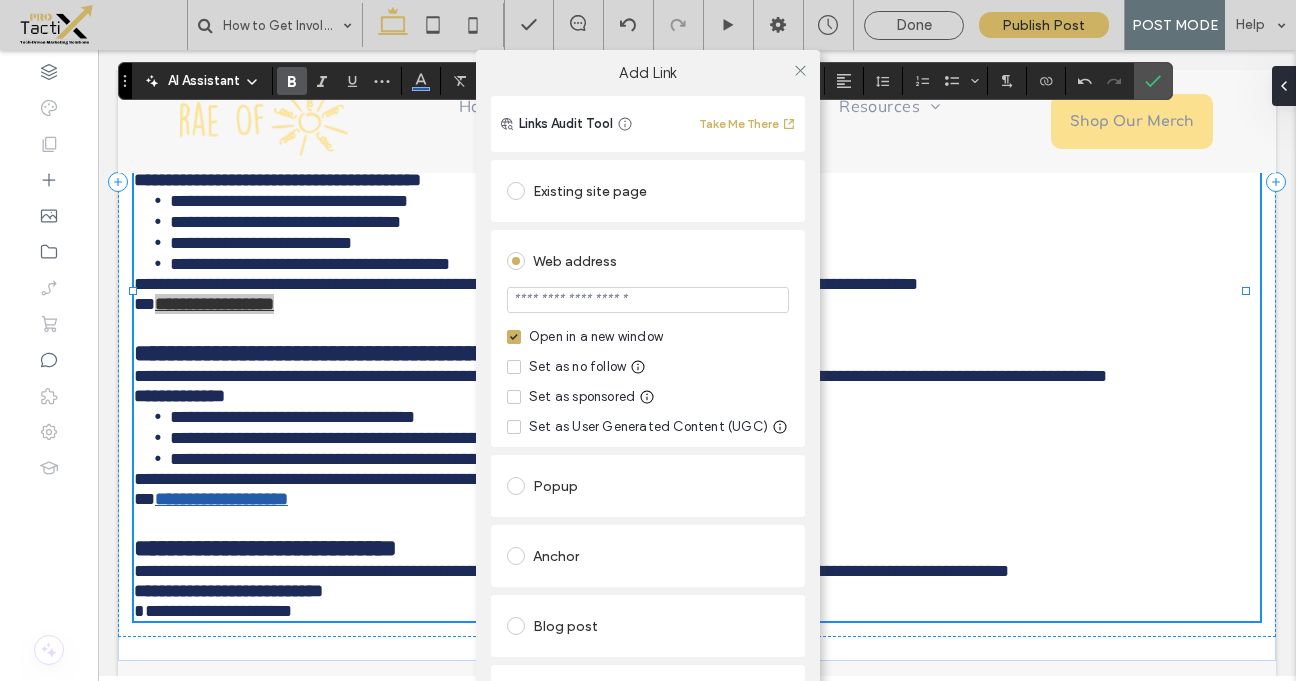 click on "Existing site page" at bounding box center (648, 191) 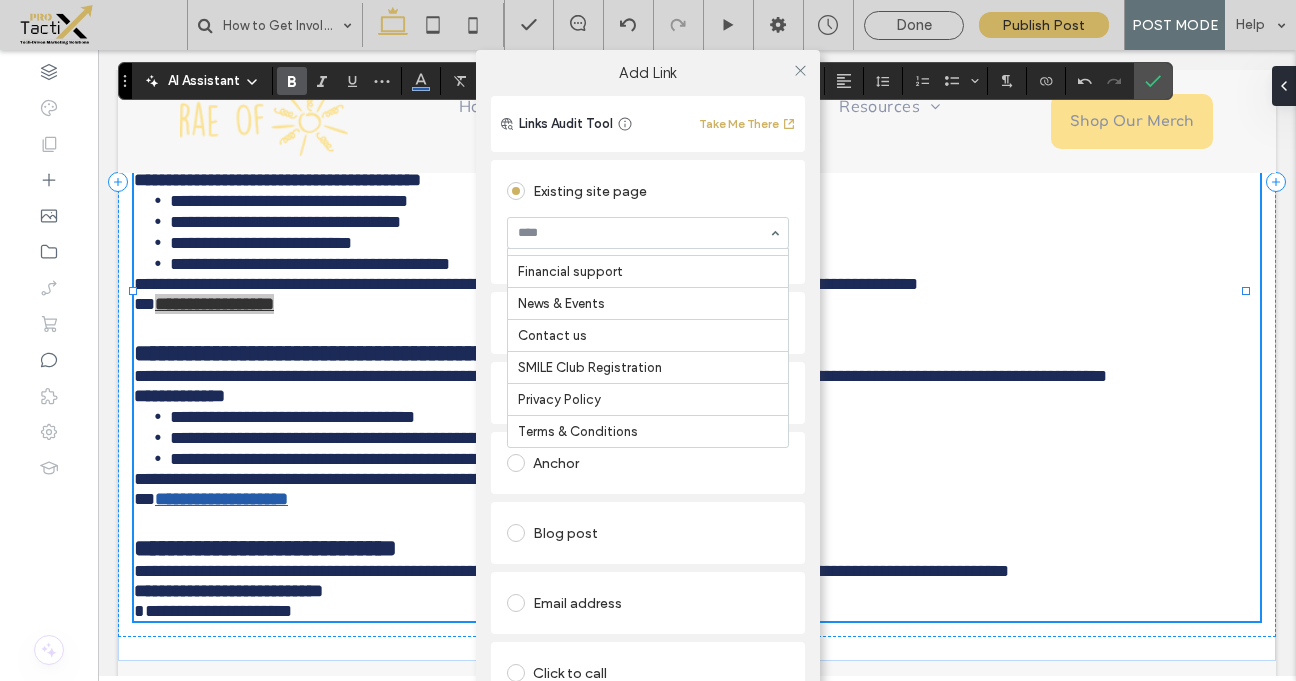 scroll, scrollTop: 329, scrollLeft: 0, axis: vertical 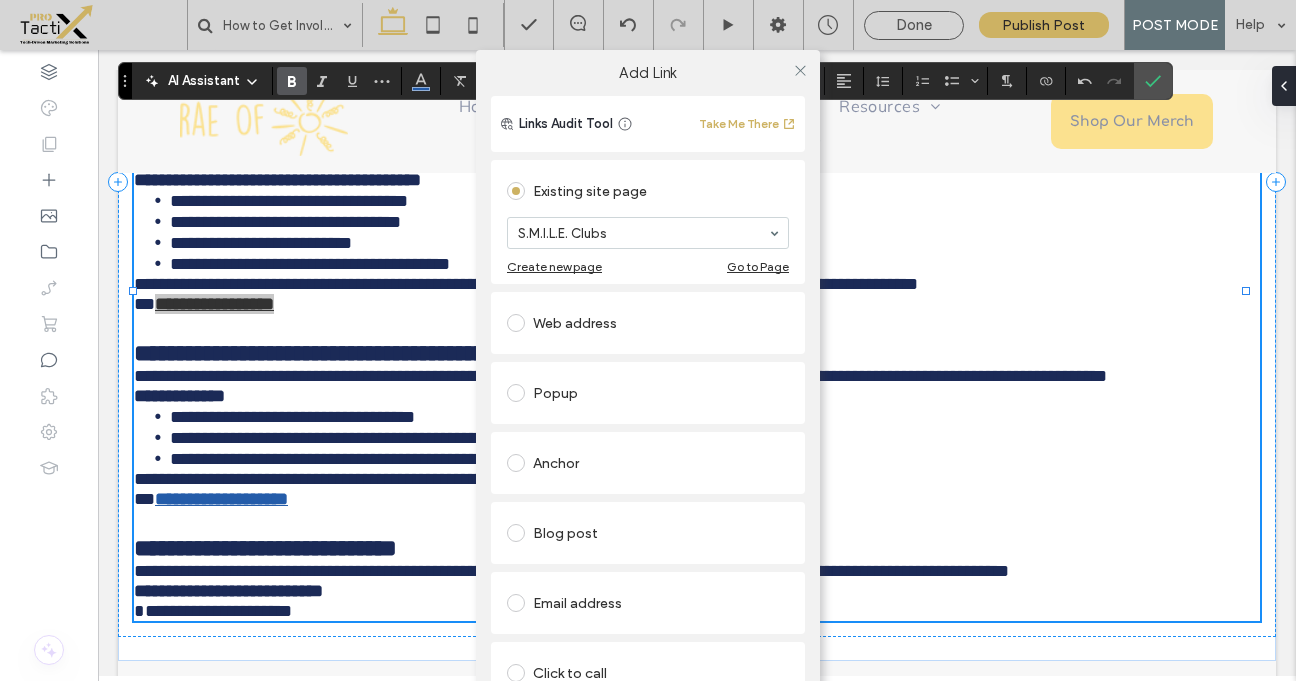 click on "Add Link Links Audit Tool Take Me There Existing site page S.M.I.L.E. Clubs Create new page Go to Page Web address Open in a new window Set as no follow Set as sponsored  Set as User Generated Content (UGC) Popup Anchor Page: Select... Anchor: Select... Blog post Email address Click to call File for download Remove link" at bounding box center (648, 390) 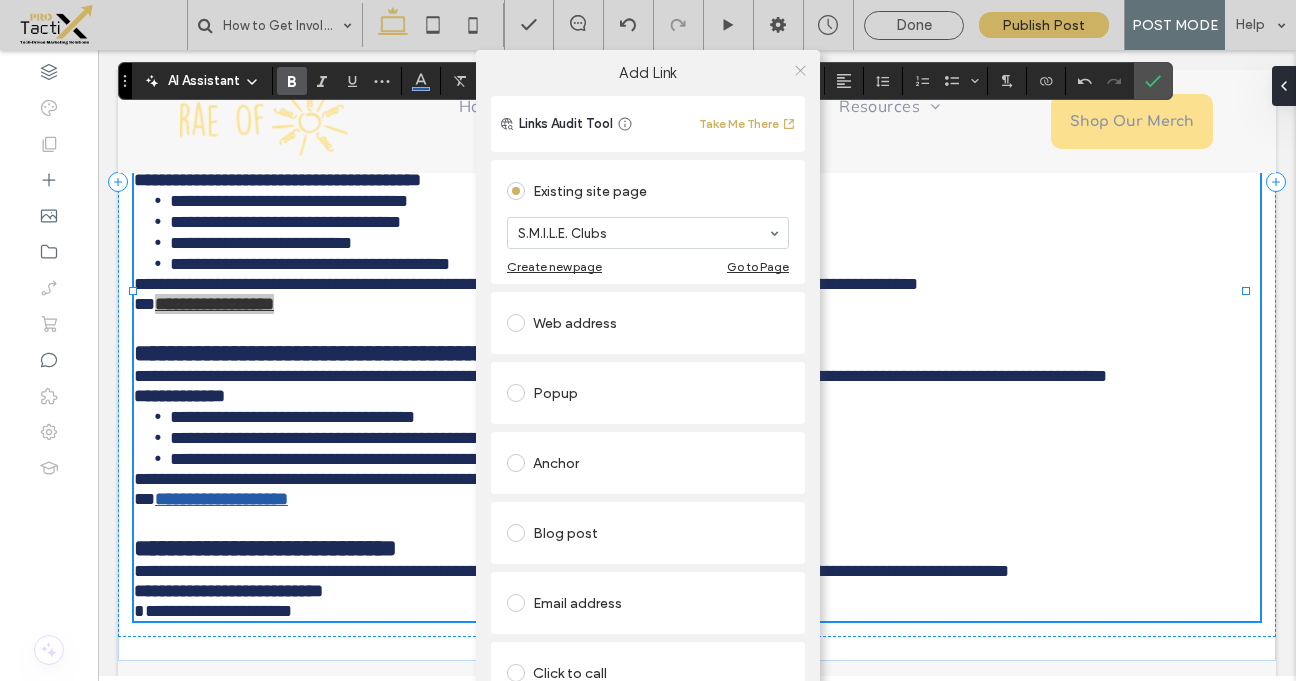 click 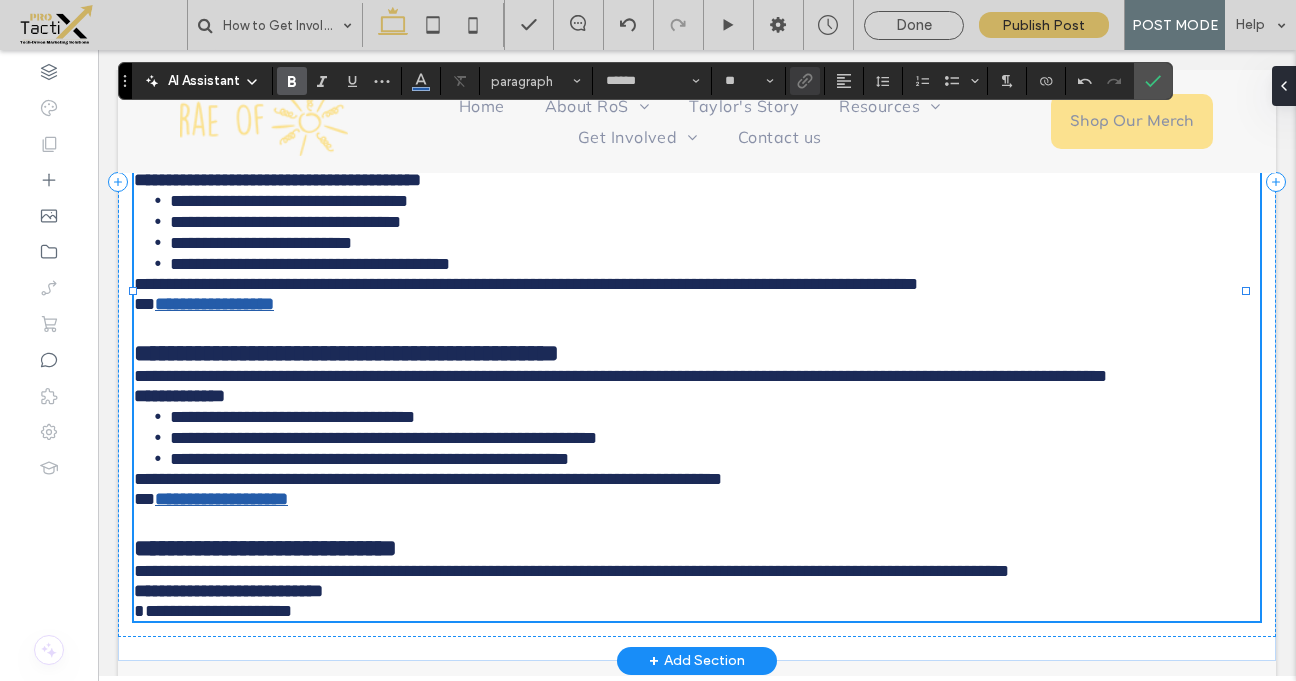 click on "**********" at bounding box center [214, 304] 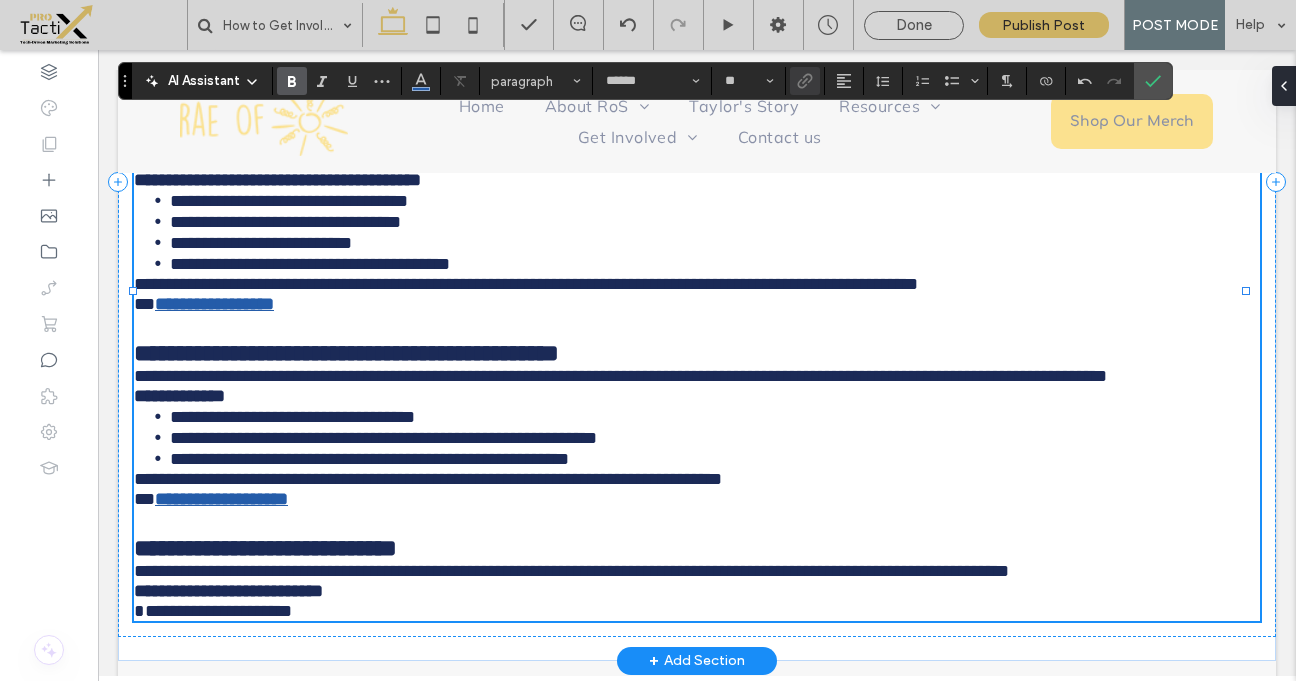 type 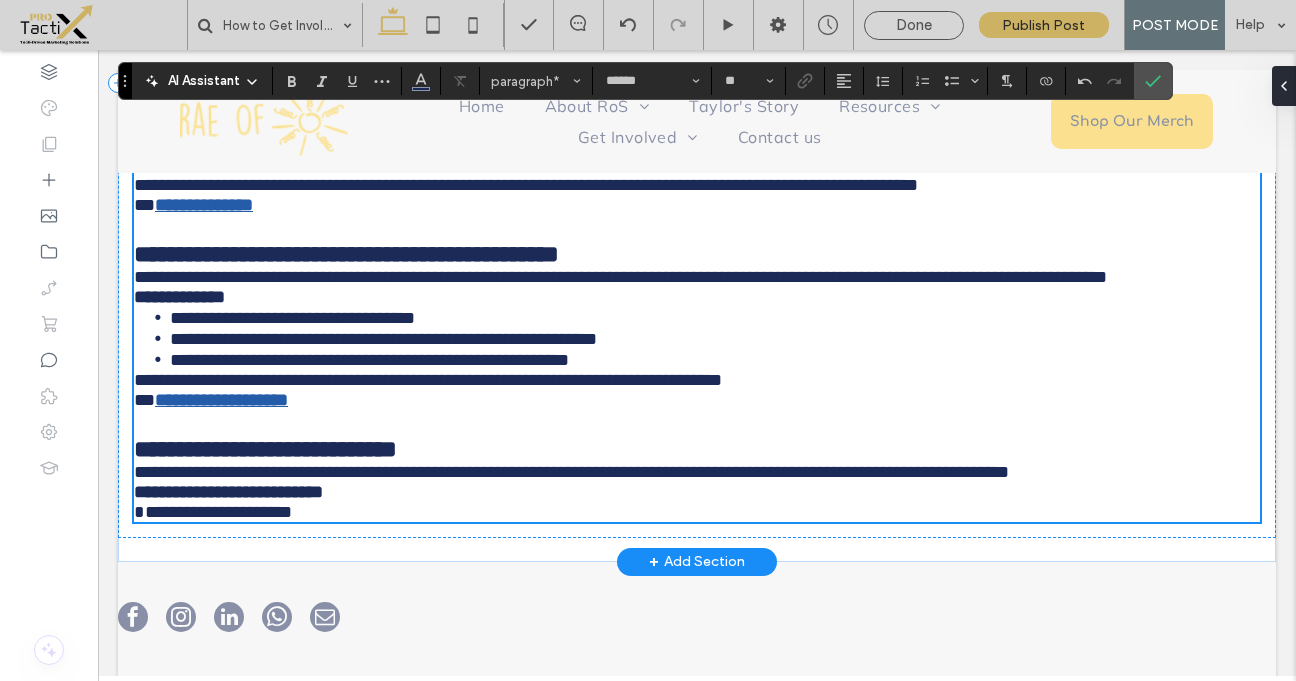 scroll, scrollTop: 1336, scrollLeft: 0, axis: vertical 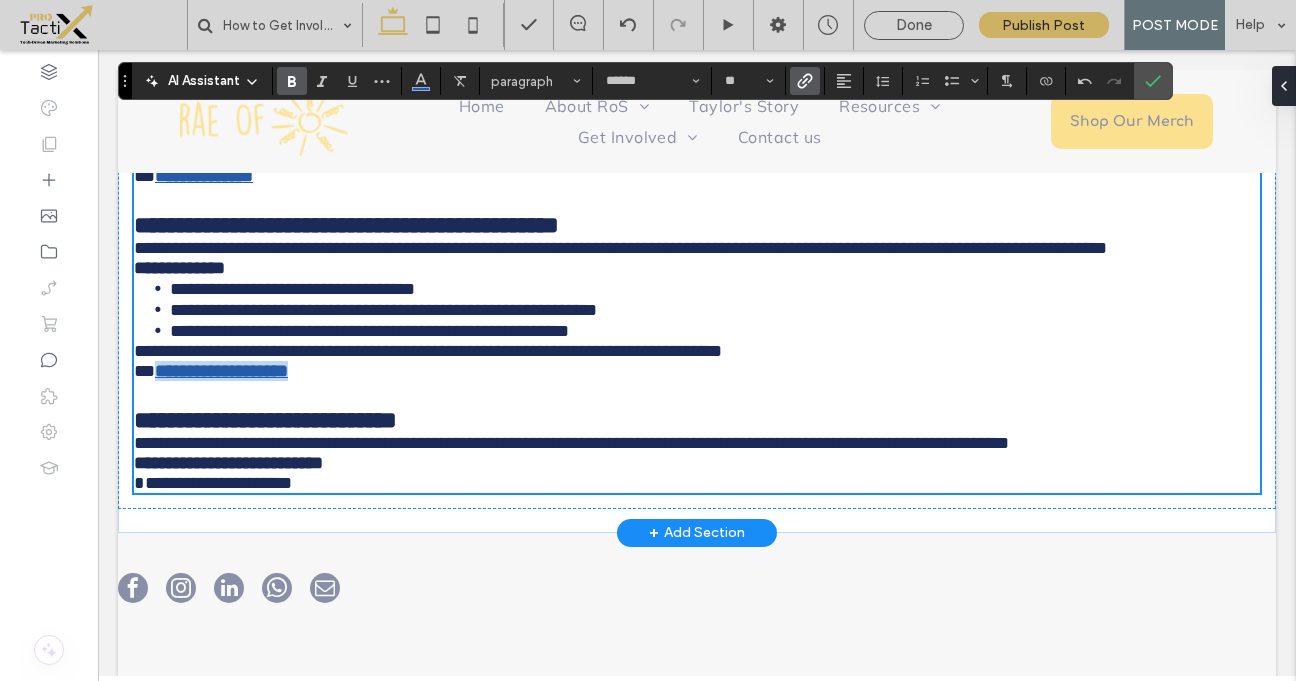 drag, startPoint x: 158, startPoint y: 512, endPoint x: 335, endPoint y: 509, distance: 177.02542 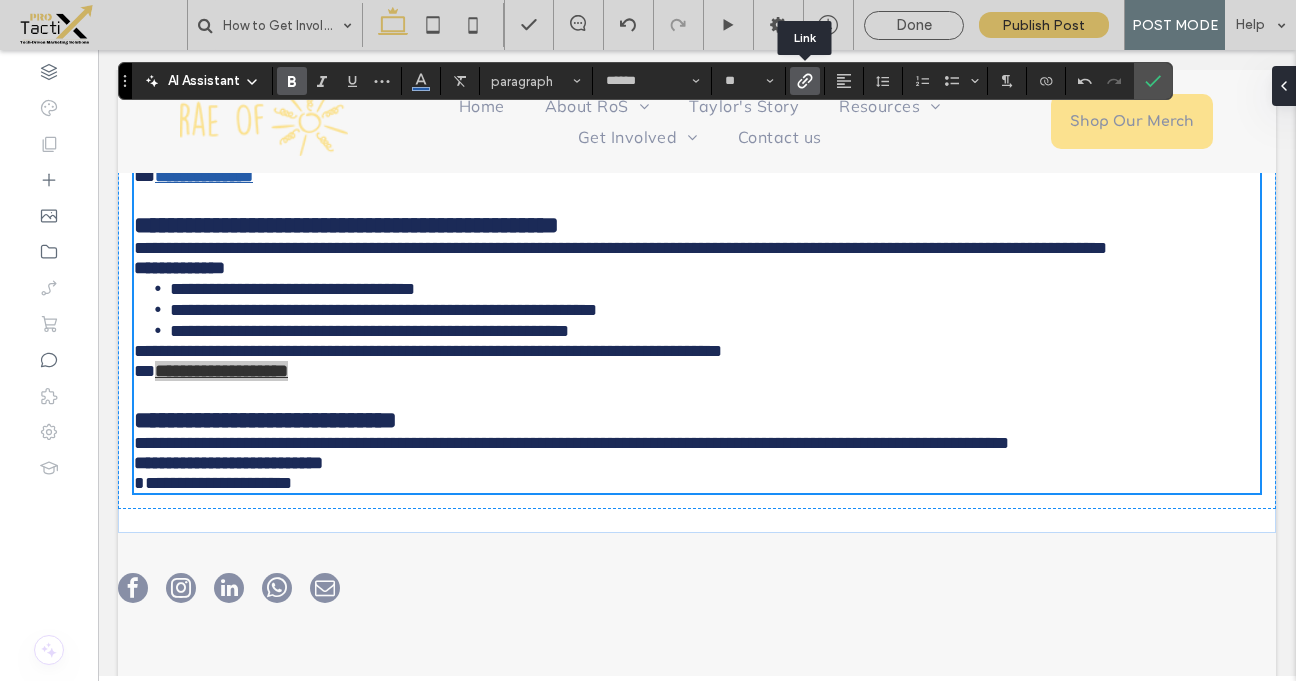 click 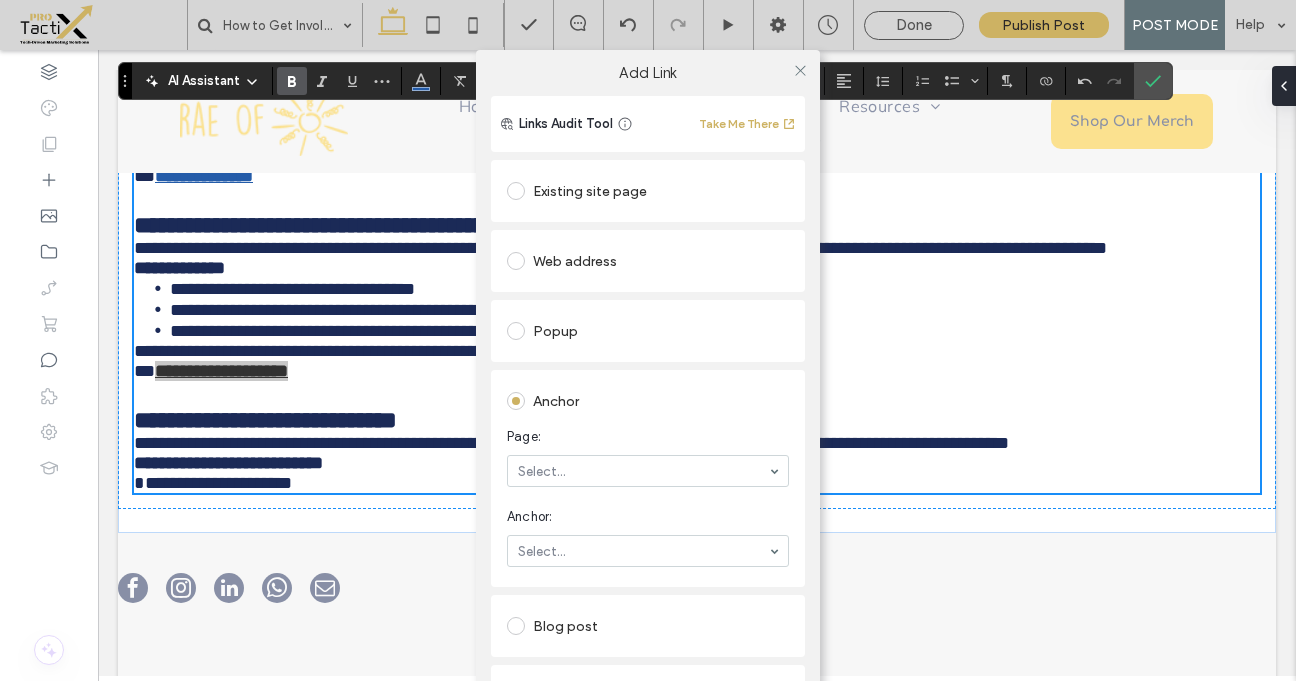 click on "Existing site page" at bounding box center [648, 191] 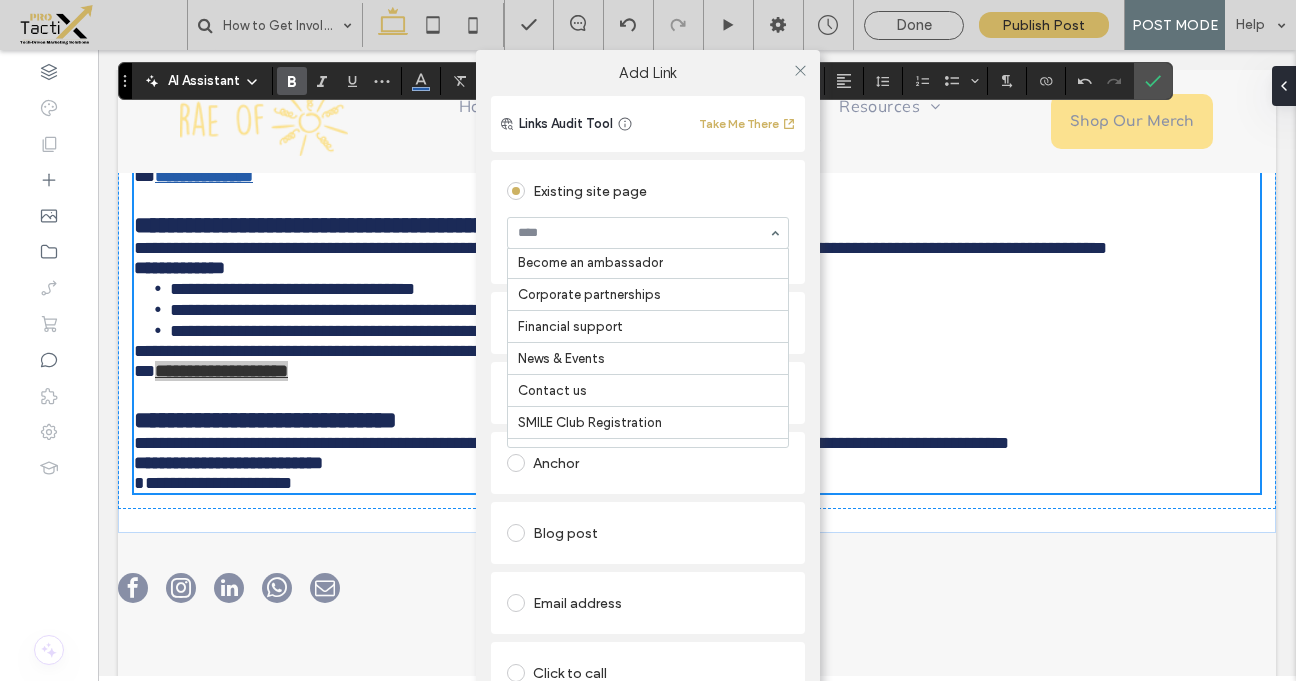 scroll, scrollTop: 282, scrollLeft: 0, axis: vertical 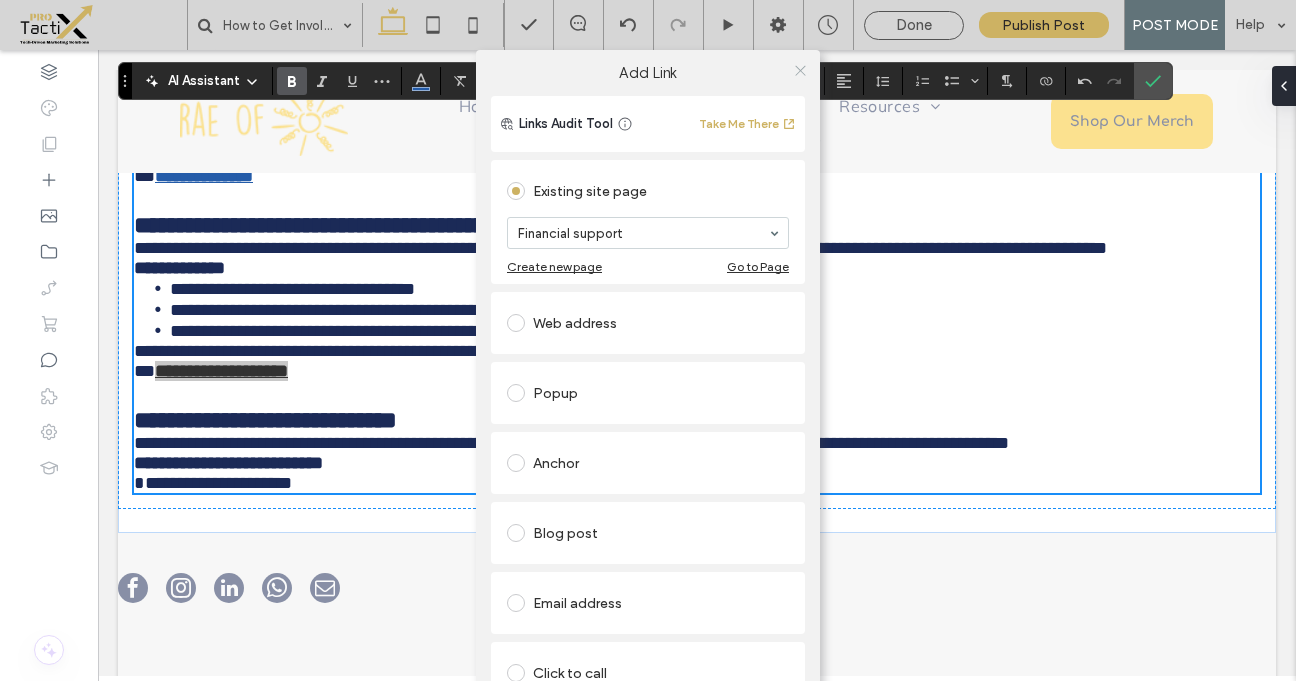click 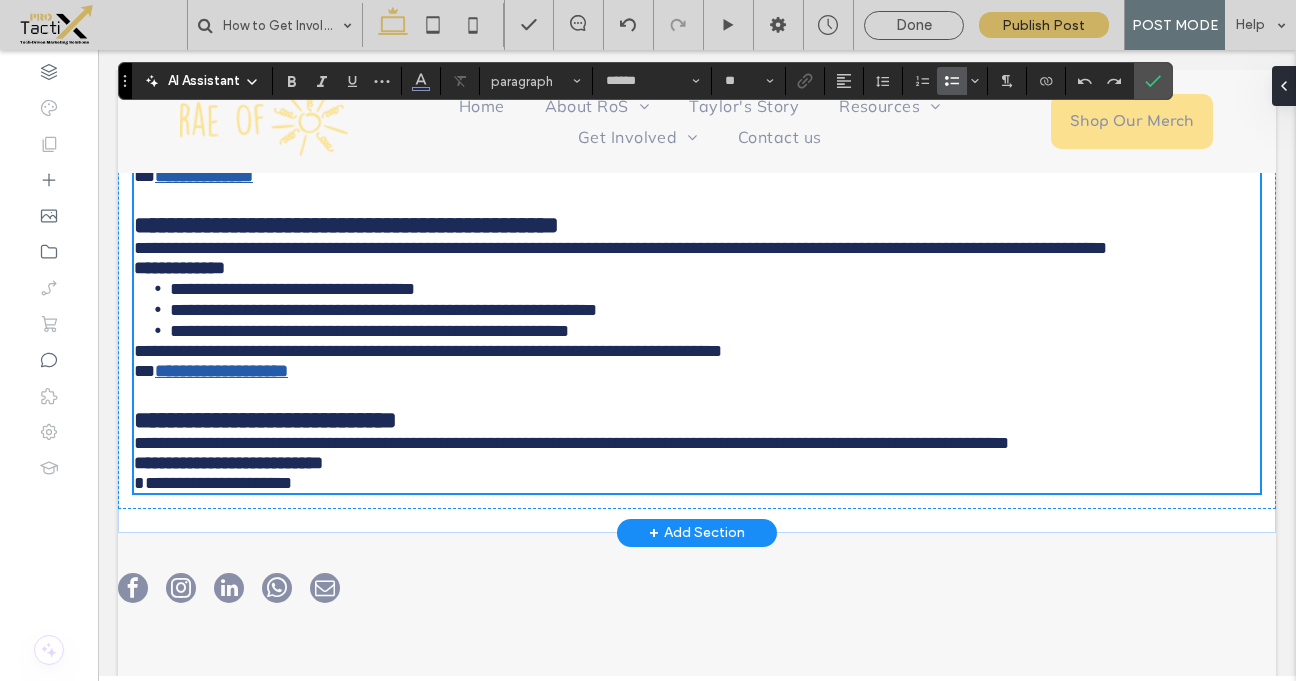 click on "**********" at bounding box center [383, 310] 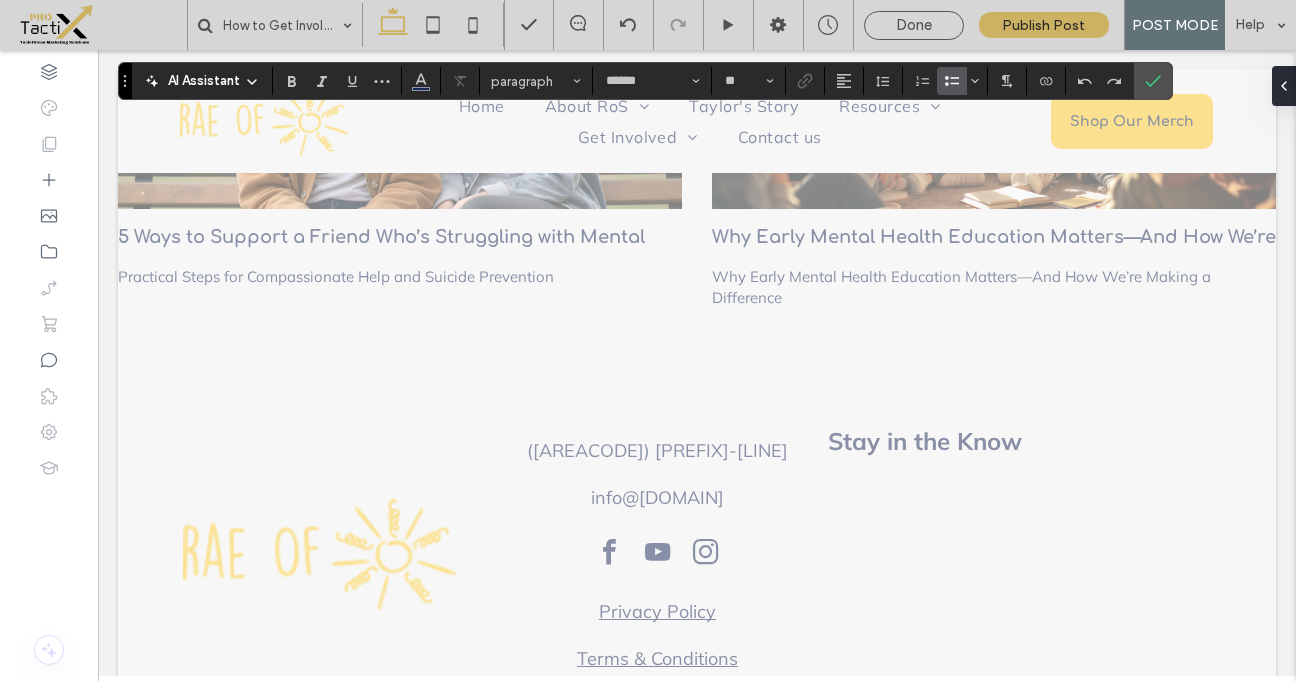 scroll, scrollTop: 2067, scrollLeft: 0, axis: vertical 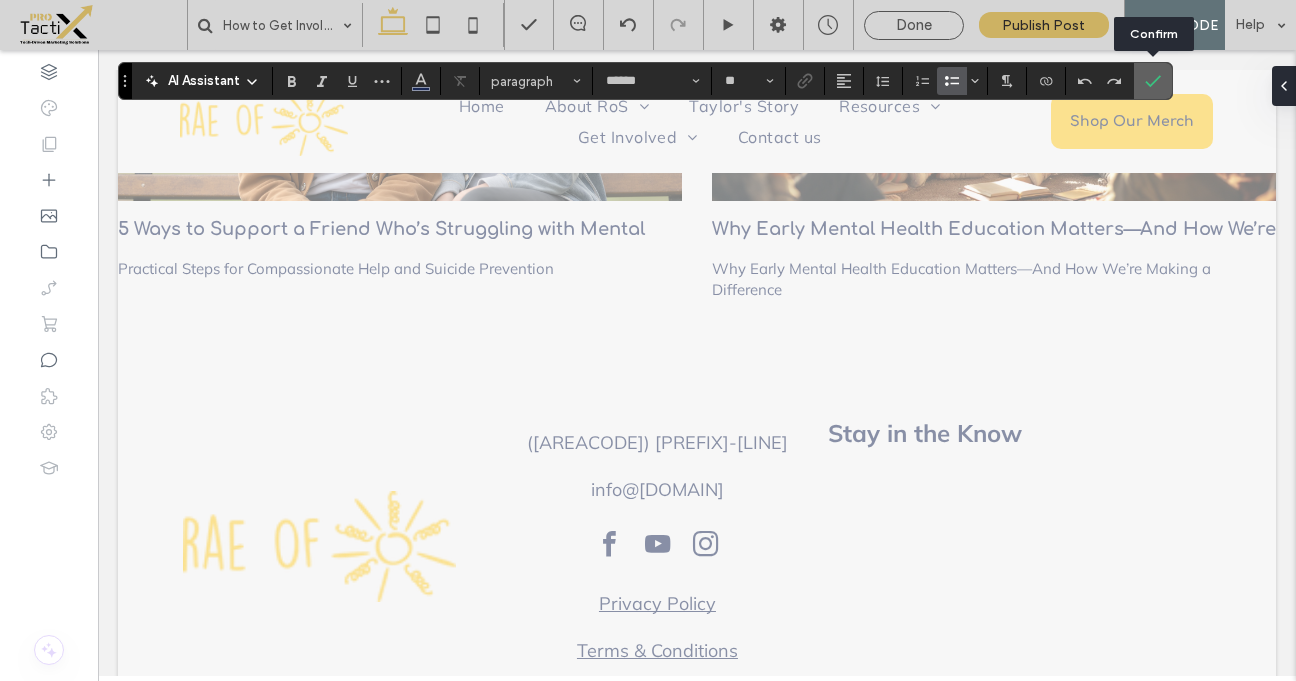 click 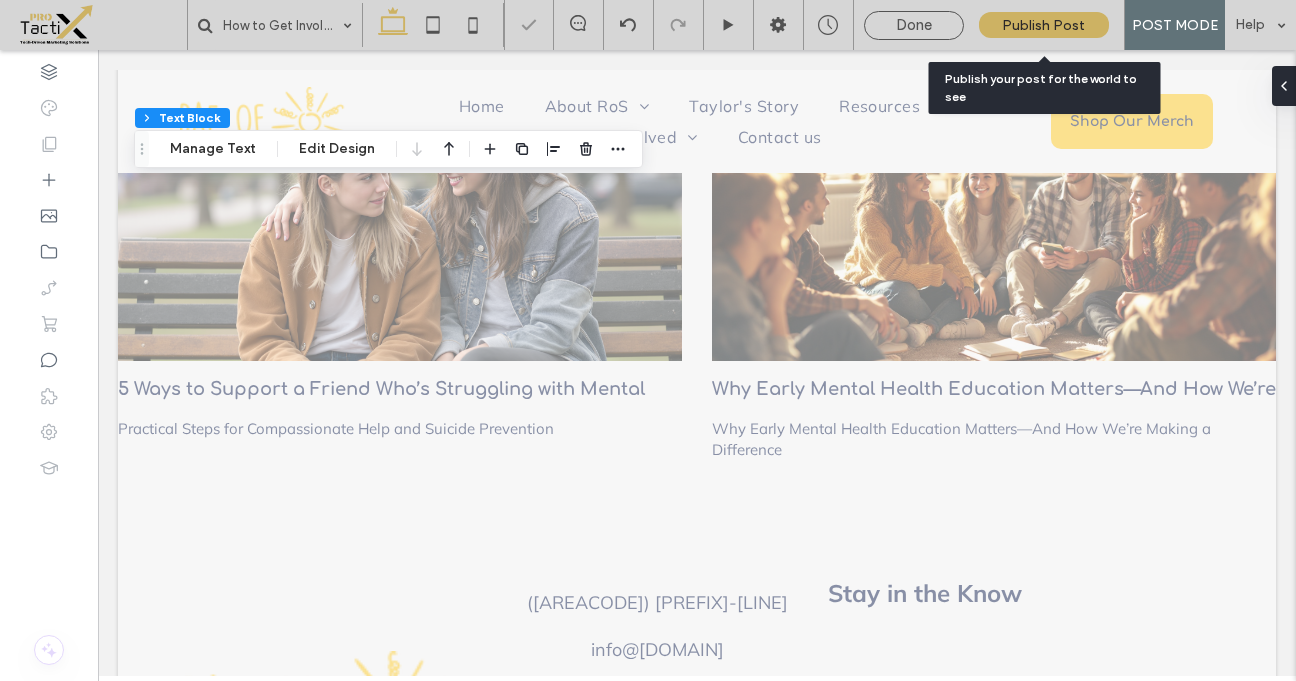 click on "Publish Post" at bounding box center [1044, 25] 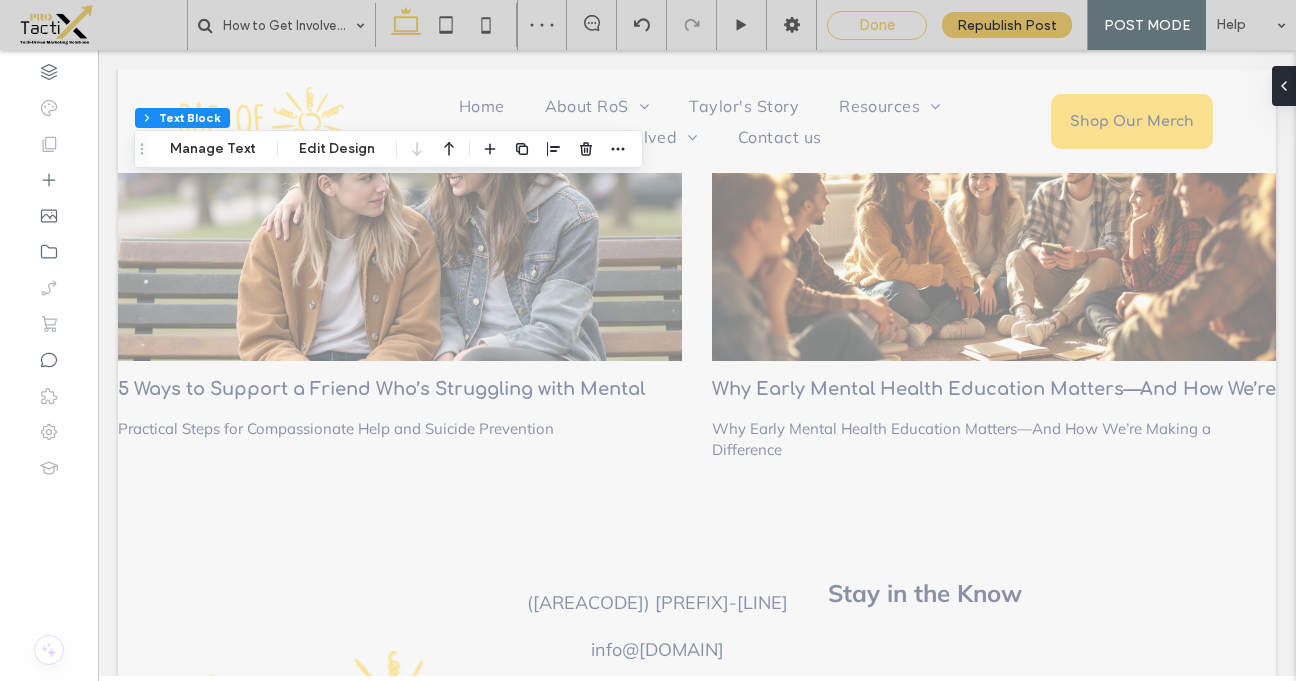 click on "Done" at bounding box center (877, 25) 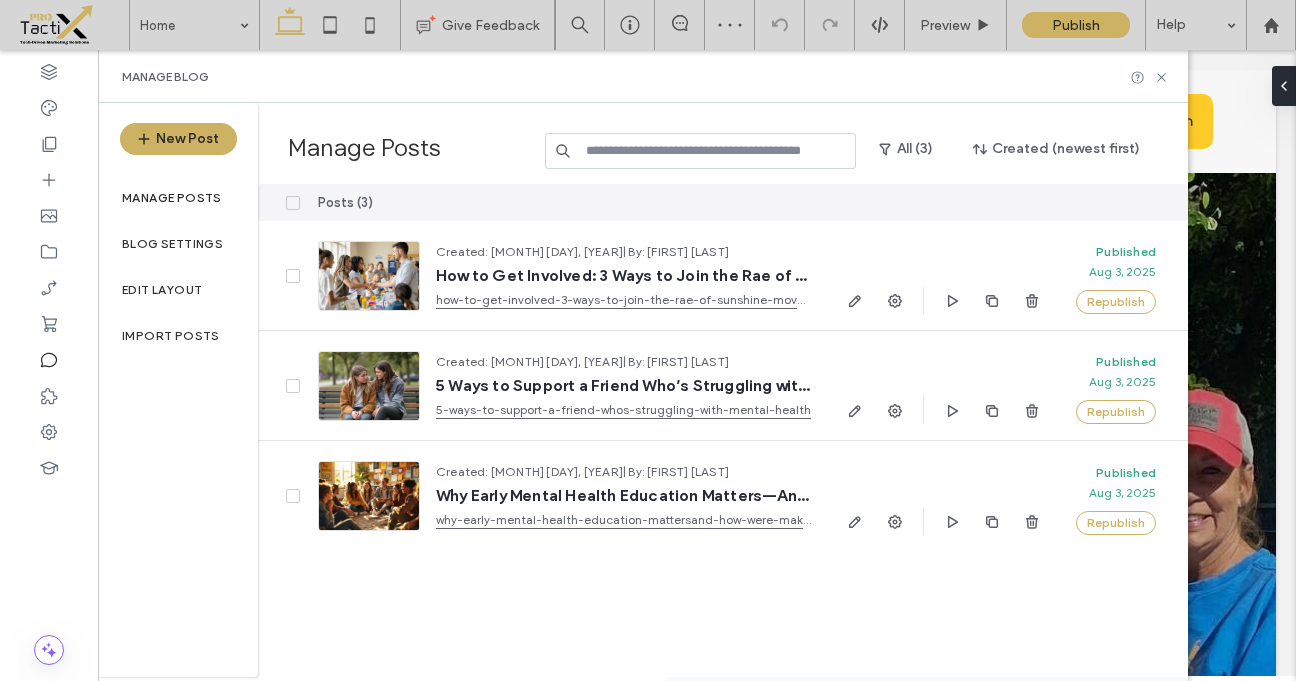 scroll, scrollTop: 0, scrollLeft: 0, axis: both 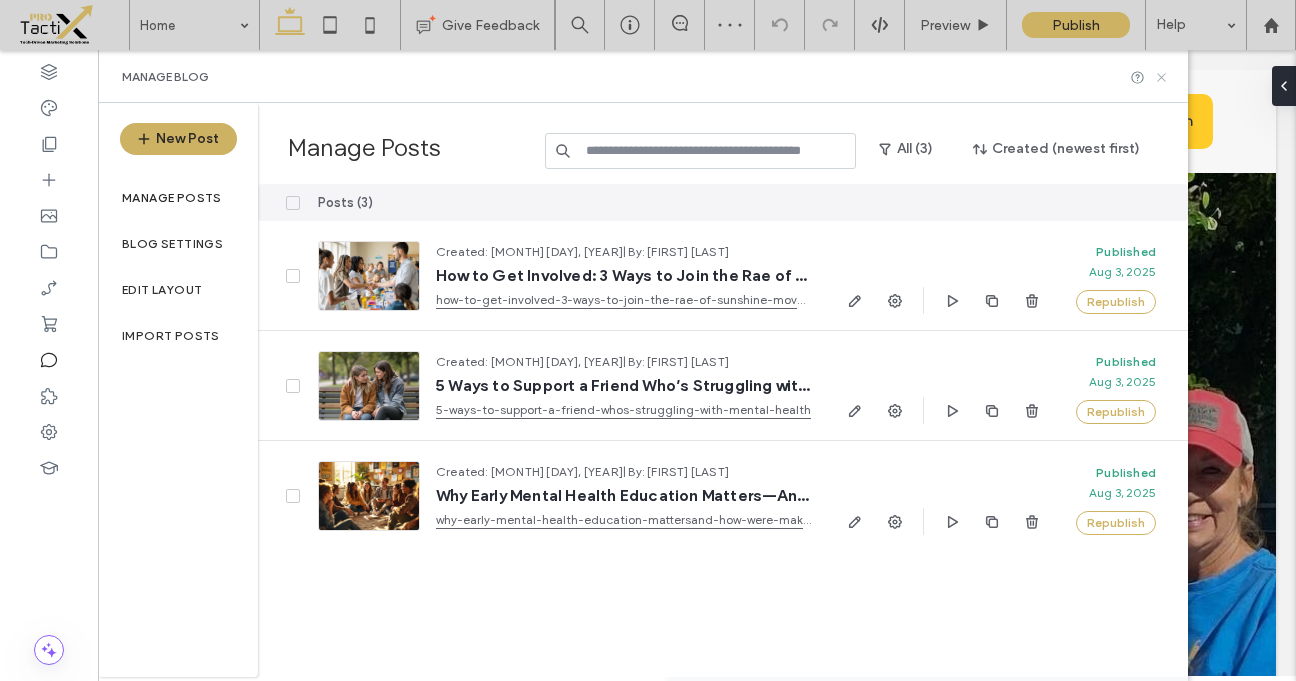 click 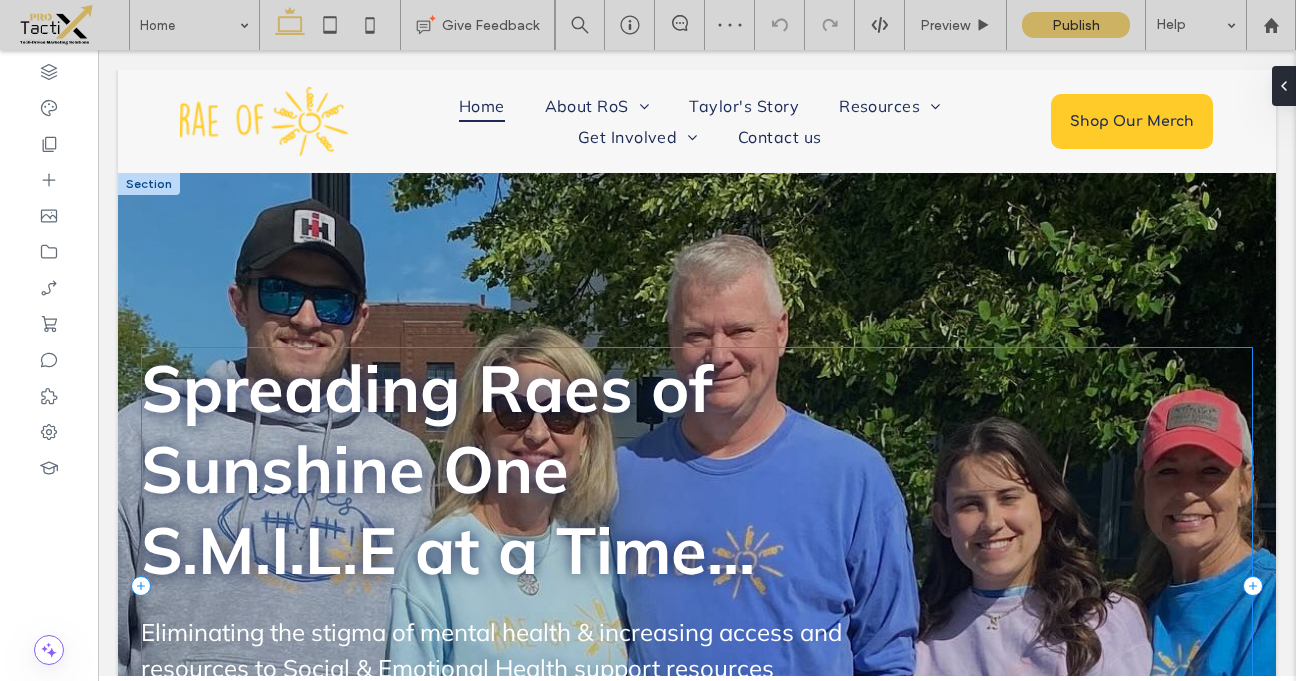 scroll, scrollTop: 63, scrollLeft: 0, axis: vertical 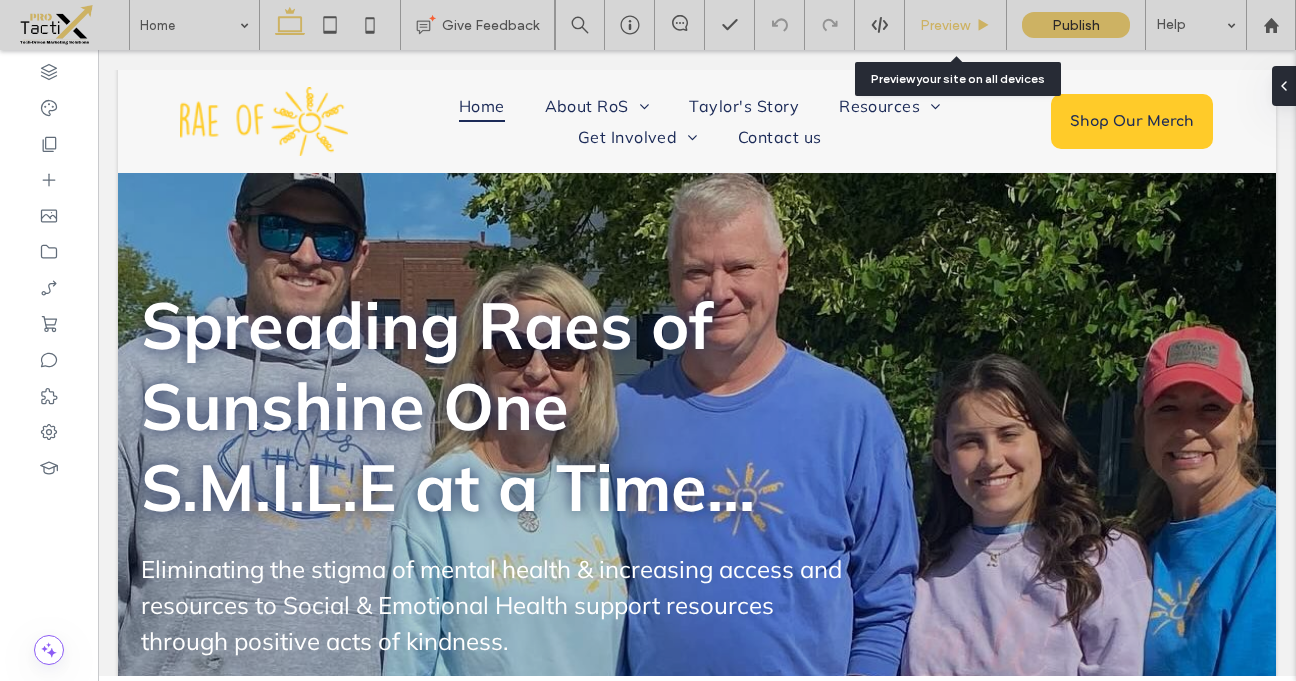 click on "Preview" at bounding box center (956, 25) 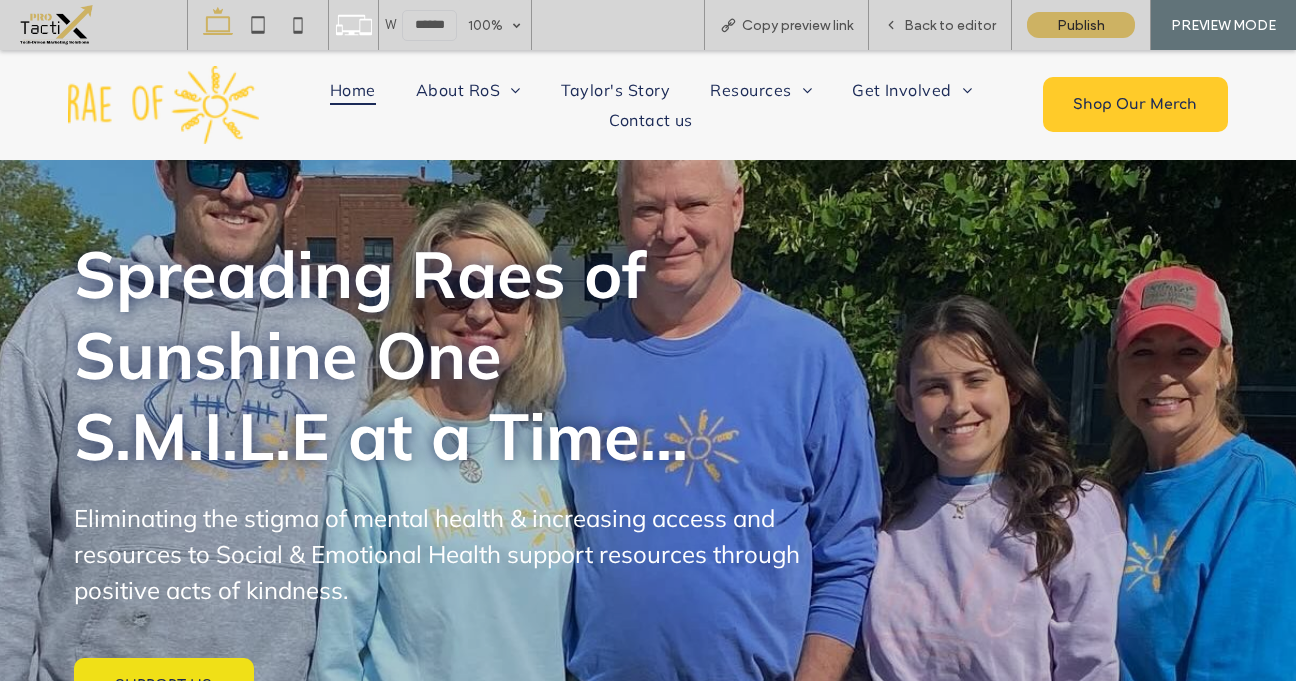 scroll, scrollTop: 0, scrollLeft: 0, axis: both 